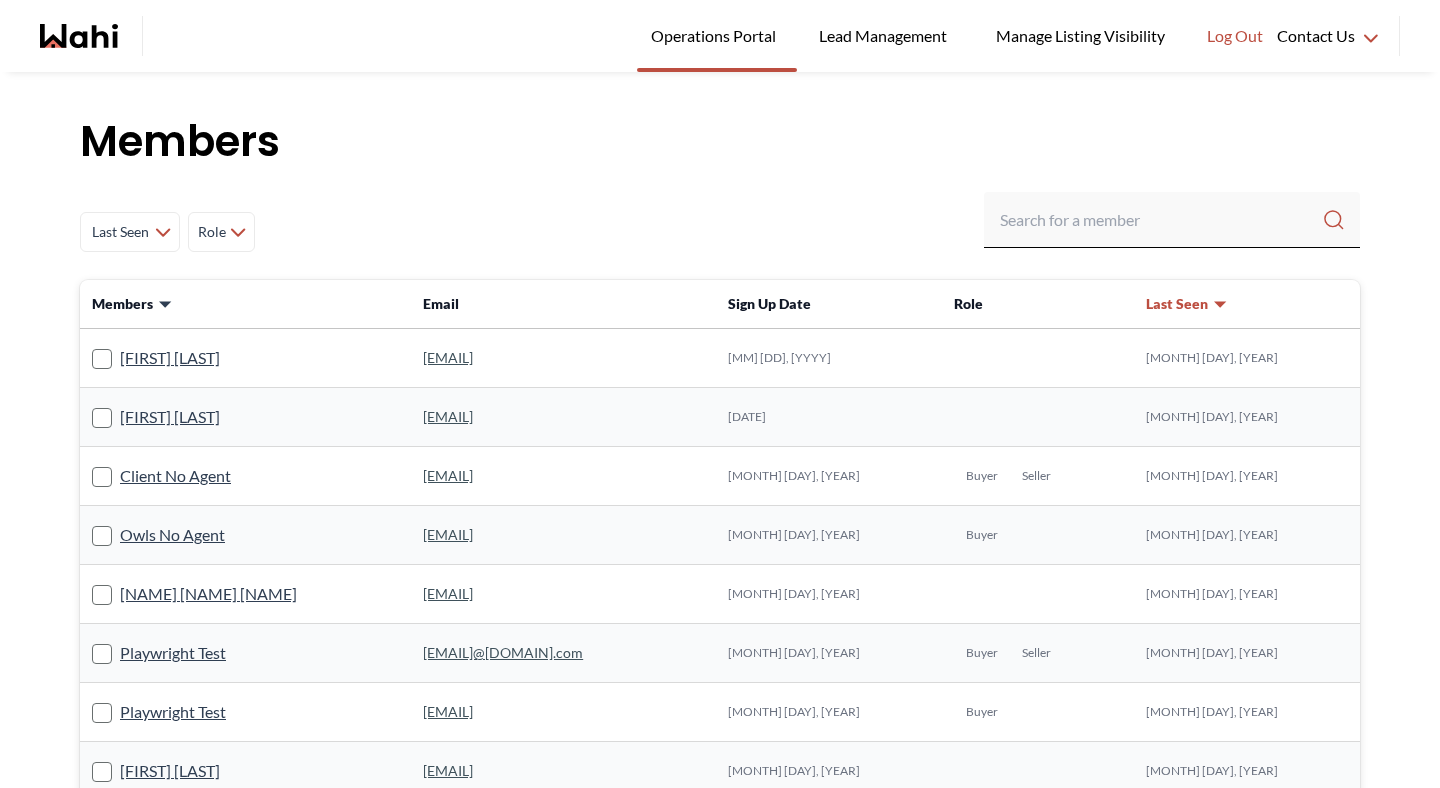 scroll, scrollTop: 0, scrollLeft: 0, axis: both 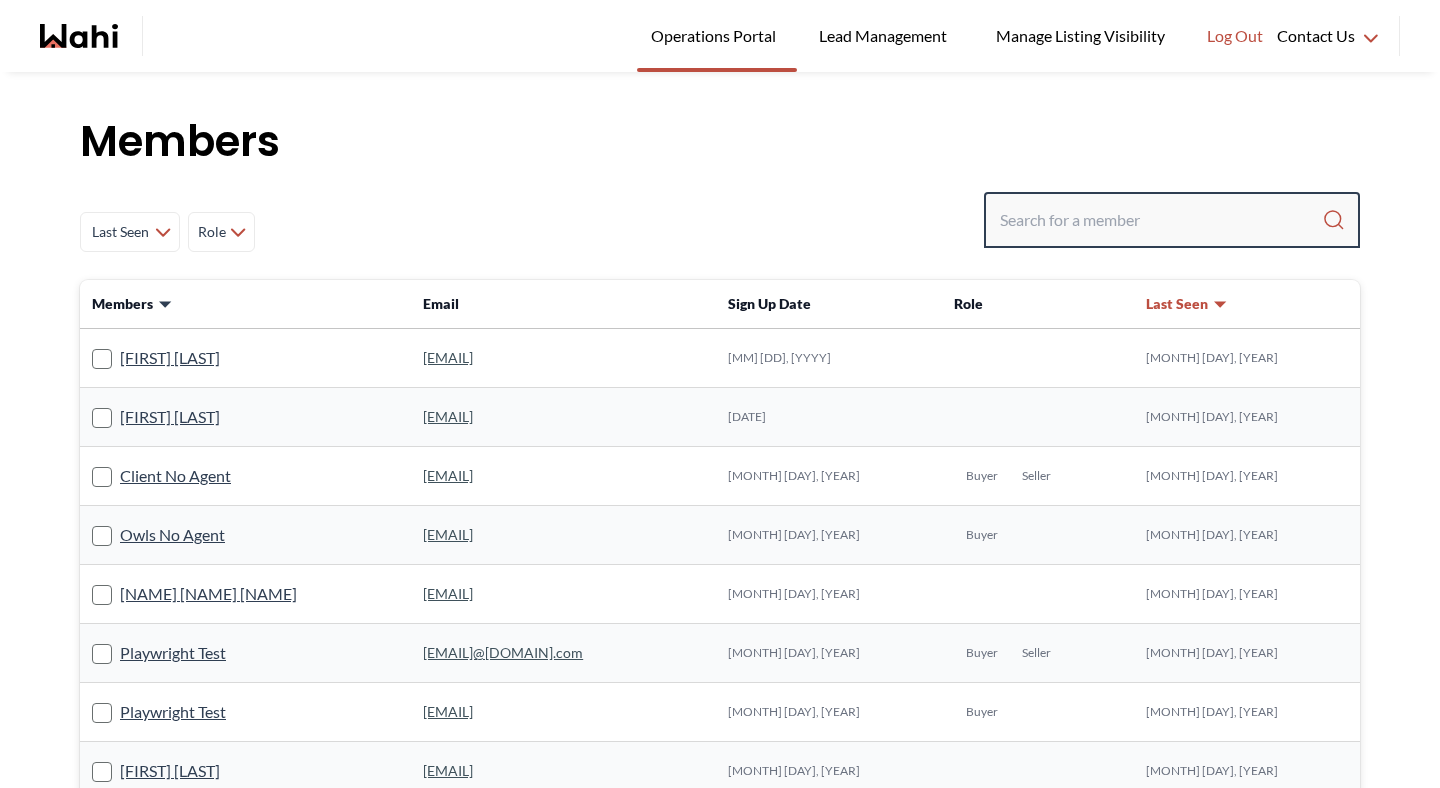 click at bounding box center (1161, 220) 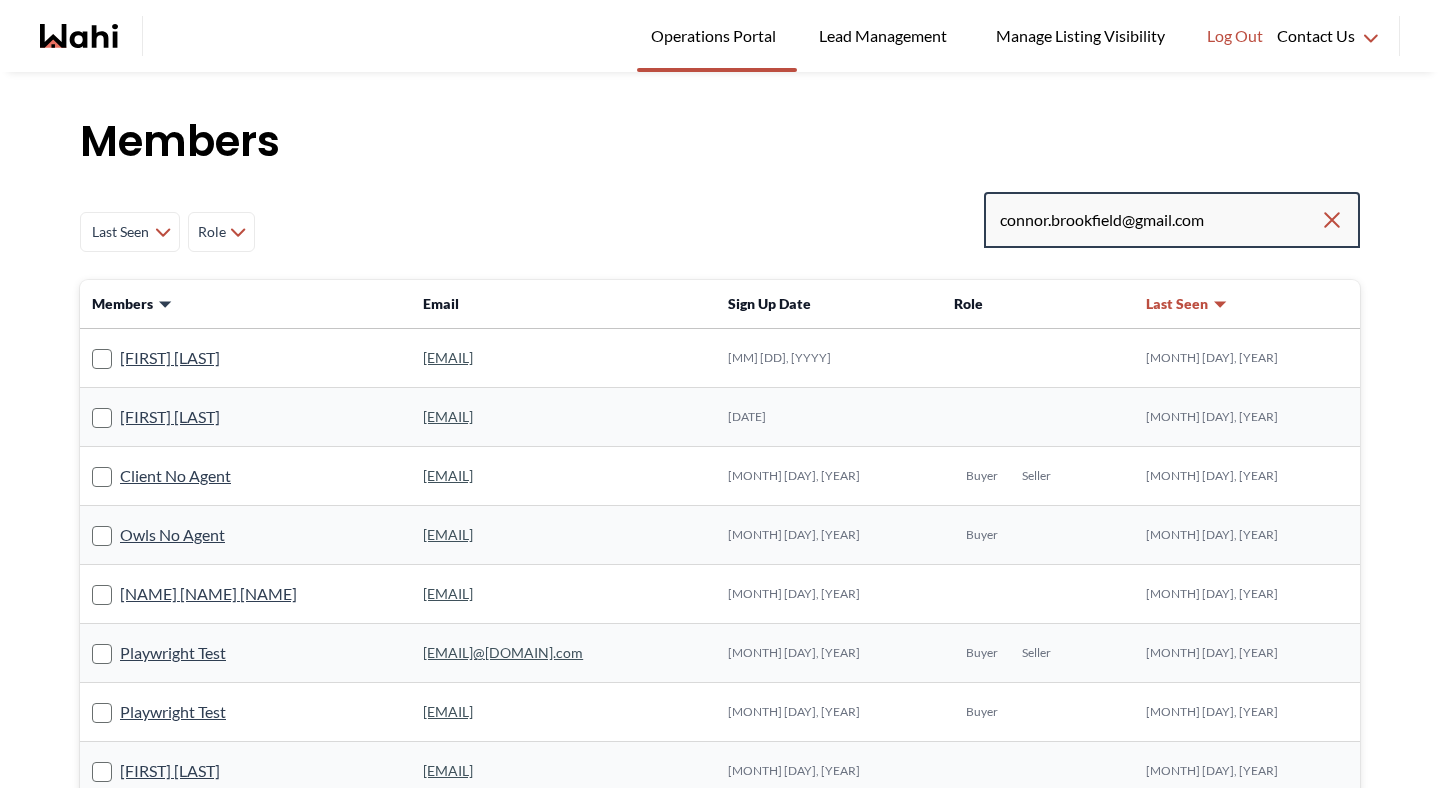 type on "connor.brookfield@gmail.com" 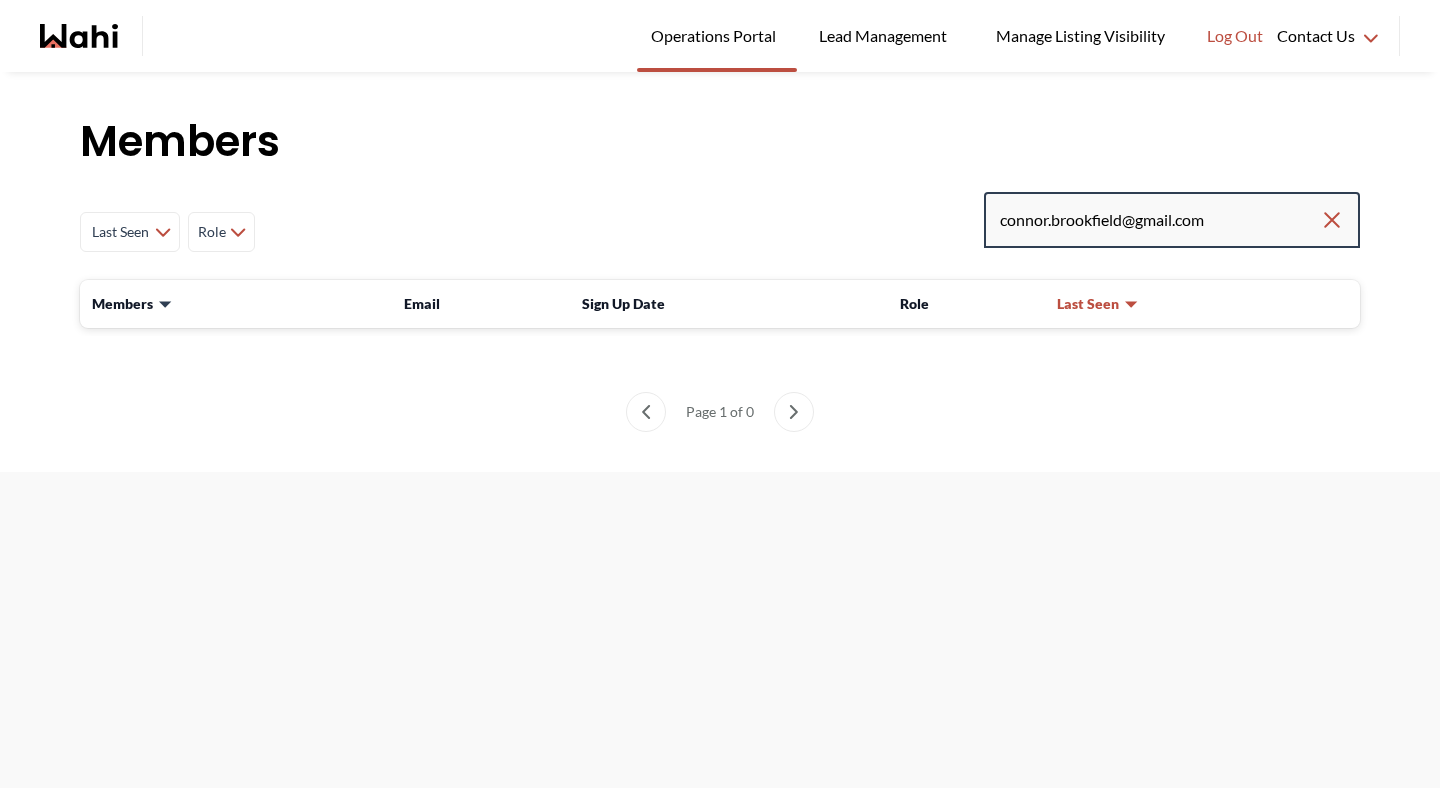 drag, startPoint x: 1289, startPoint y: 236, endPoint x: 815, endPoint y: 206, distance: 474.94843 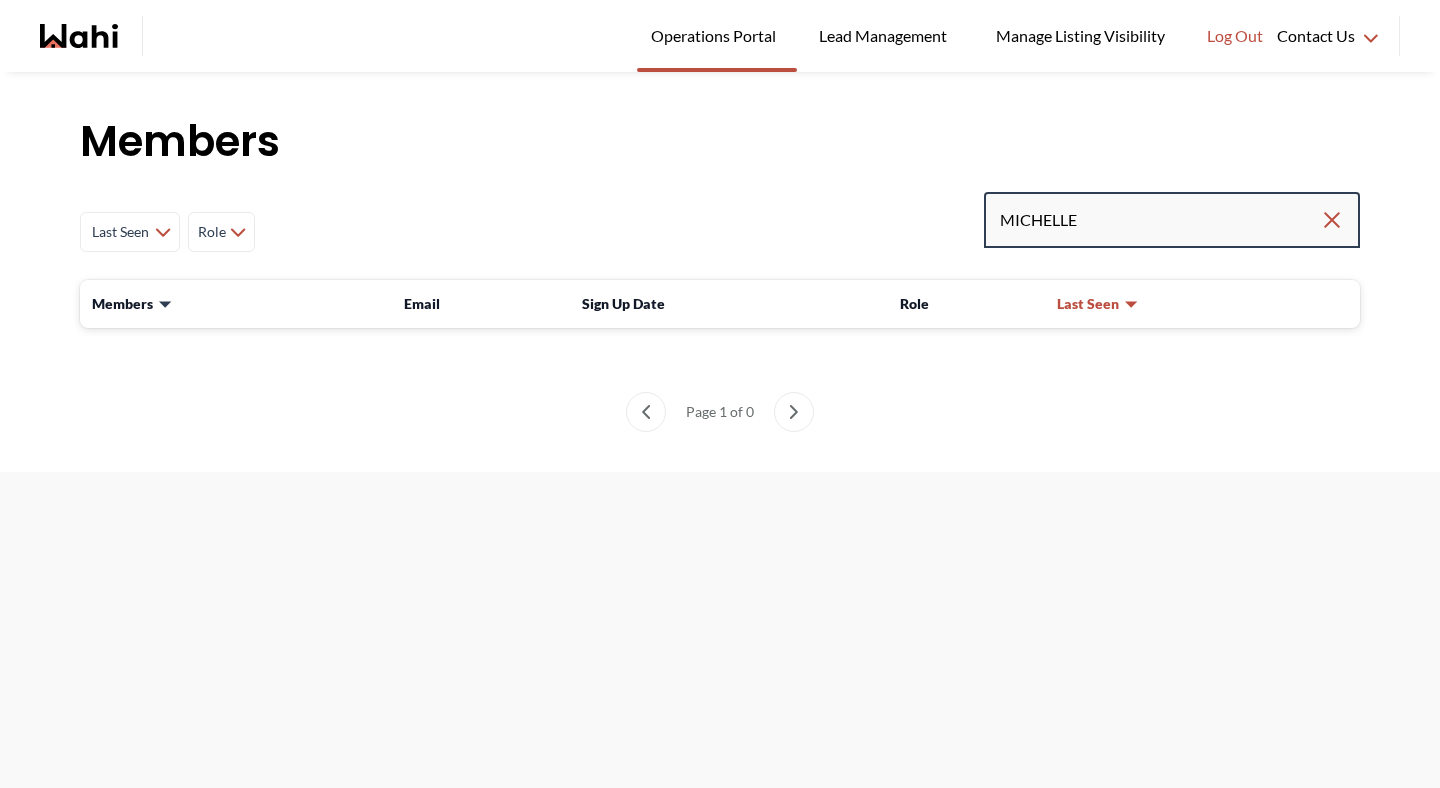 type on "MICHELLE" 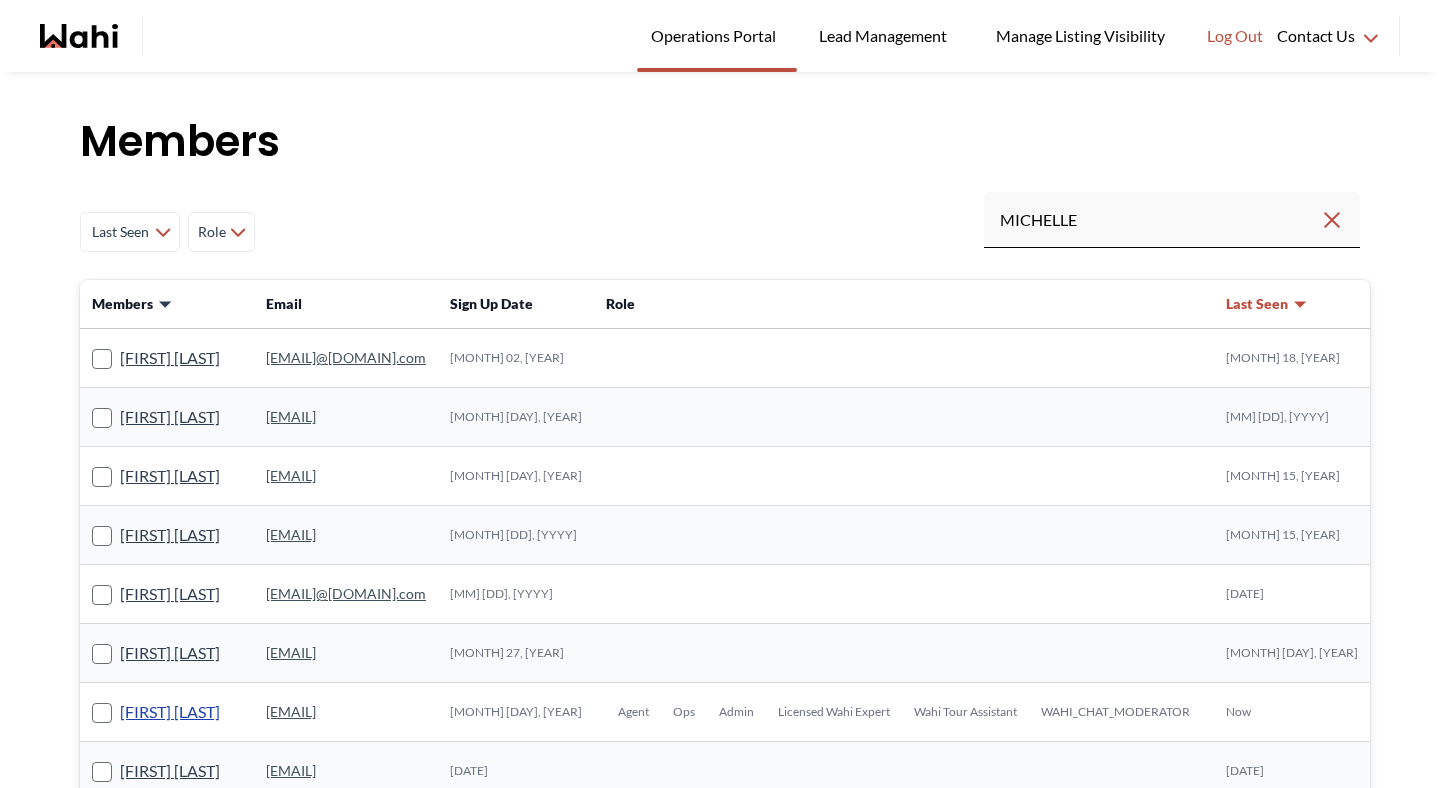 click on "[FIRST] [LAST]" at bounding box center [170, 712] 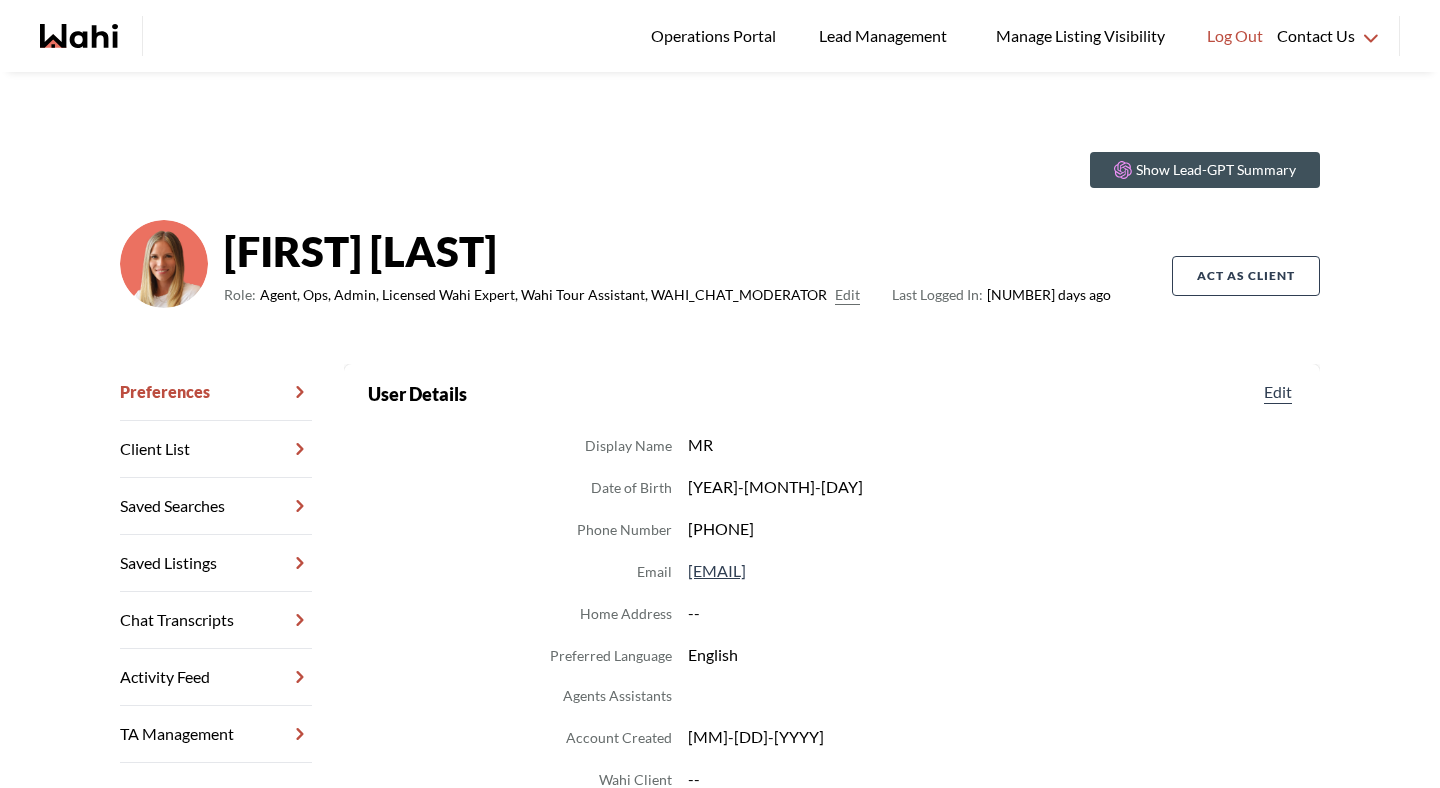 click on "Chat Transcripts" at bounding box center [216, 620] 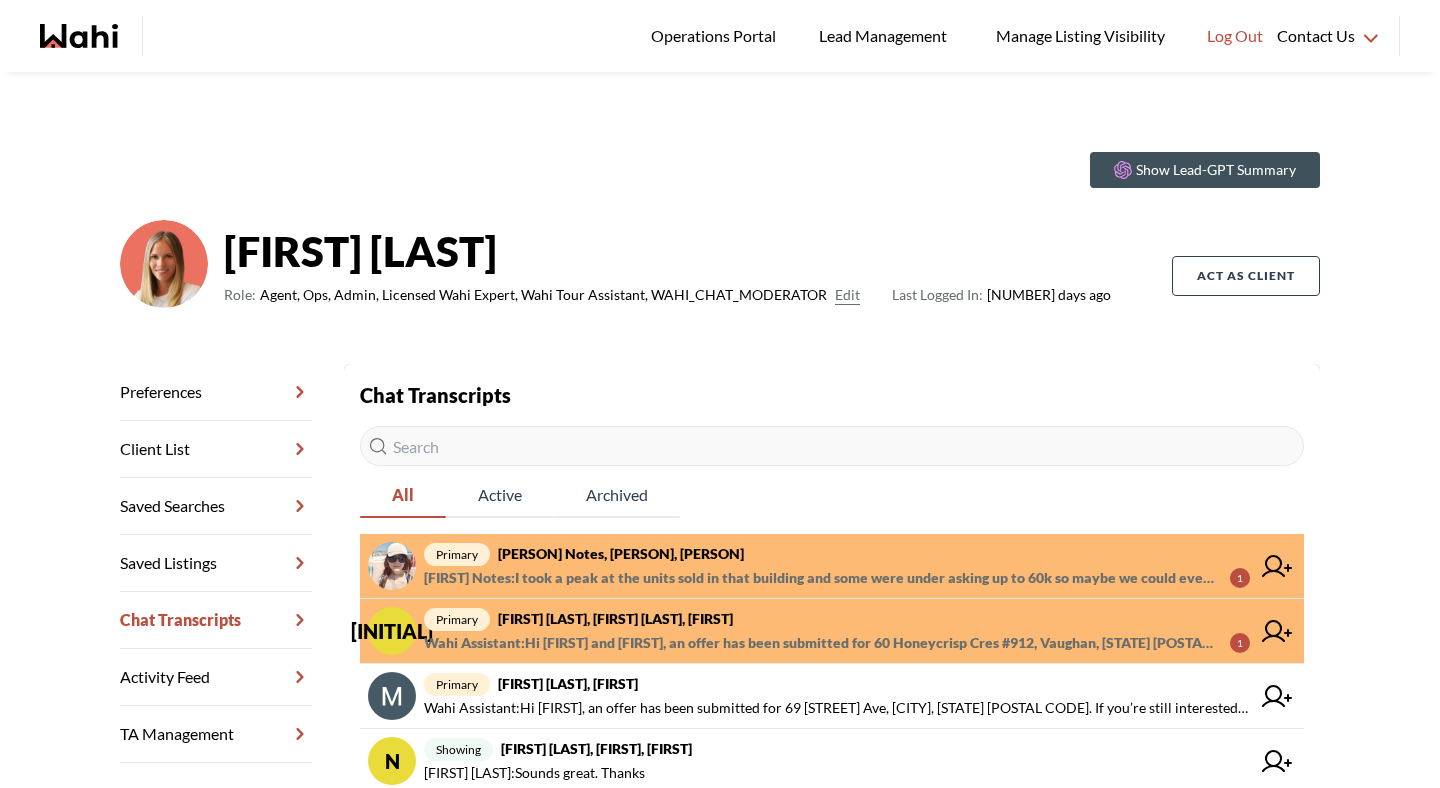 click on "primary [FIRST] Notes, [FIRST] [LAST], [FIRST]" at bounding box center (837, 554) 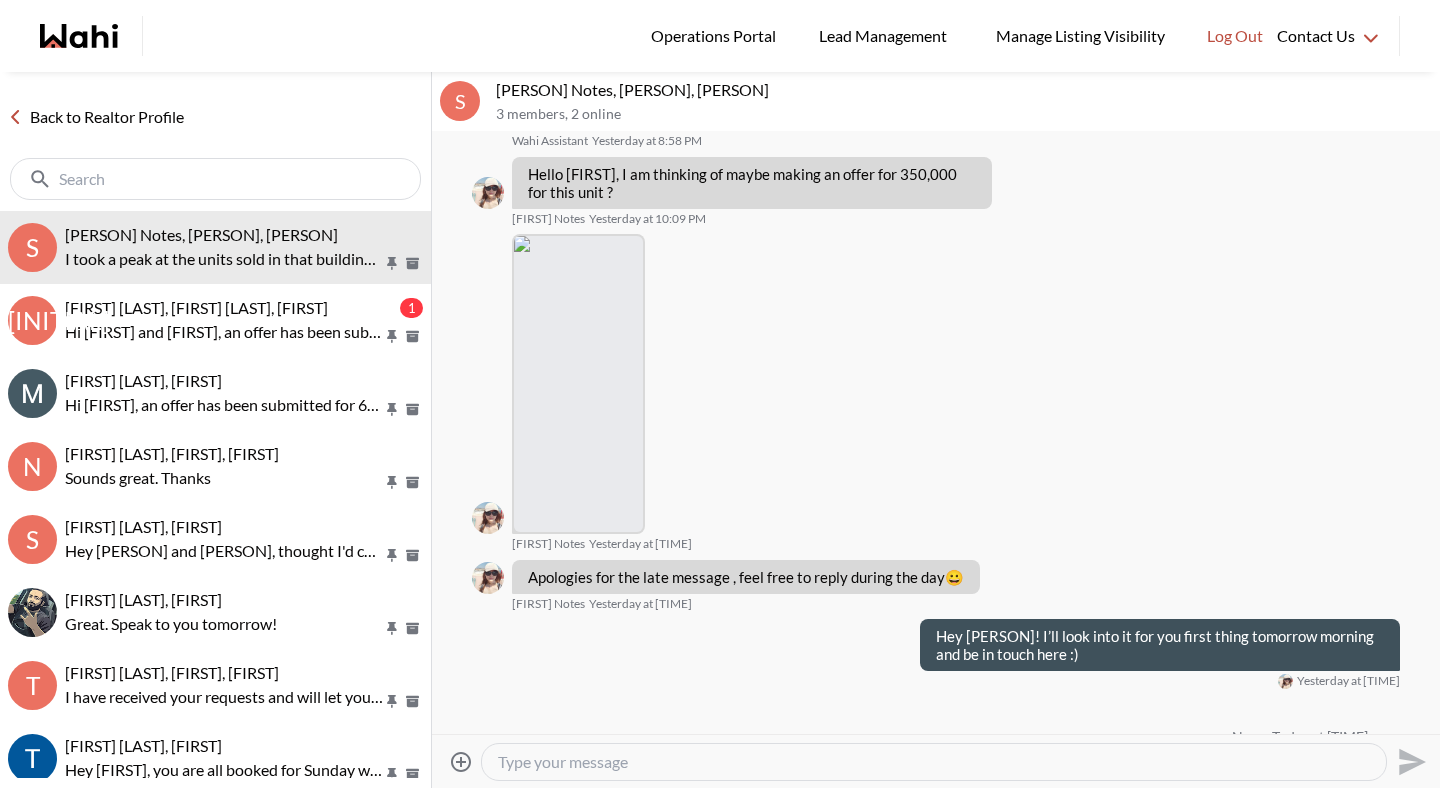 scroll, scrollTop: 1117, scrollLeft: 0, axis: vertical 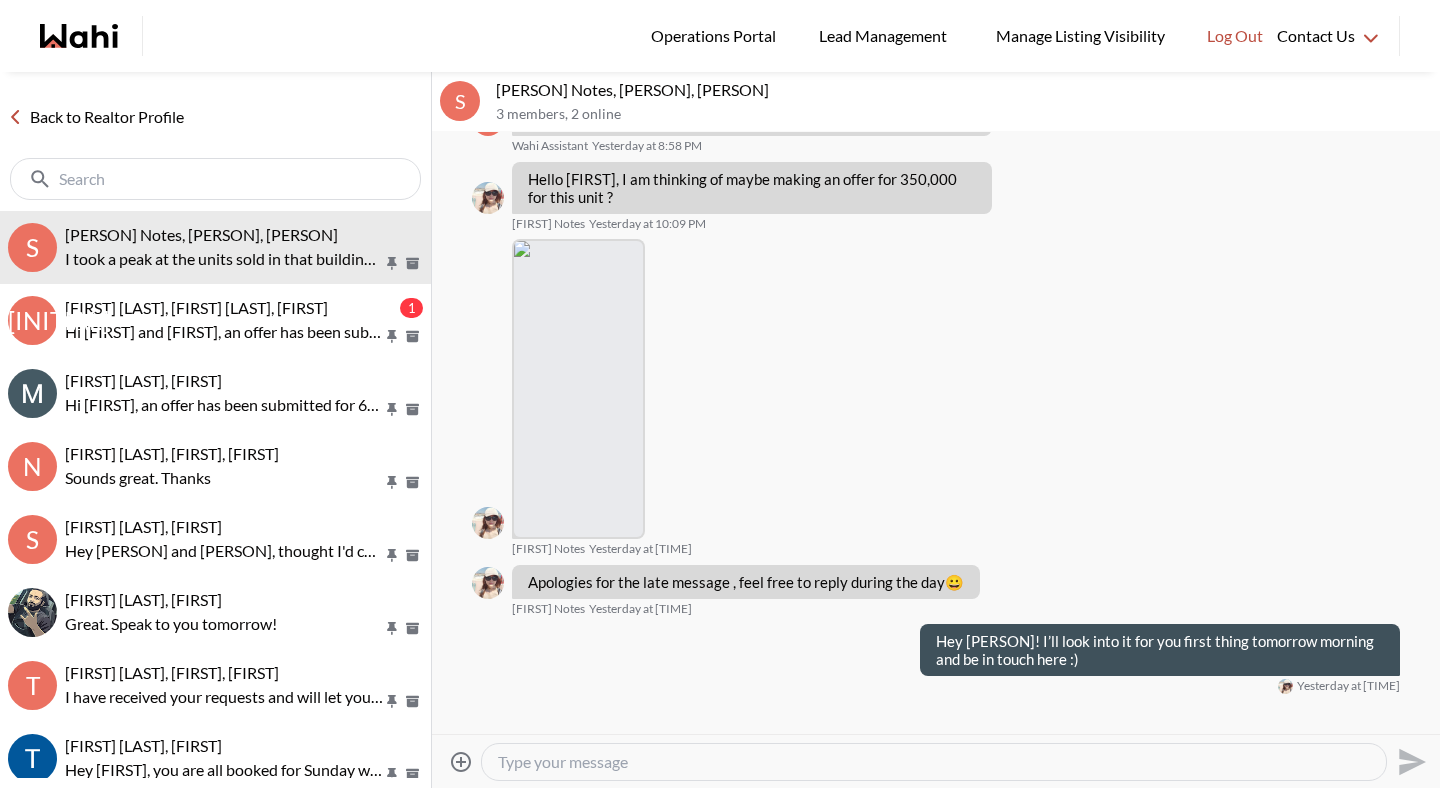click at bounding box center (934, 762) 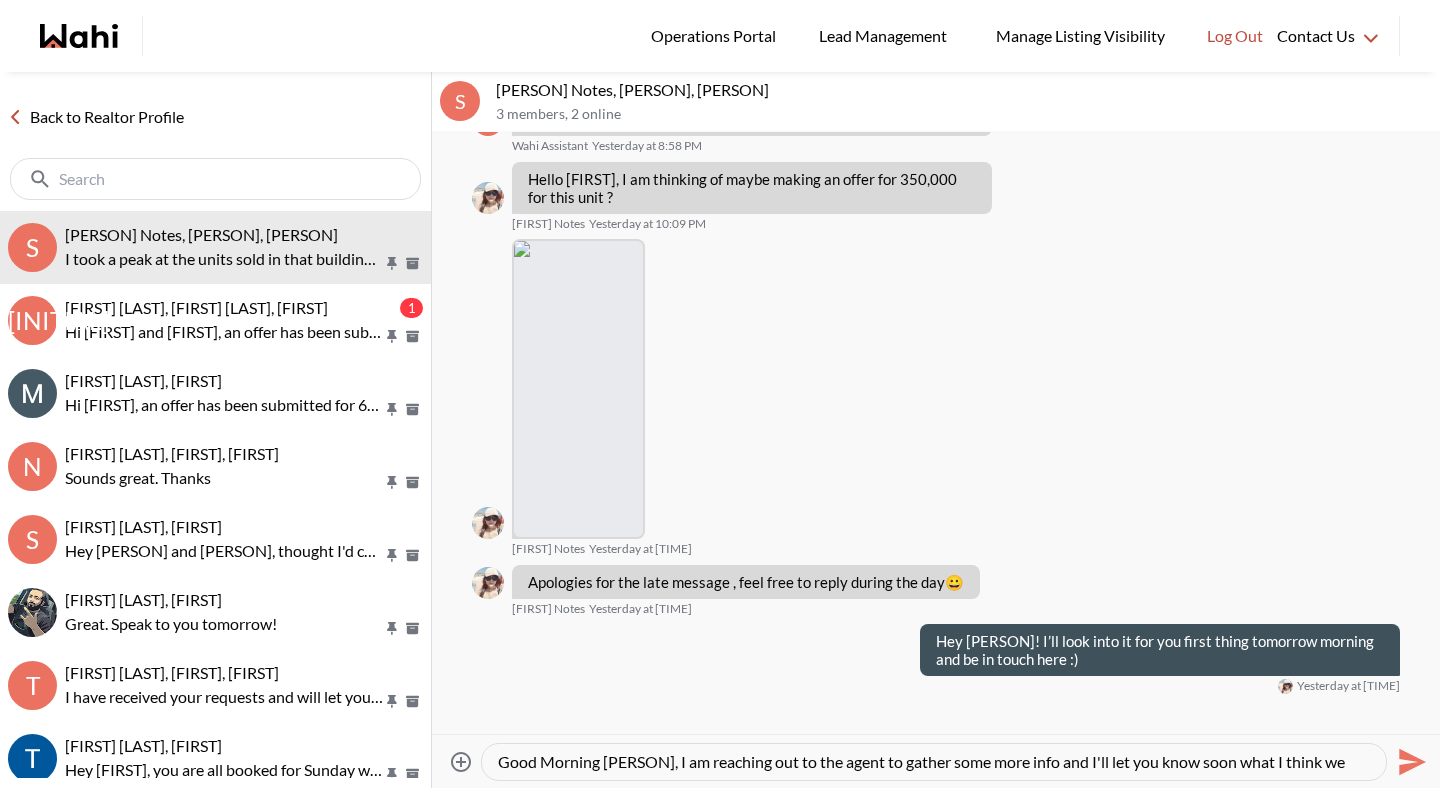scroll, scrollTop: 19, scrollLeft: 0, axis: vertical 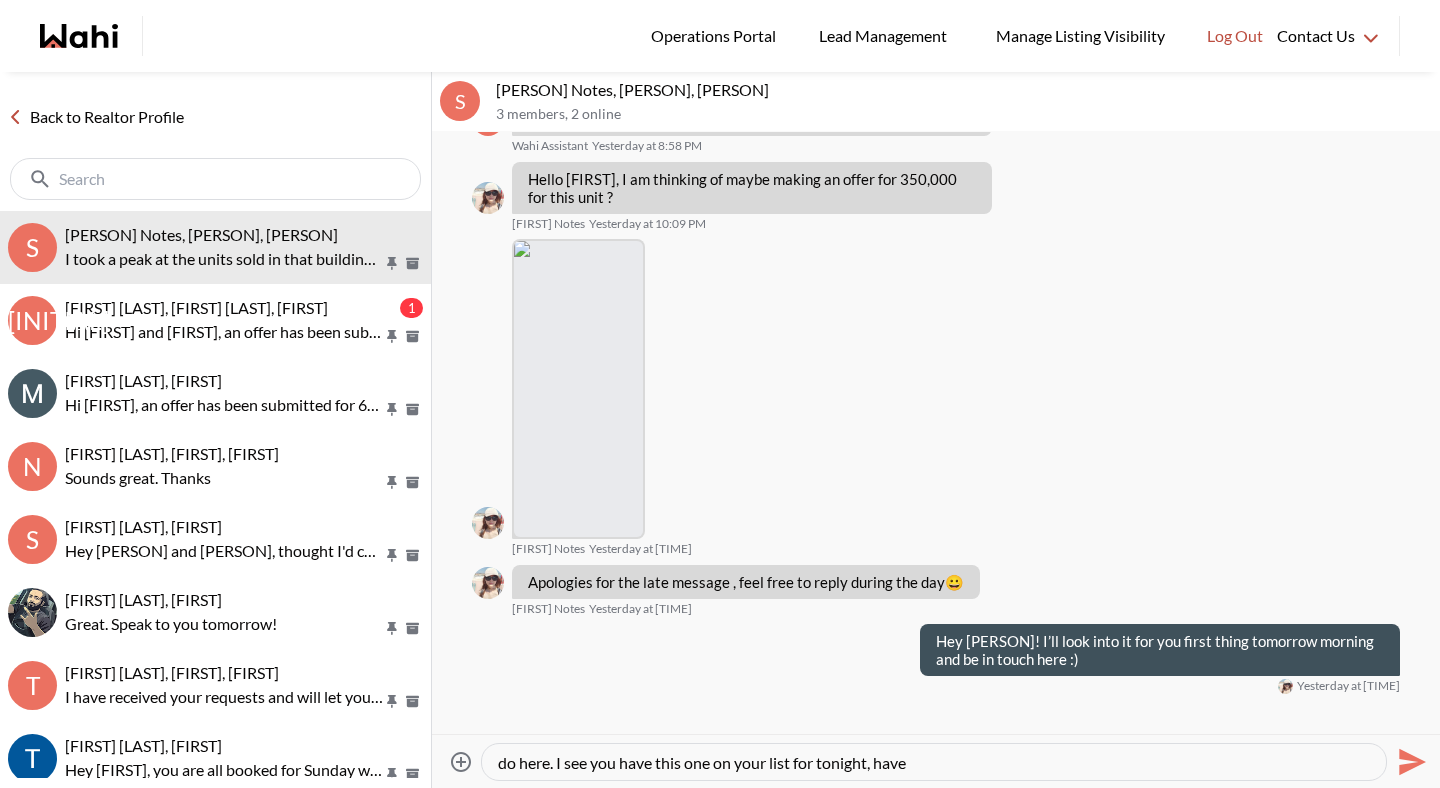 type on "Good Morning [FIRST], I am reaching out to the agent to gather some more info and I'll let you know soon what I think we can do here. I see you have this one on your list for tonight, have y" 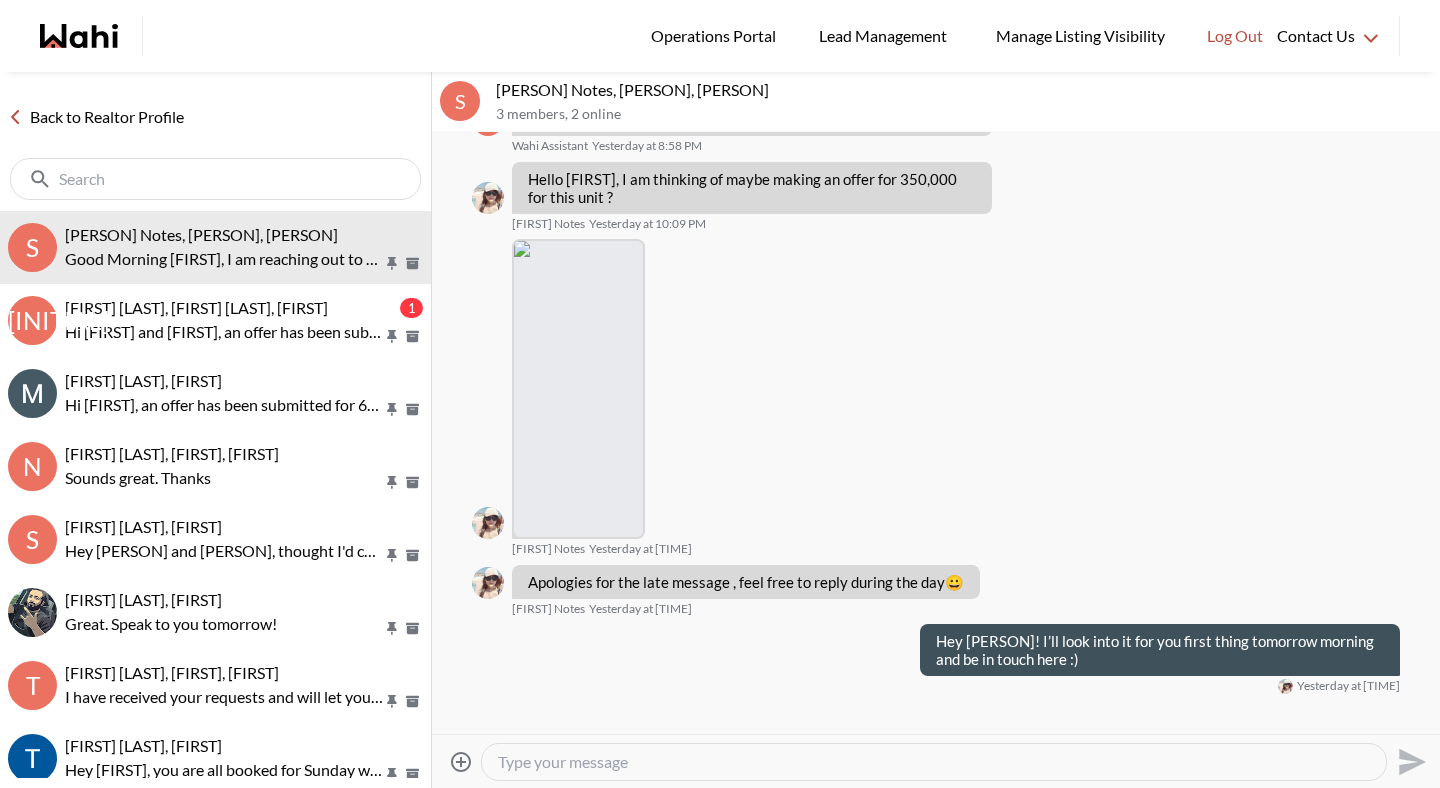 scroll, scrollTop: 1411, scrollLeft: 0, axis: vertical 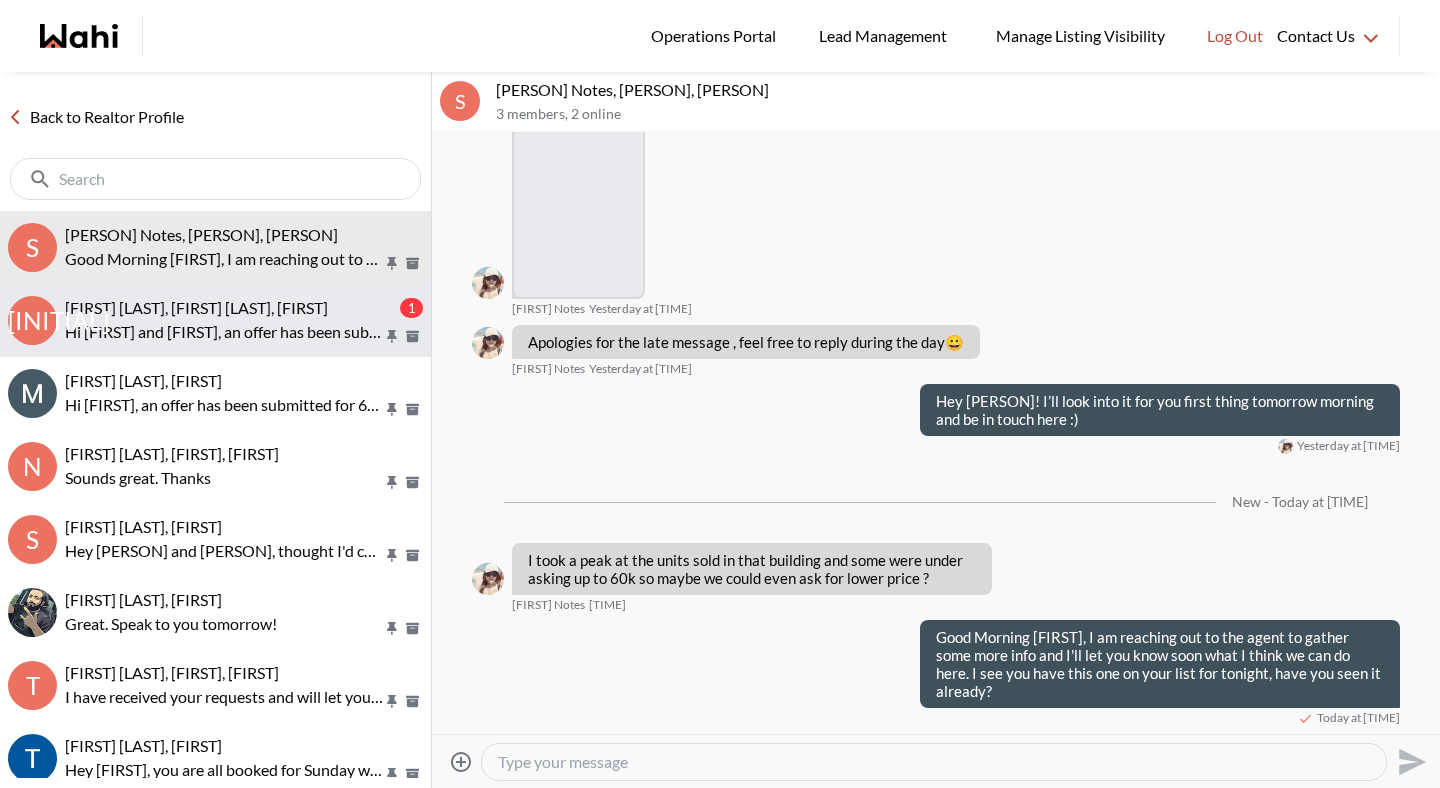click on "Hi [FIRST] and [FIRST], an offer has been submitted for 60 Honeycrisp Cres #912, Vaughan, [STATE] [POSTAL_CODE]. If you’re still interested in this property, let me know so we can discuss your options.
https://wahi.com/ca/en/real-estate/on/gta/york/vaughan/pine-valley-business-park/60-honeycrisp-cres-912-vaughan-l4k0m7-ontario-canada" at bounding box center (224, 332) 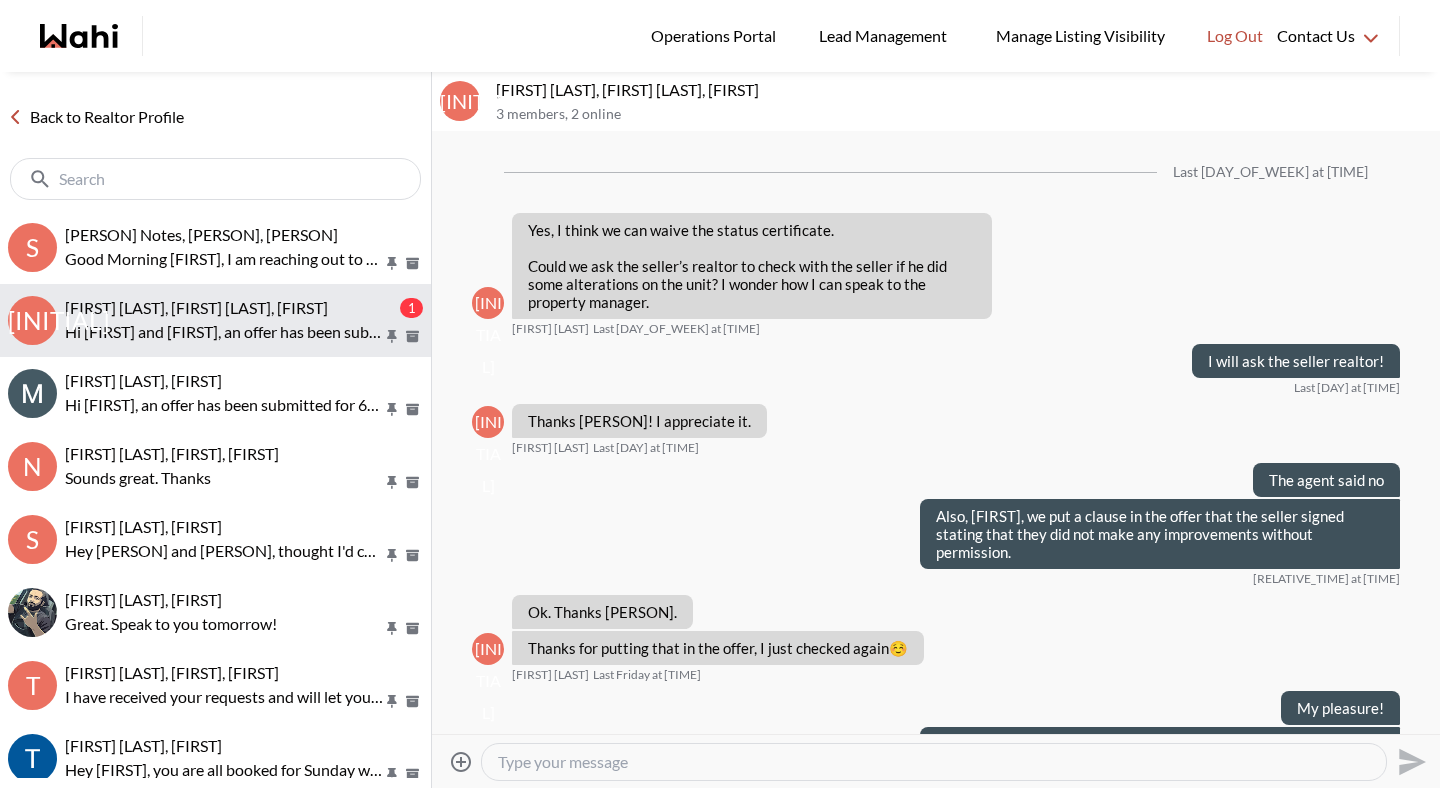 scroll, scrollTop: 2096, scrollLeft: 0, axis: vertical 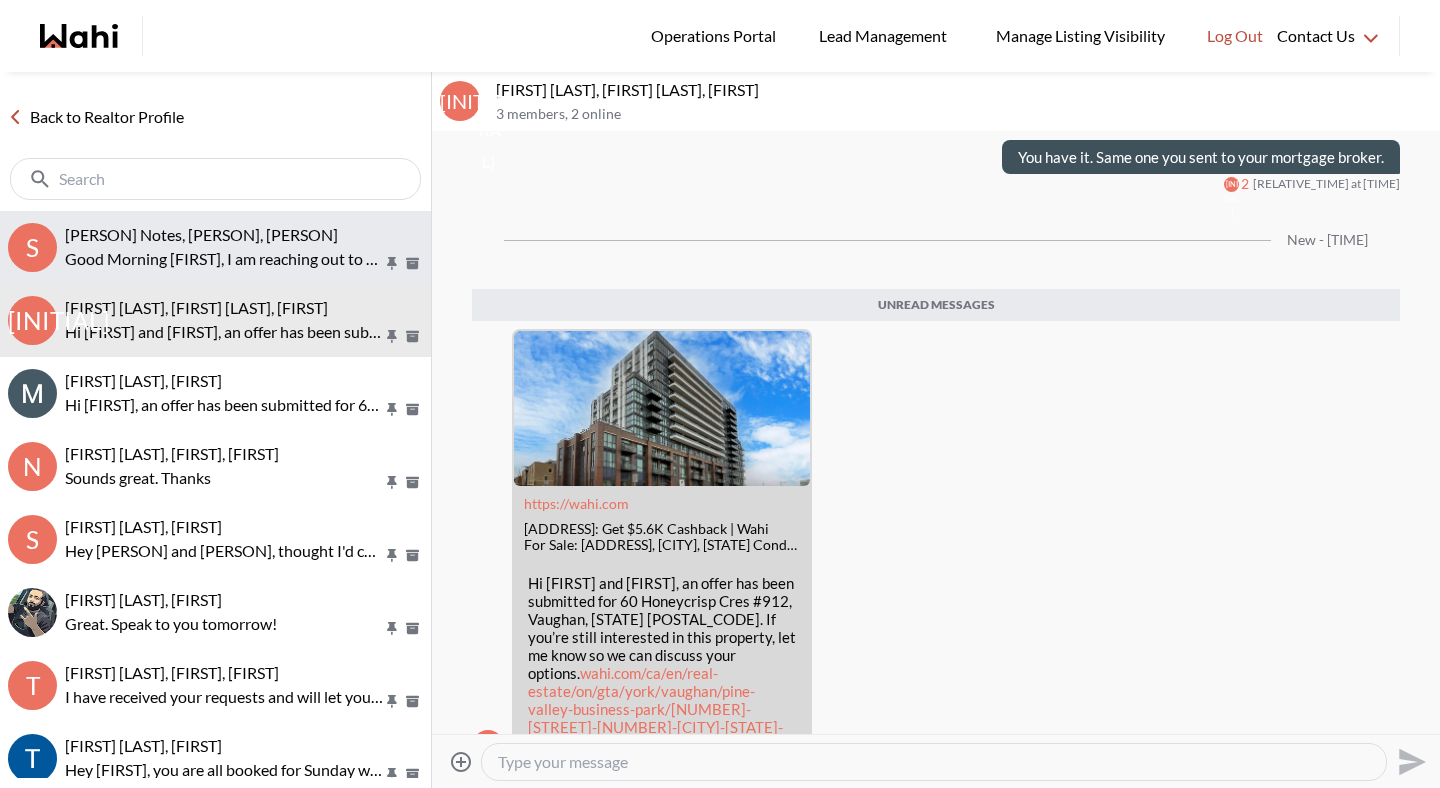 click on "Good Morning [FIRST], I am reaching out to the agent to gather some more info and I'll let you know soon what I think we can do here. I see you have this one on your list for tonight, have you seen it already?" at bounding box center (224, 259) 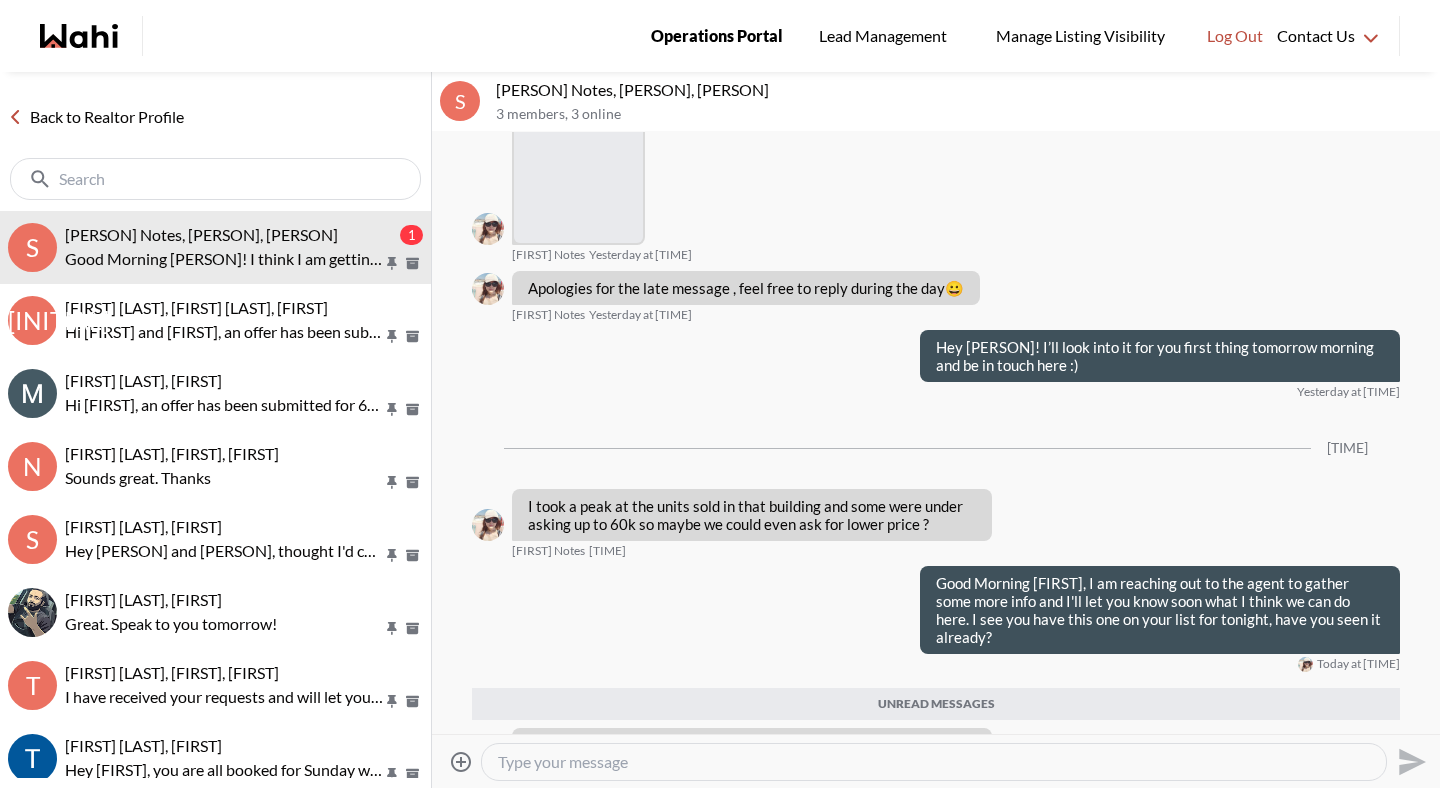 scroll, scrollTop: 1507, scrollLeft: 0, axis: vertical 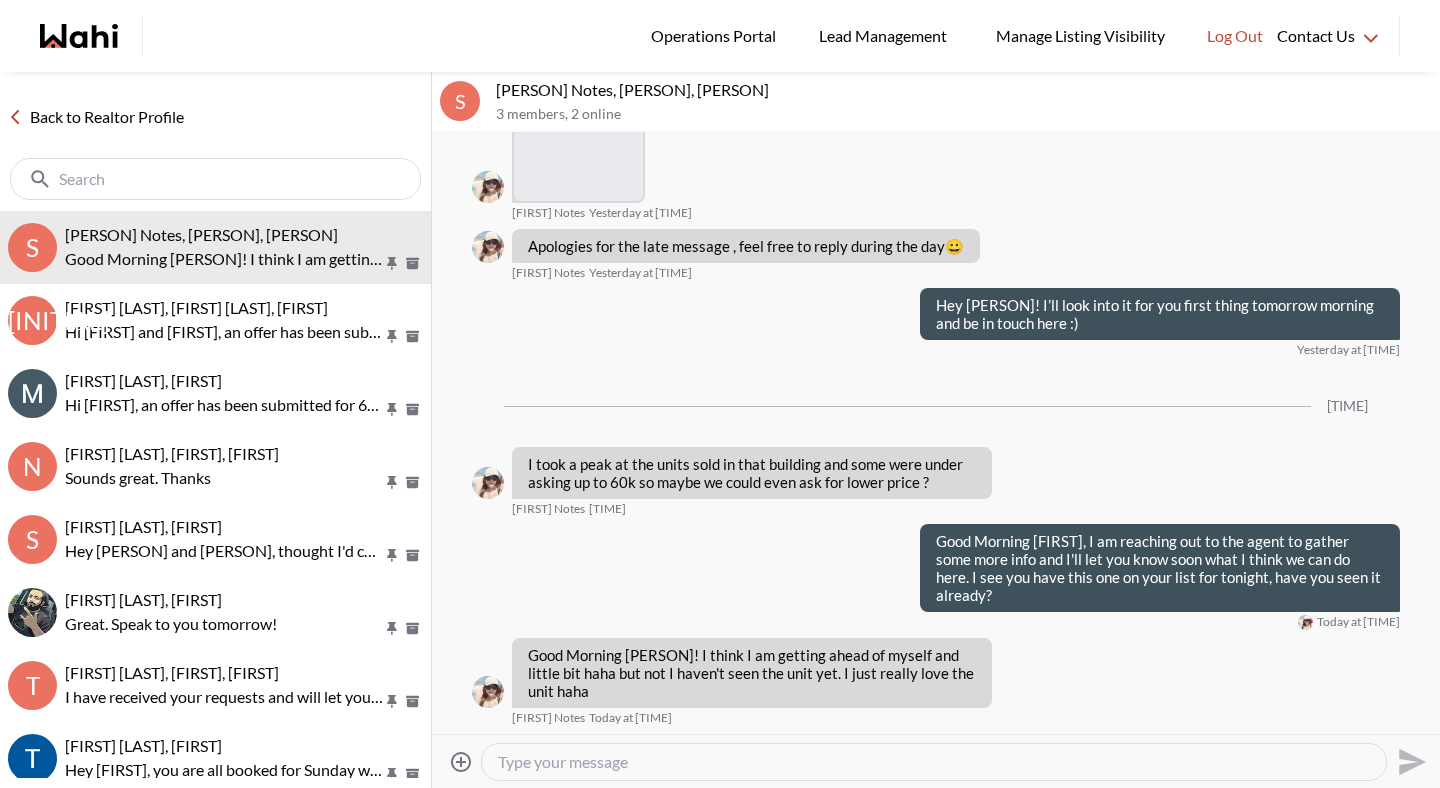 click at bounding box center (934, 762) 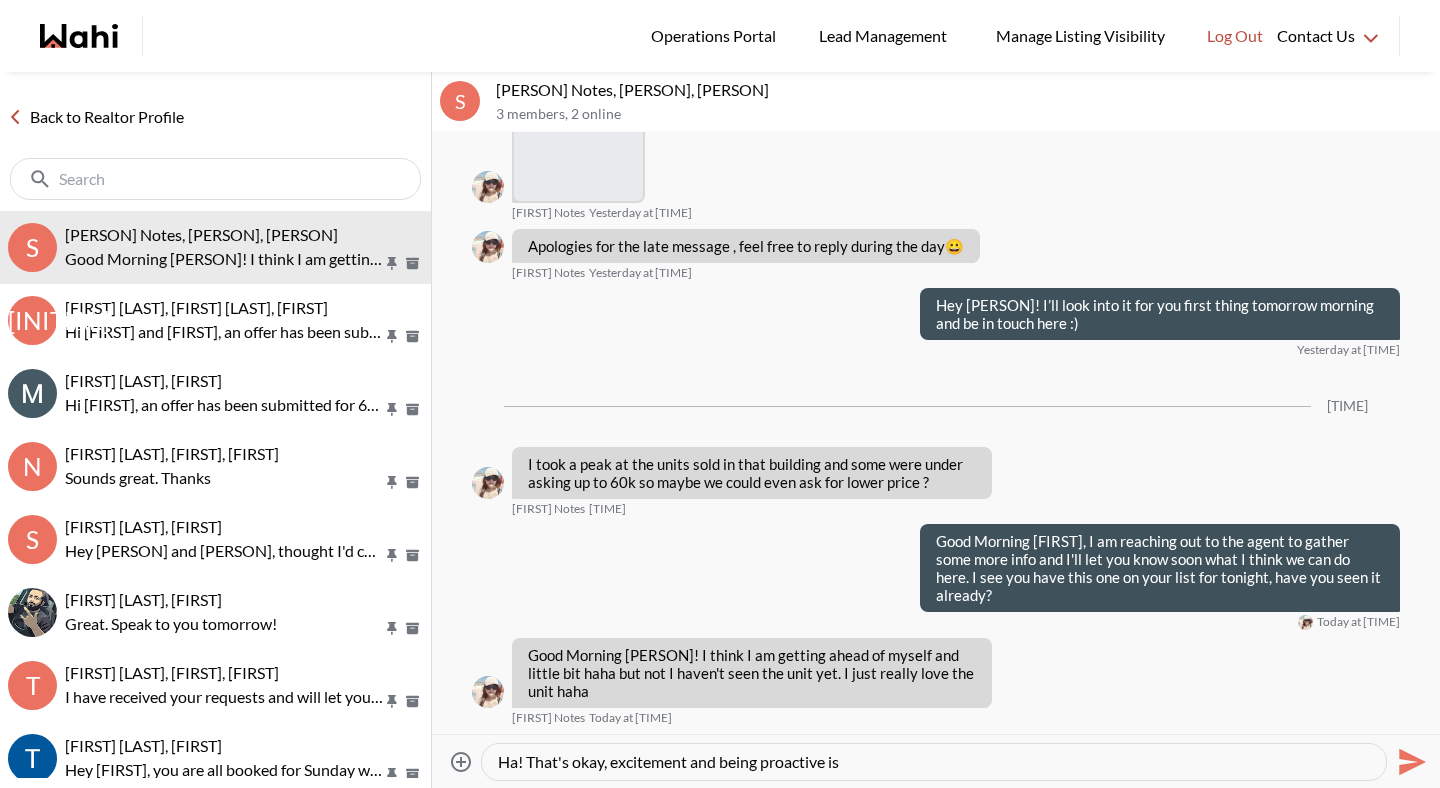 type on "Ha! That's okay, excitement and being proactive is" 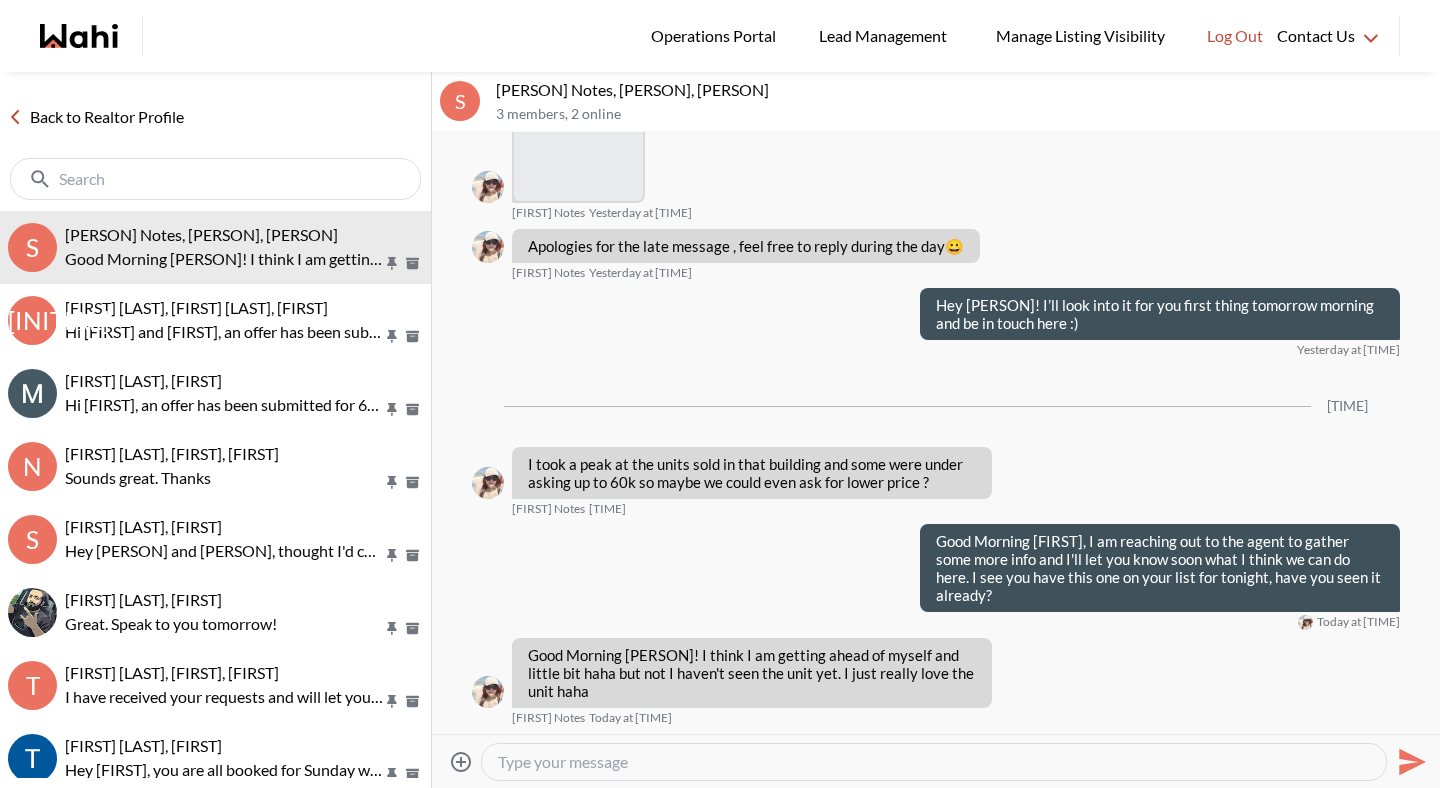 scroll, scrollTop: 1566, scrollLeft: 0, axis: vertical 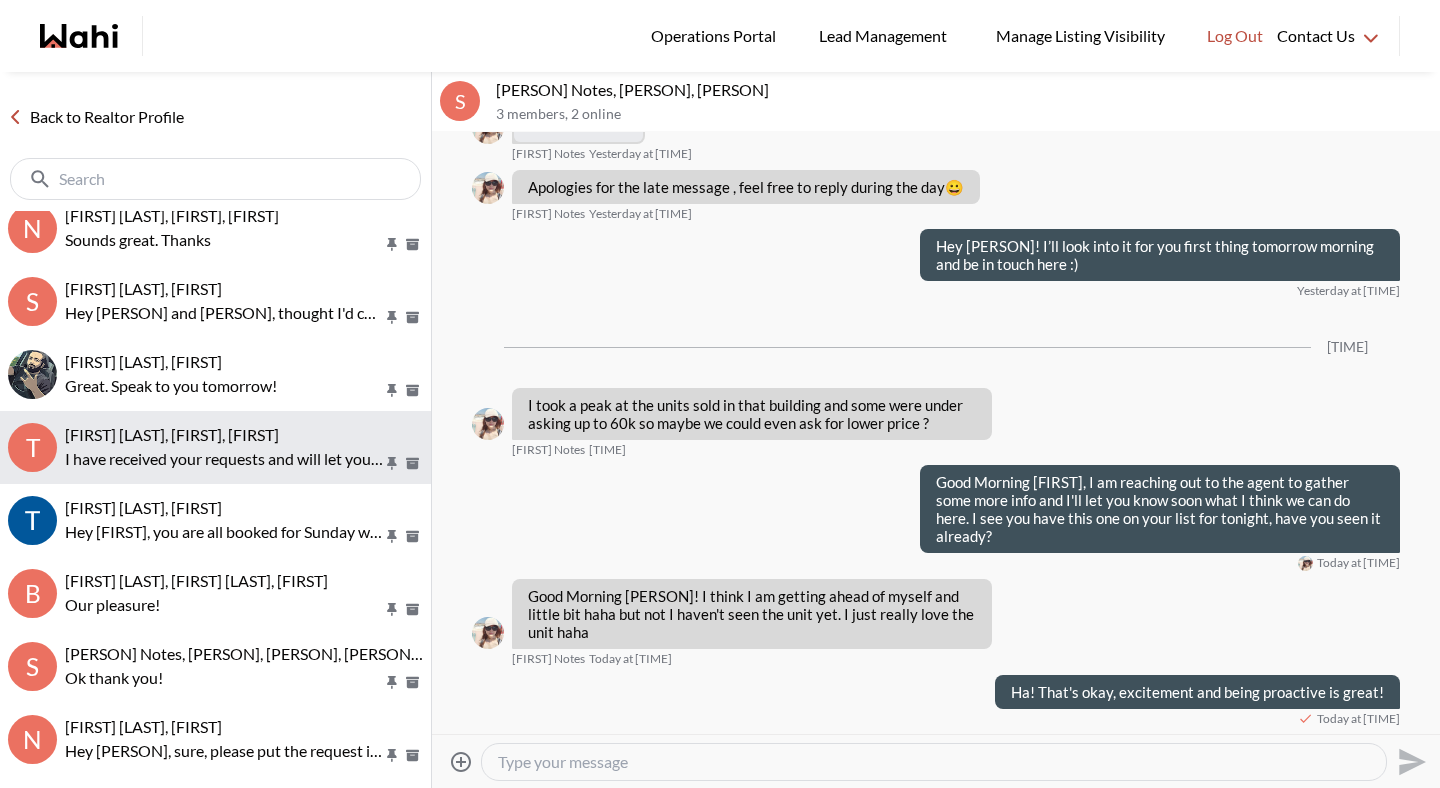click on "Ok thank you!" at bounding box center (224, 678) 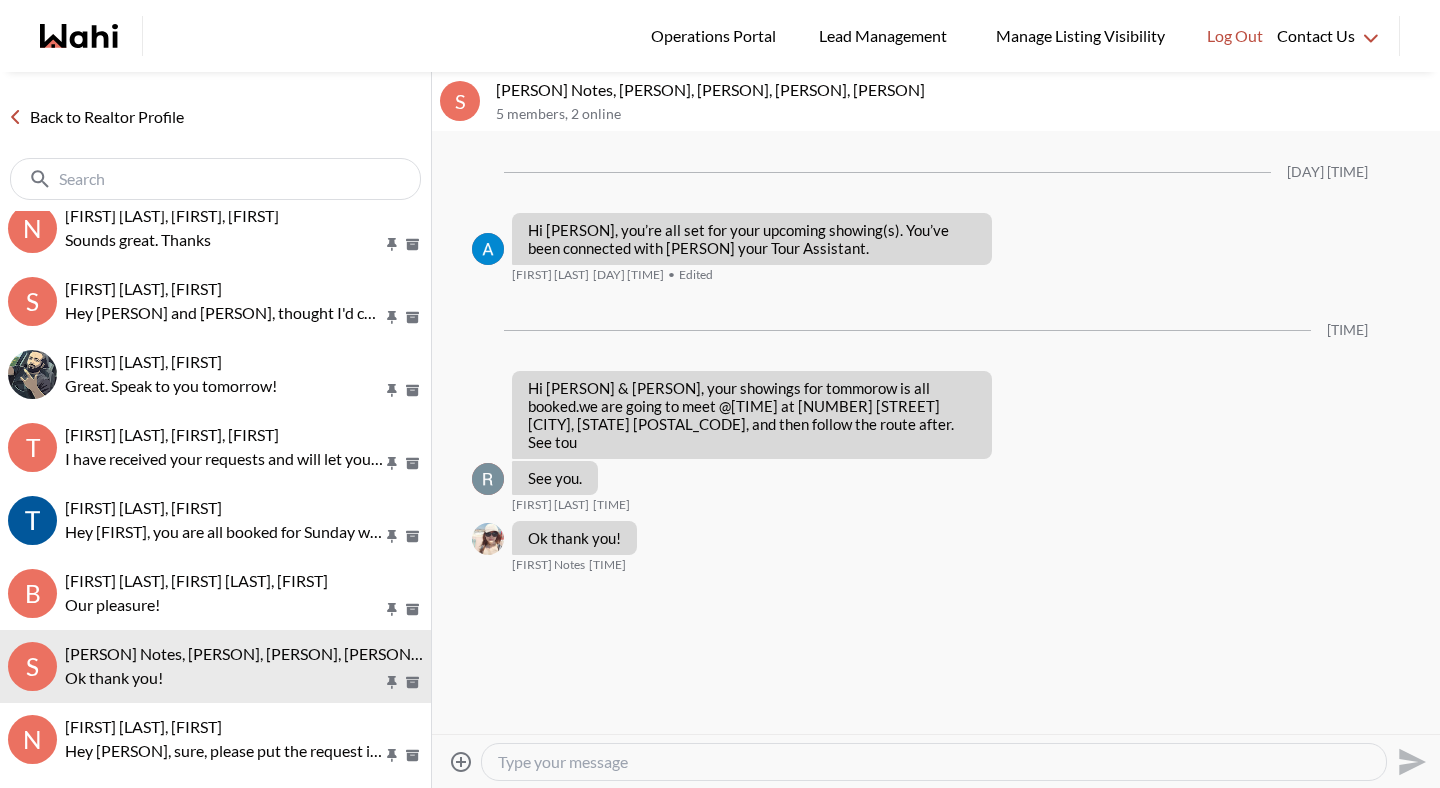 click at bounding box center (934, 762) 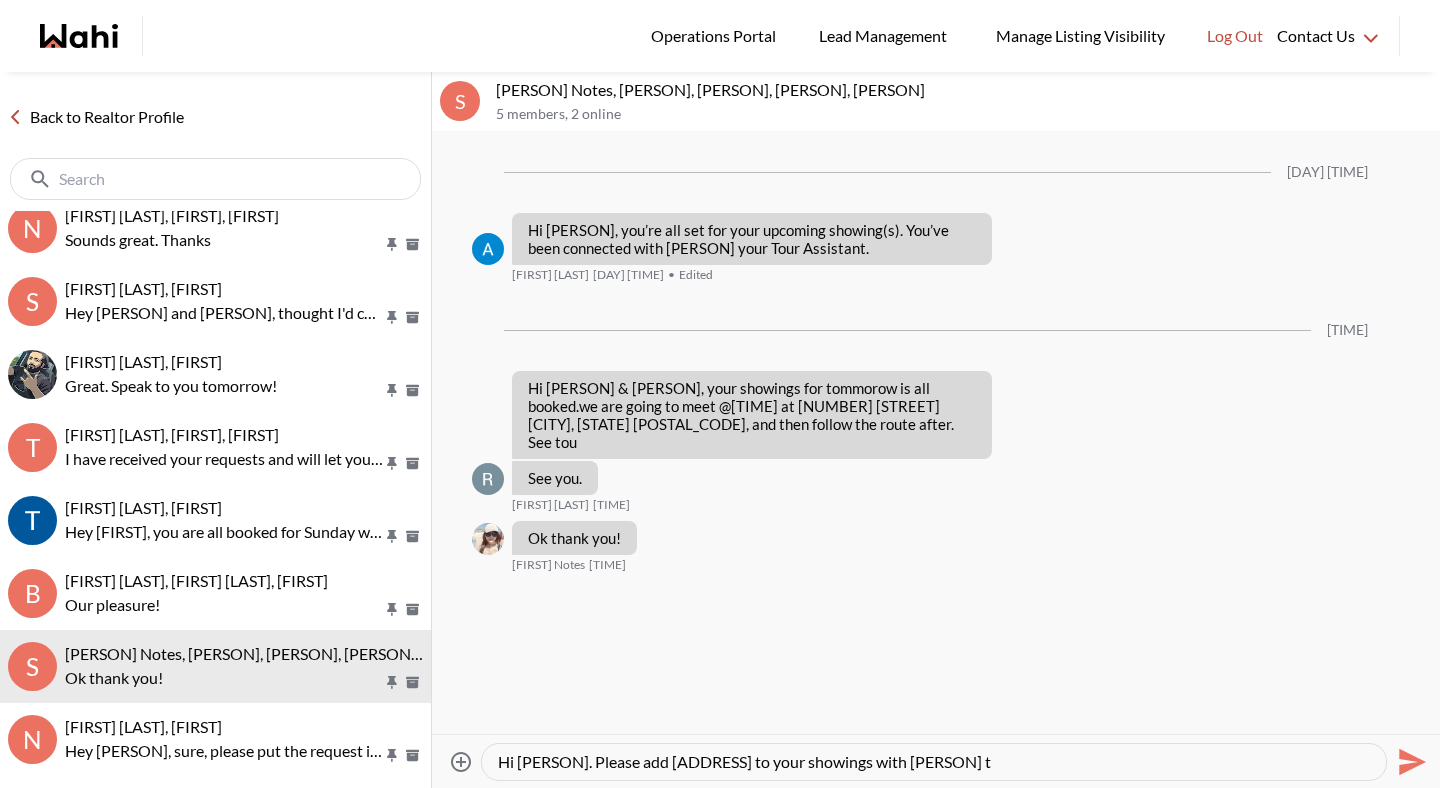type on "Hi [FIRST]. Please add [NUMBER] [STREET] [CITY], [STATE] to your showings with [FIRST] to" 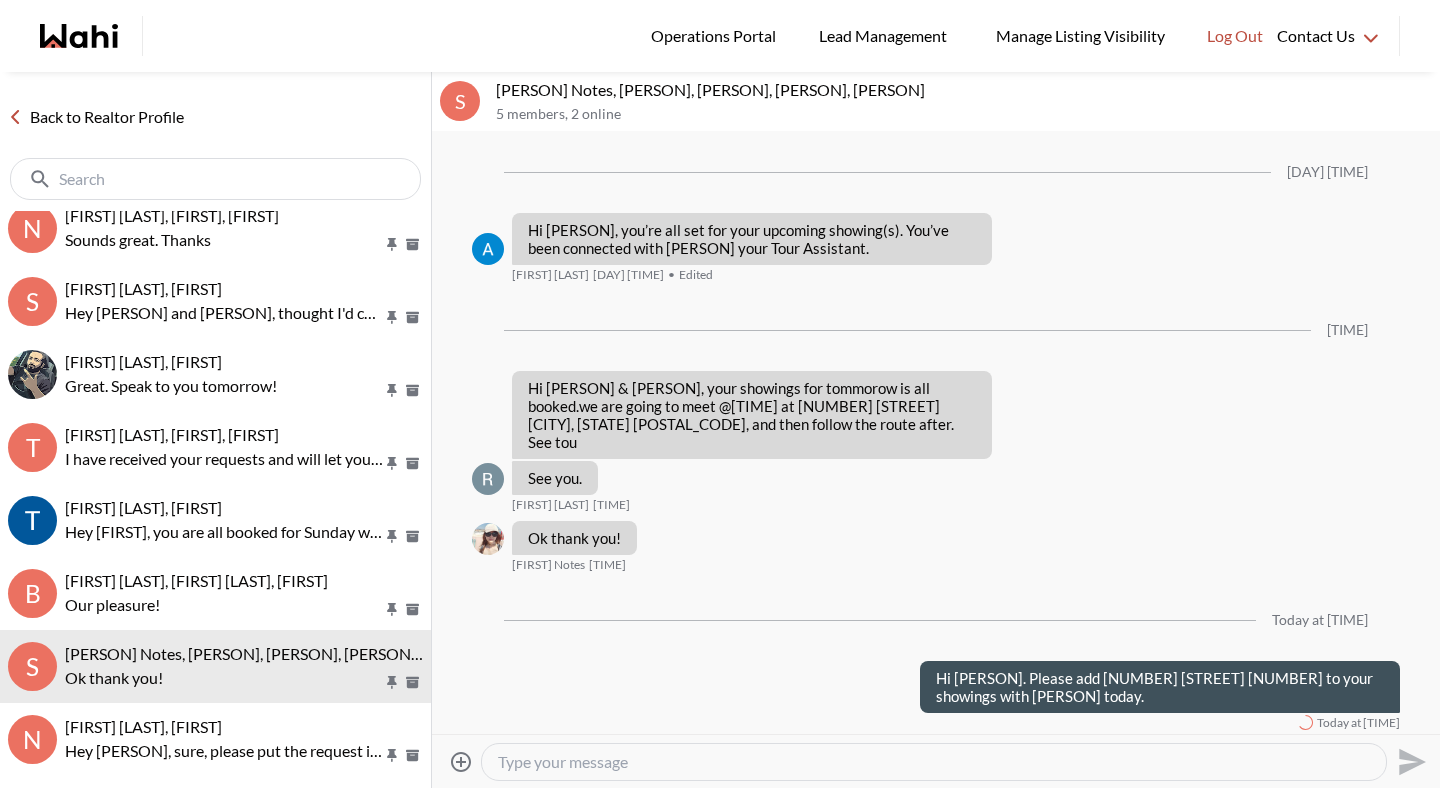scroll, scrollTop: 5, scrollLeft: 0, axis: vertical 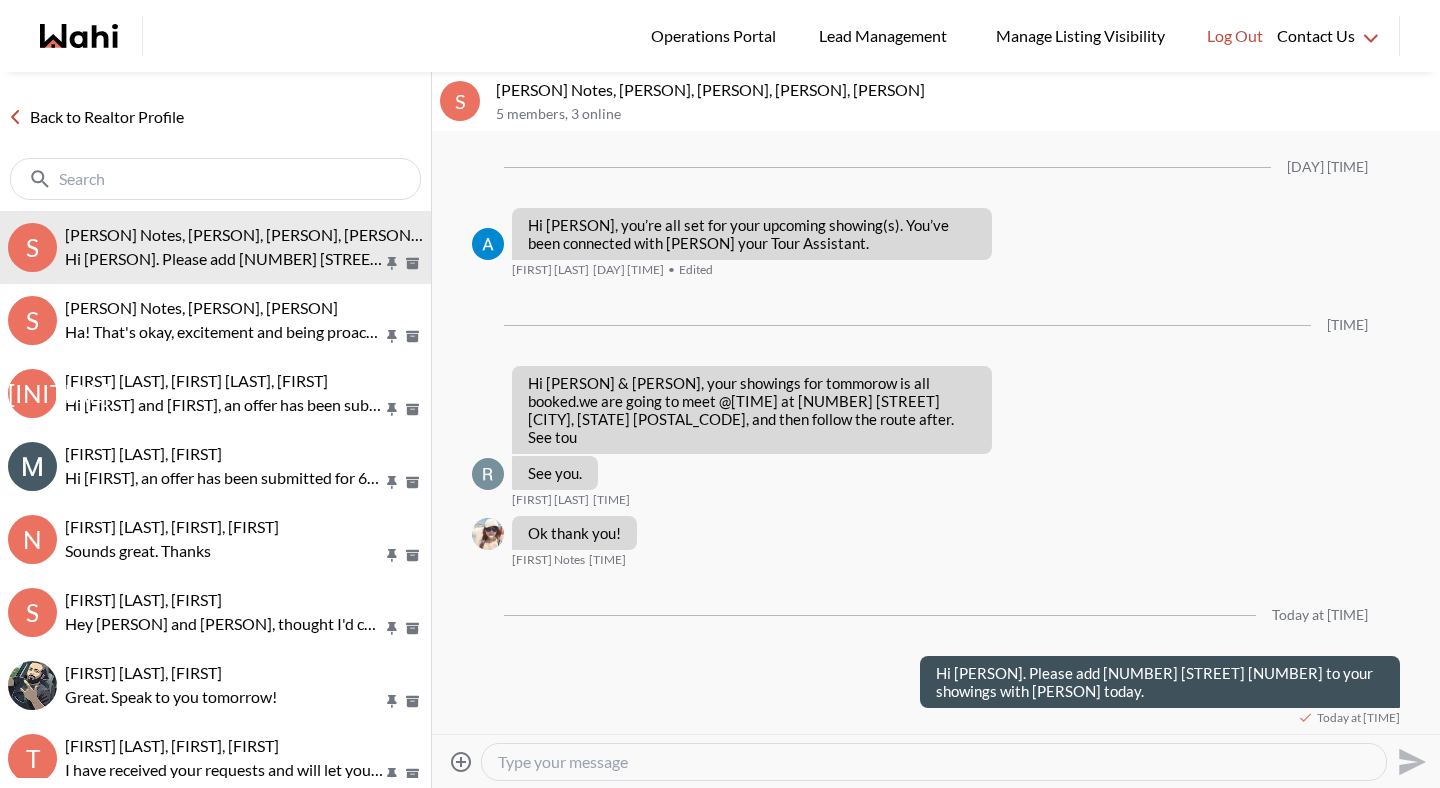 type 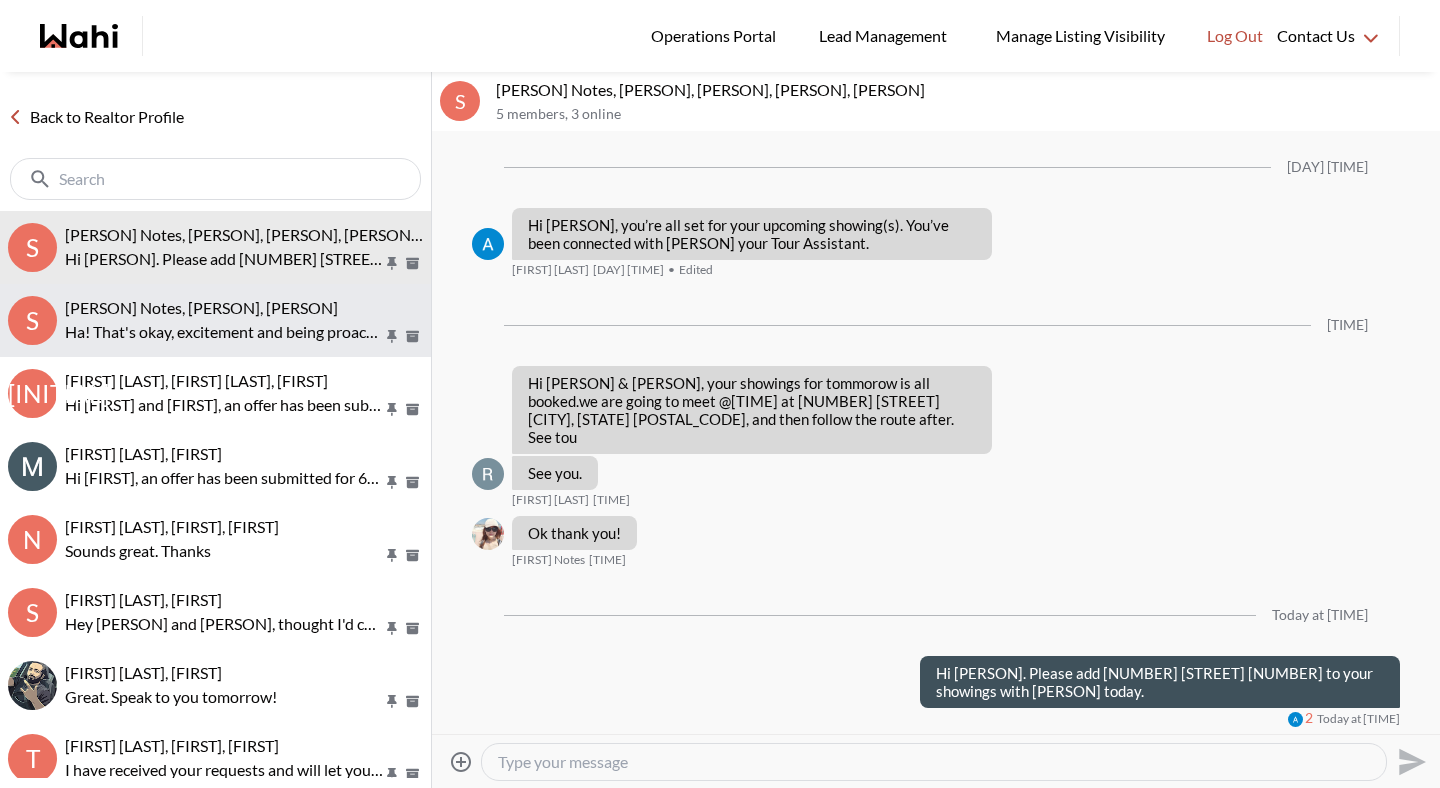 click on "Ha! That's okay, excitement and being proactive is great!" at bounding box center (224, 332) 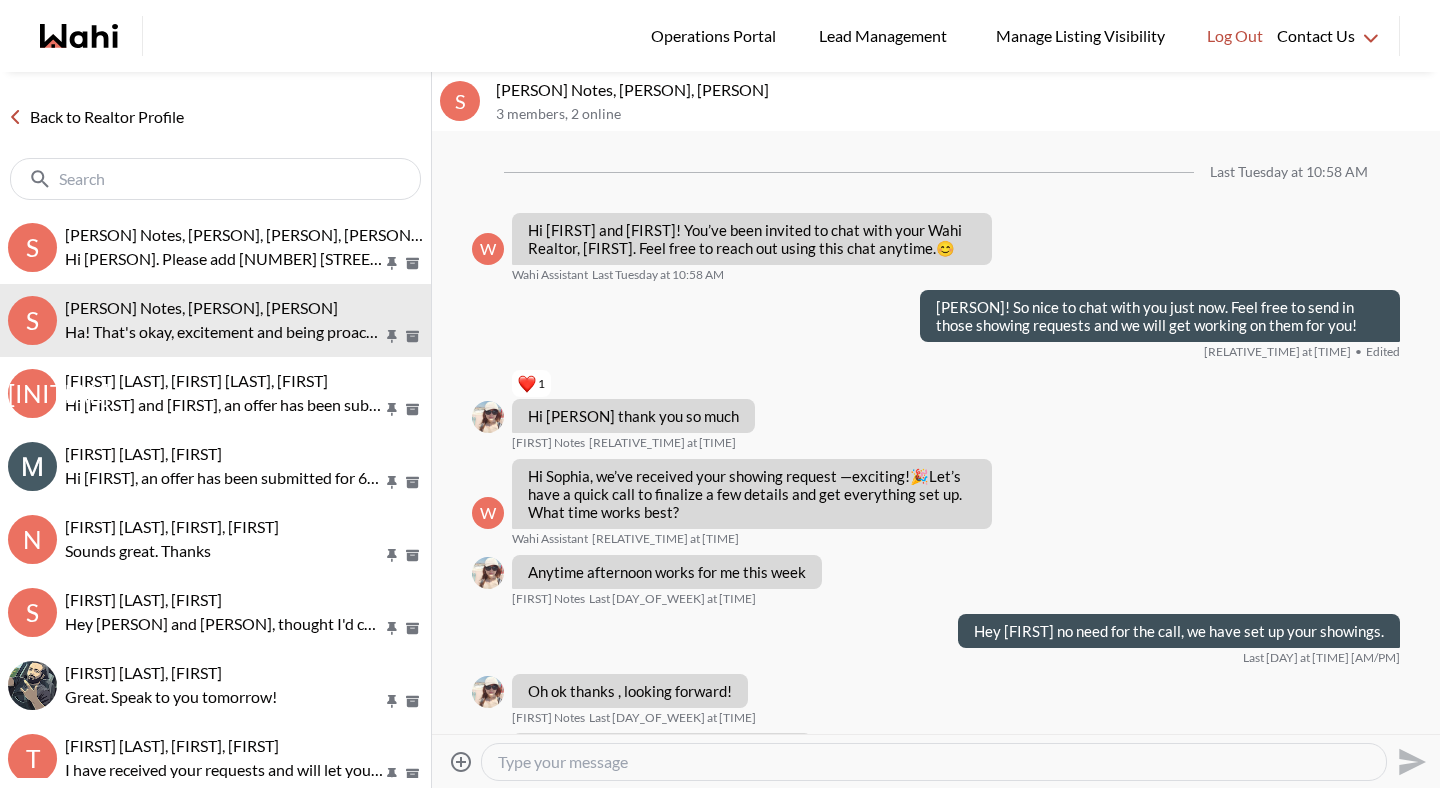 scroll, scrollTop: 1566, scrollLeft: 0, axis: vertical 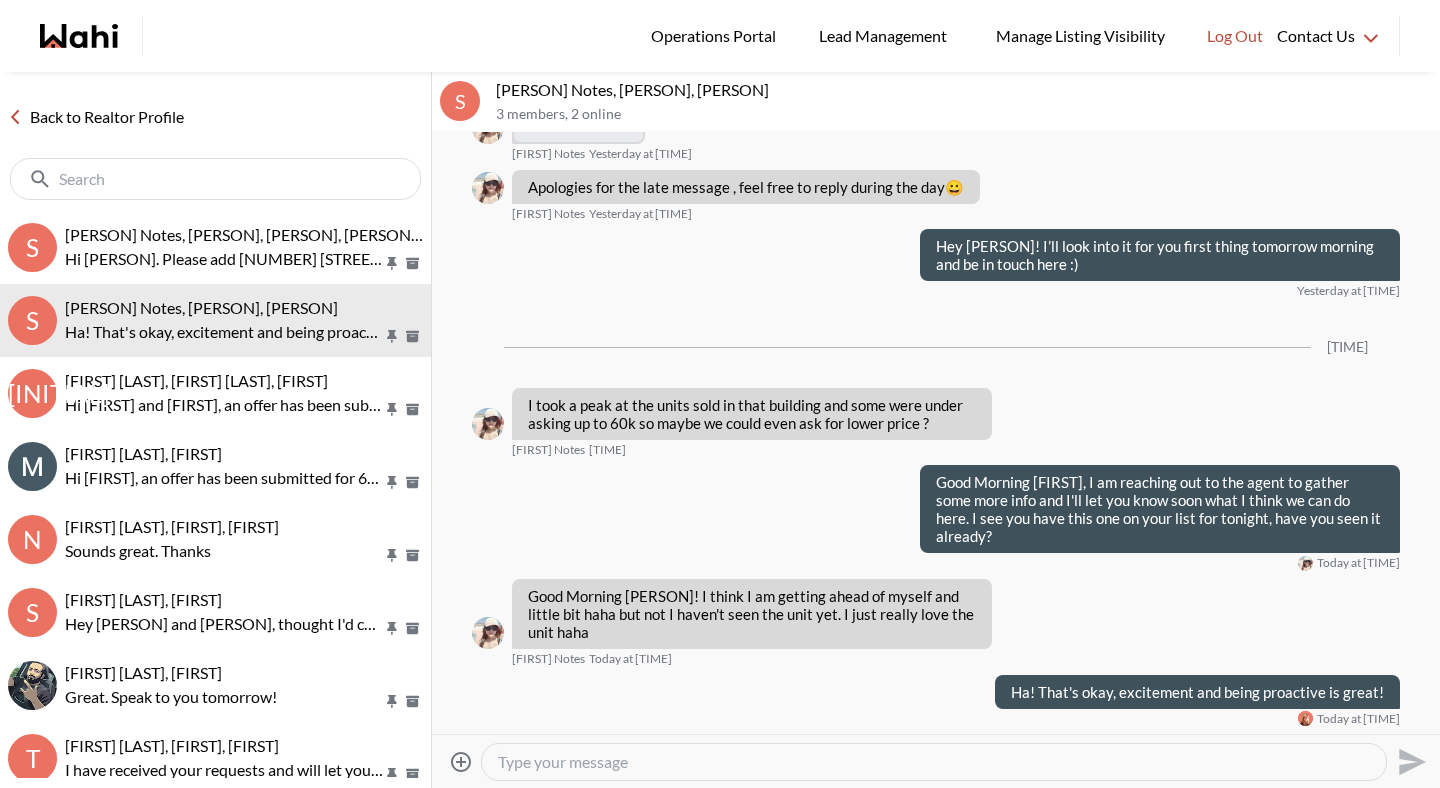 click at bounding box center (934, 762) 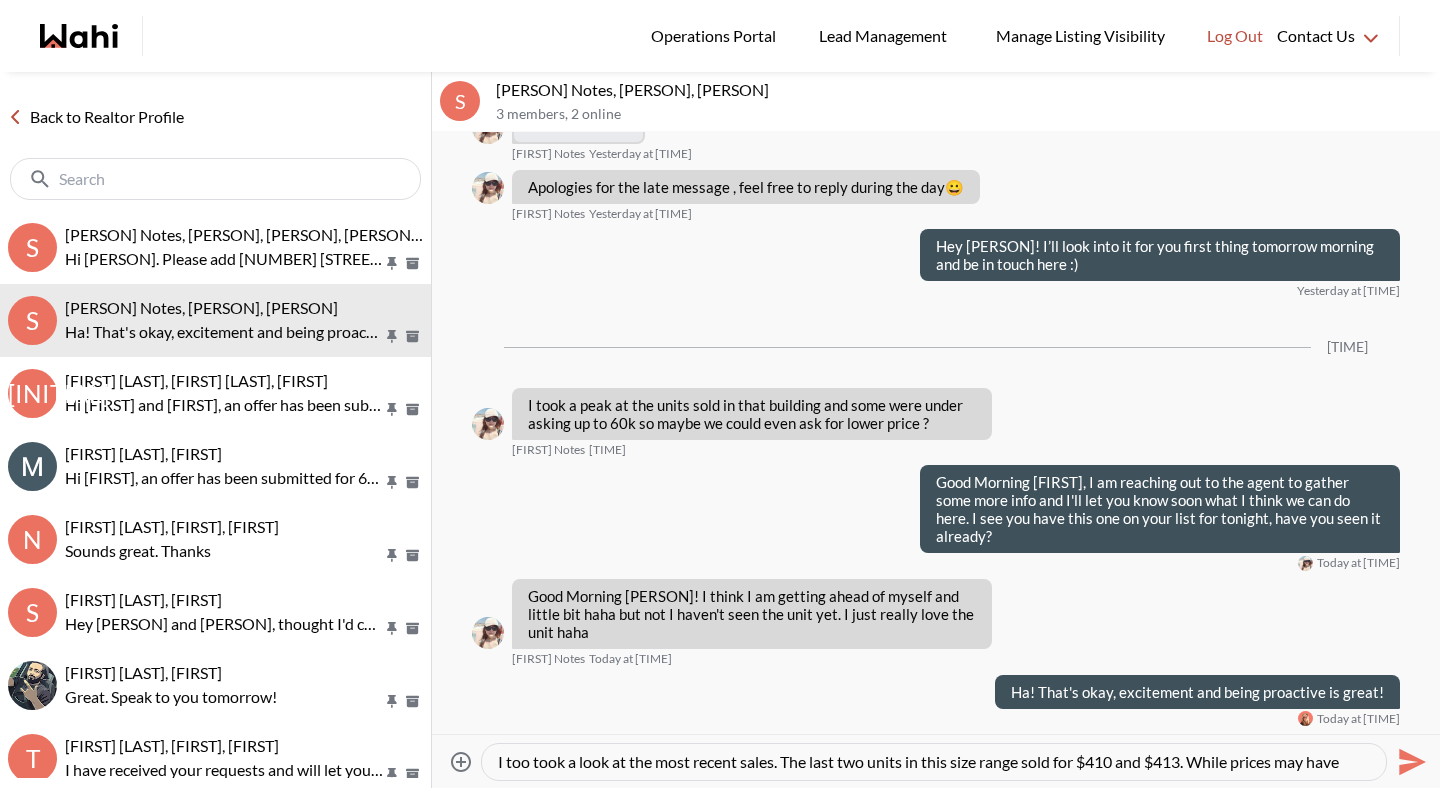 scroll, scrollTop: 19, scrollLeft: 0, axis: vertical 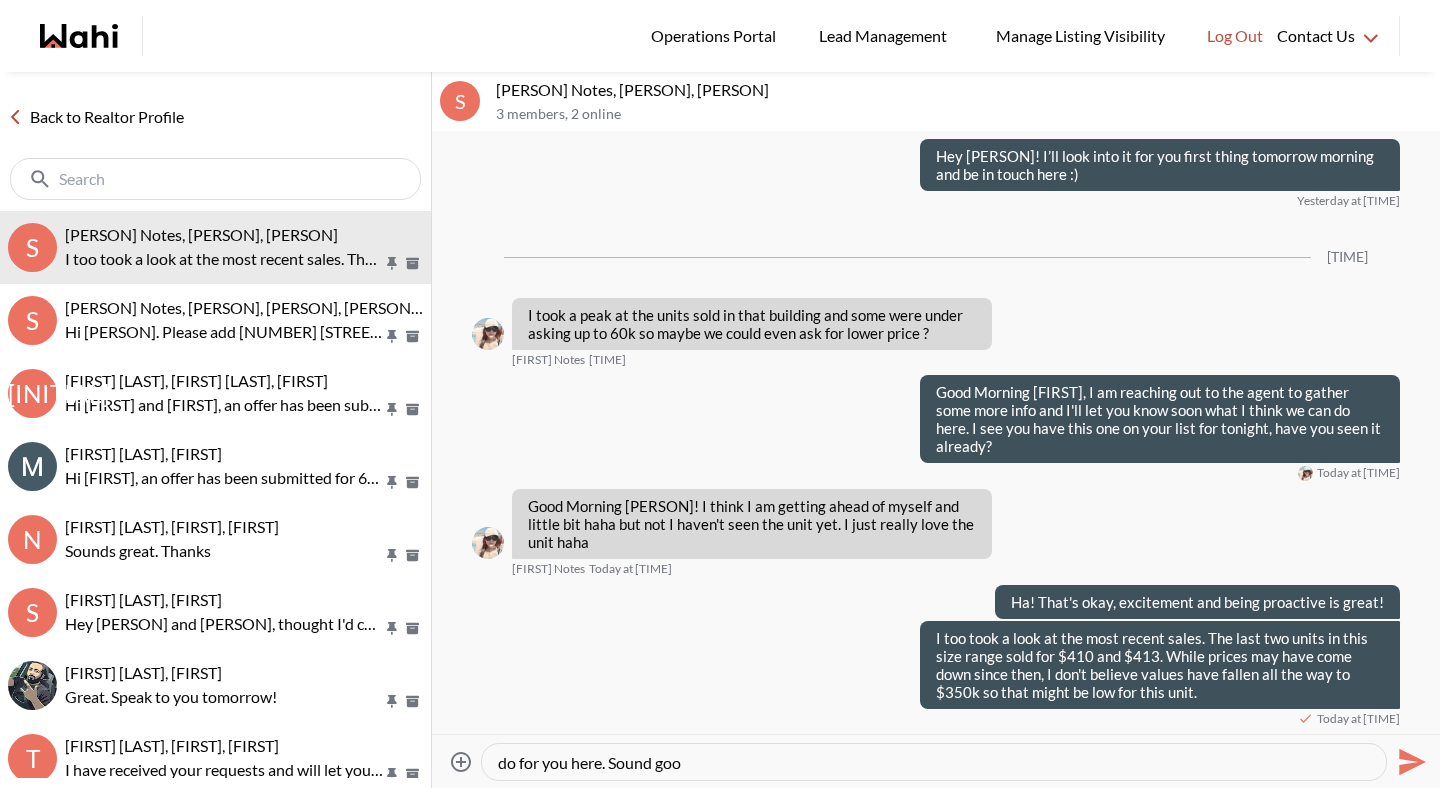 type on "How about you go have a look tonight and if you confirm you love it after seeing it we can get all the details and see what we can do for you here. Sound good" 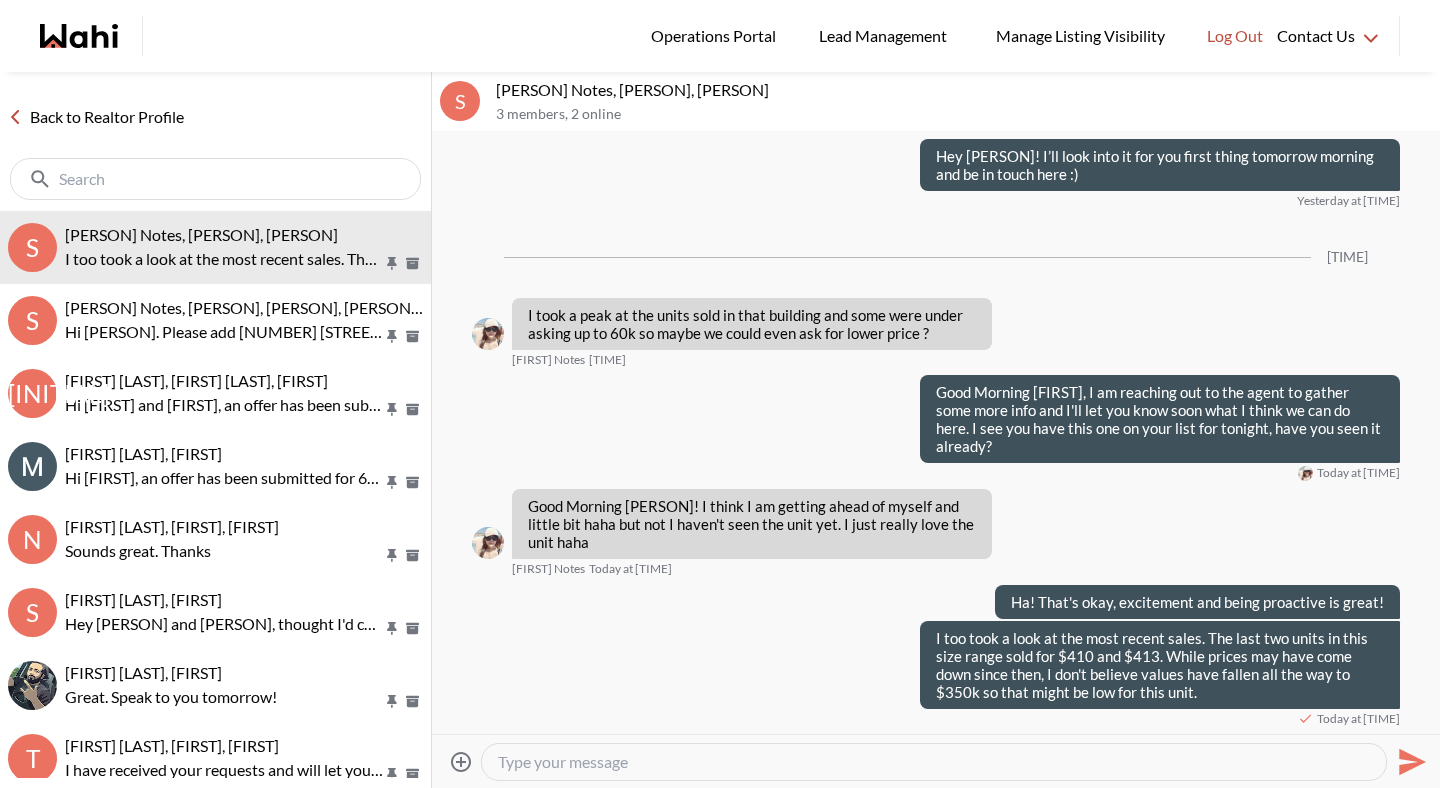 scroll, scrollTop: 1728, scrollLeft: 0, axis: vertical 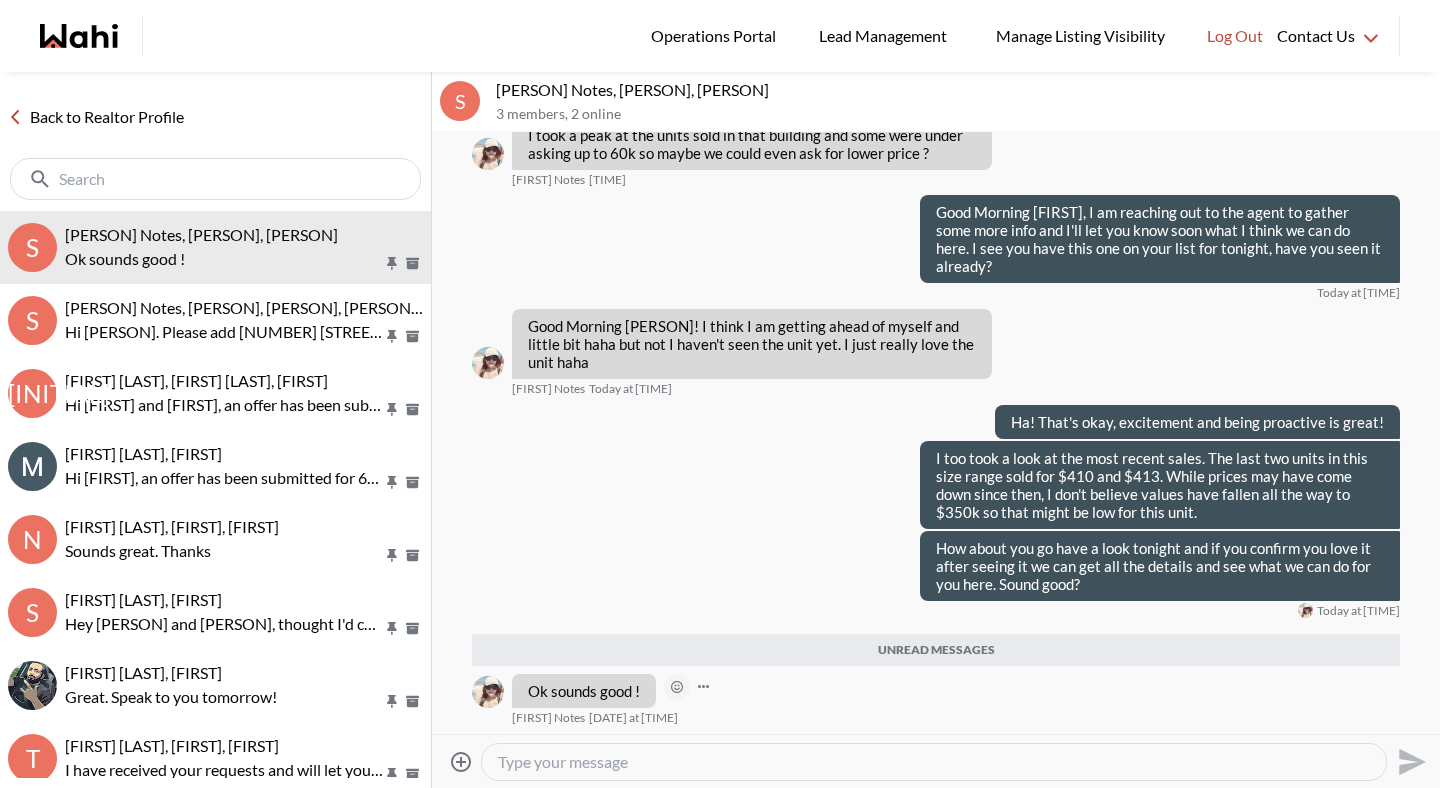 click at bounding box center (0, 0) 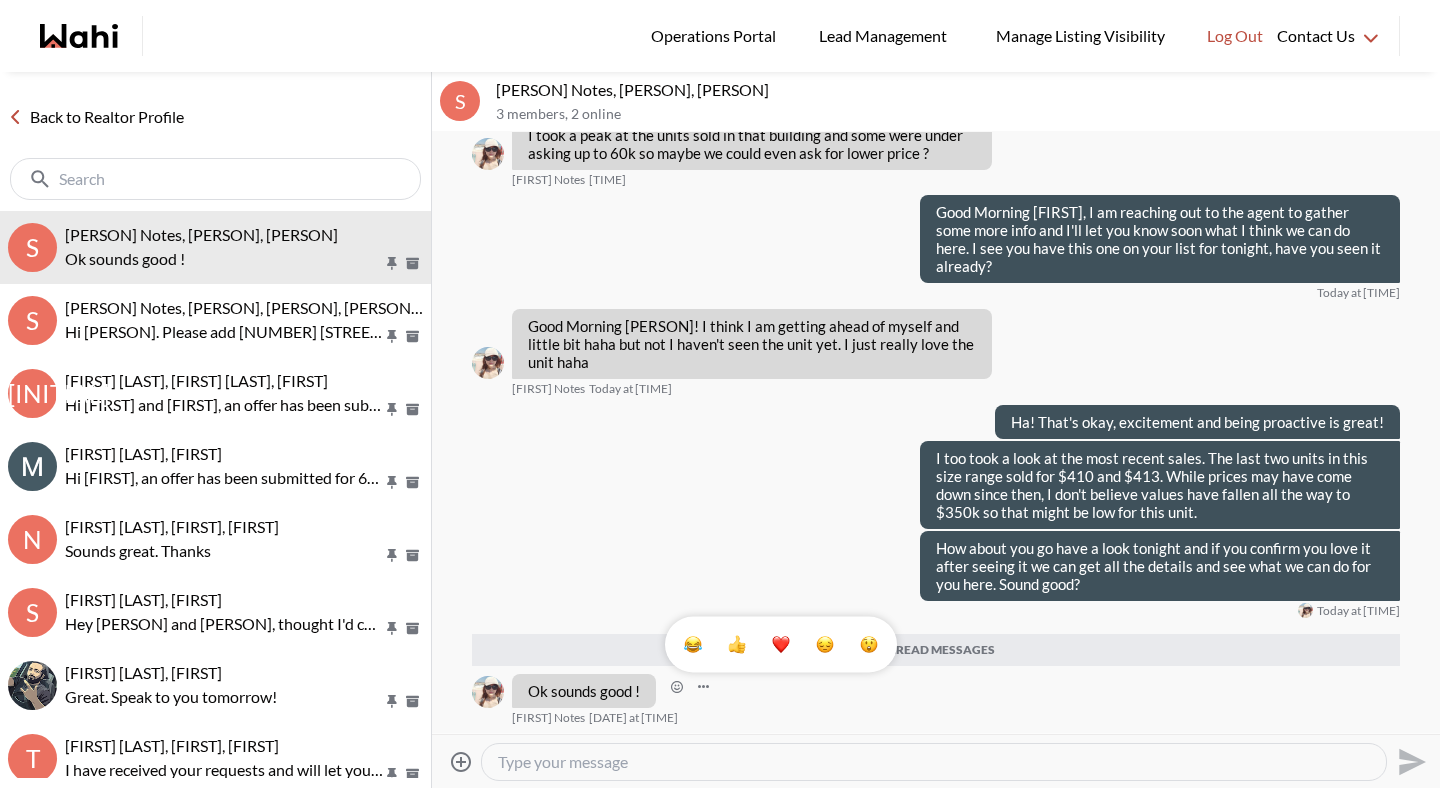 click at bounding box center [781, 645] 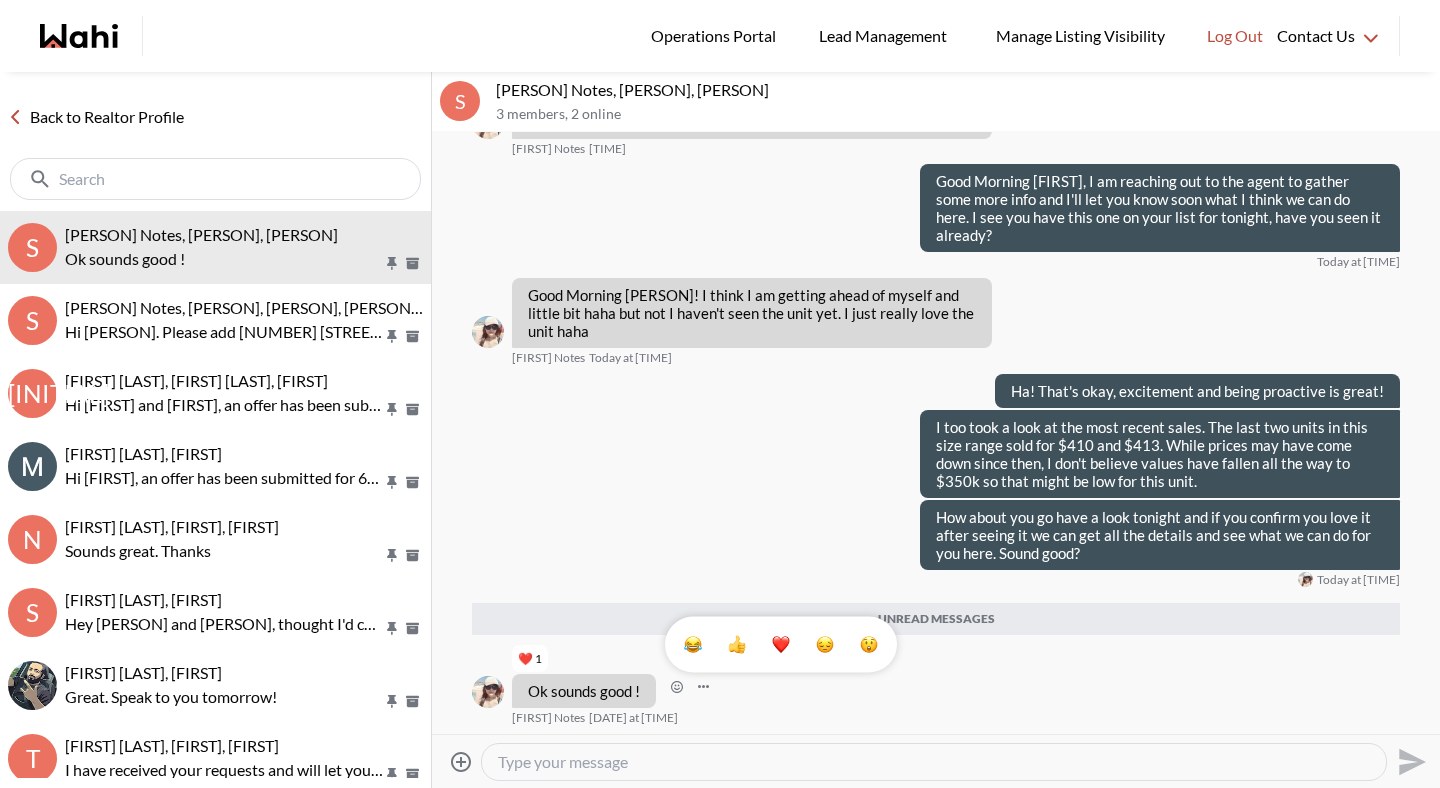 scroll, scrollTop: 1867, scrollLeft: 0, axis: vertical 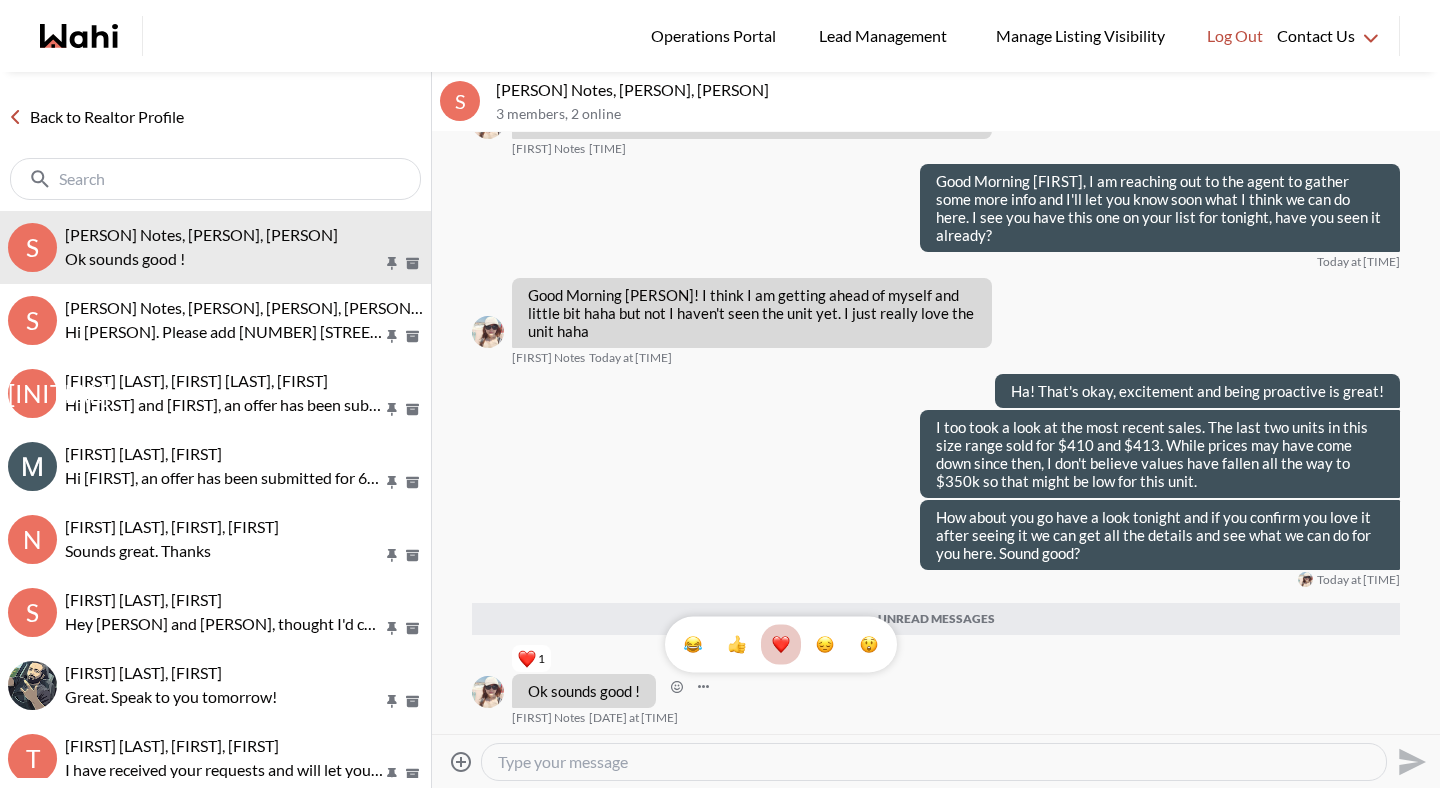 click on "Back to Realtor Profile" at bounding box center [96, 117] 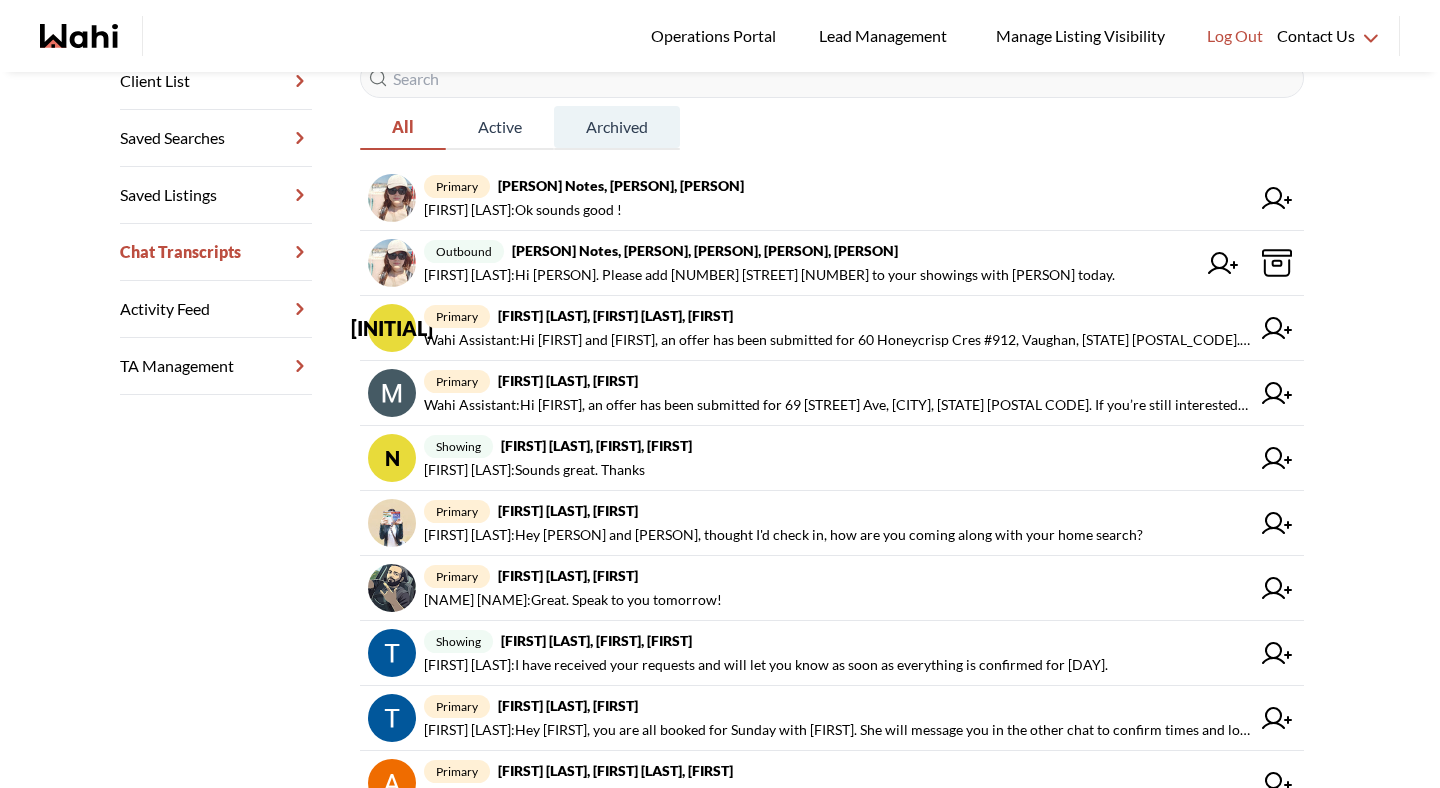 scroll, scrollTop: 434, scrollLeft: 0, axis: vertical 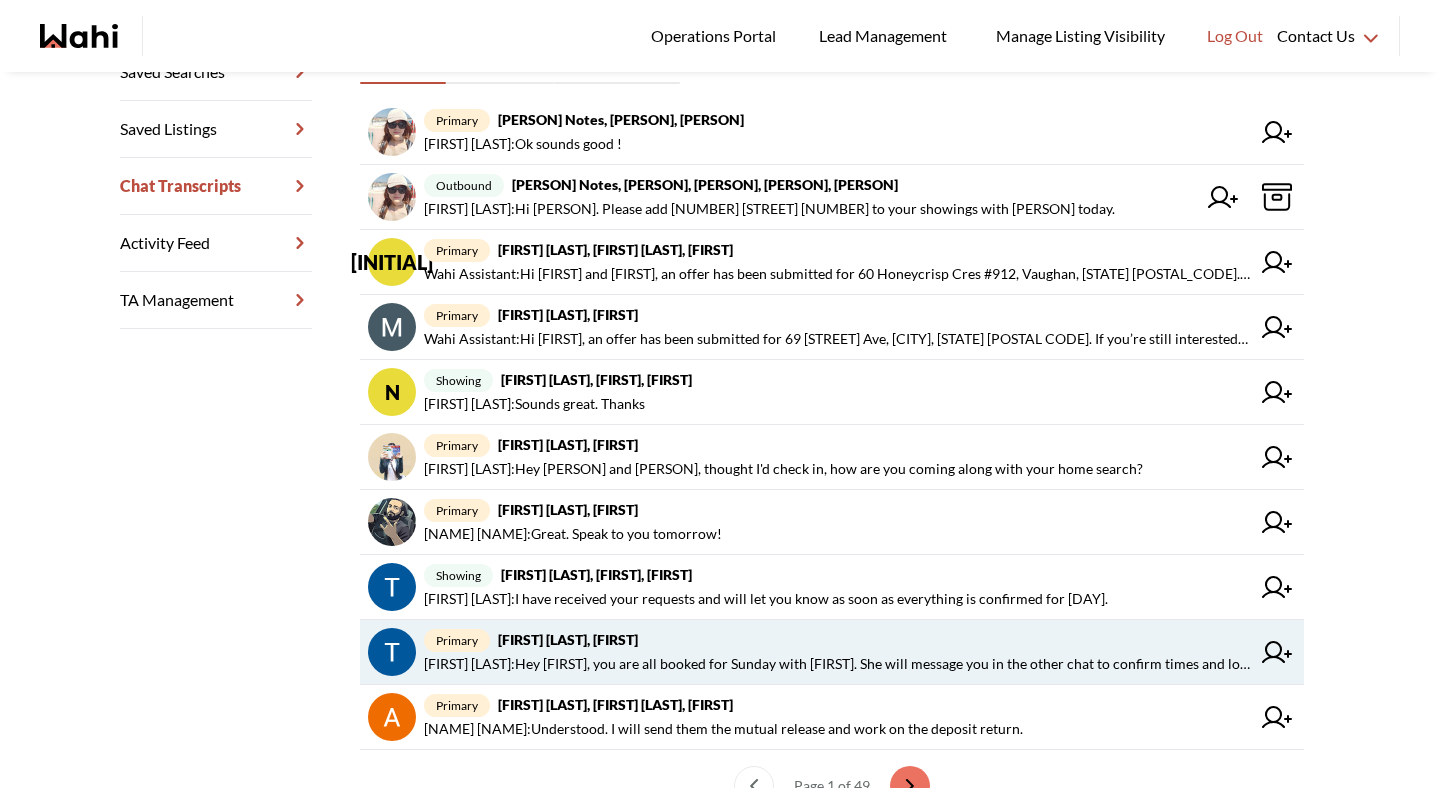 click on "[FIRST] [LAST], [FIRST]" at bounding box center (568, 639) 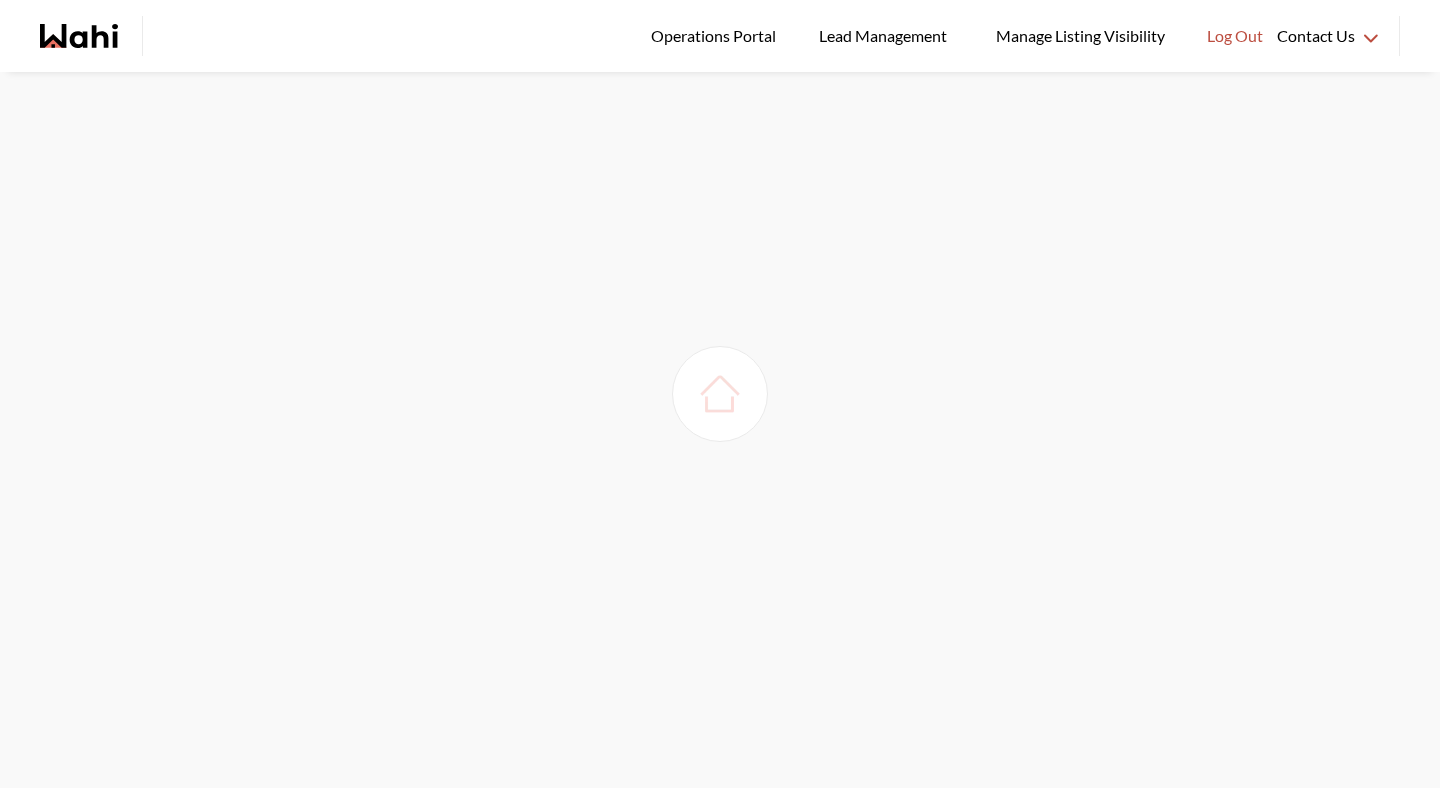 scroll, scrollTop: 0, scrollLeft: 0, axis: both 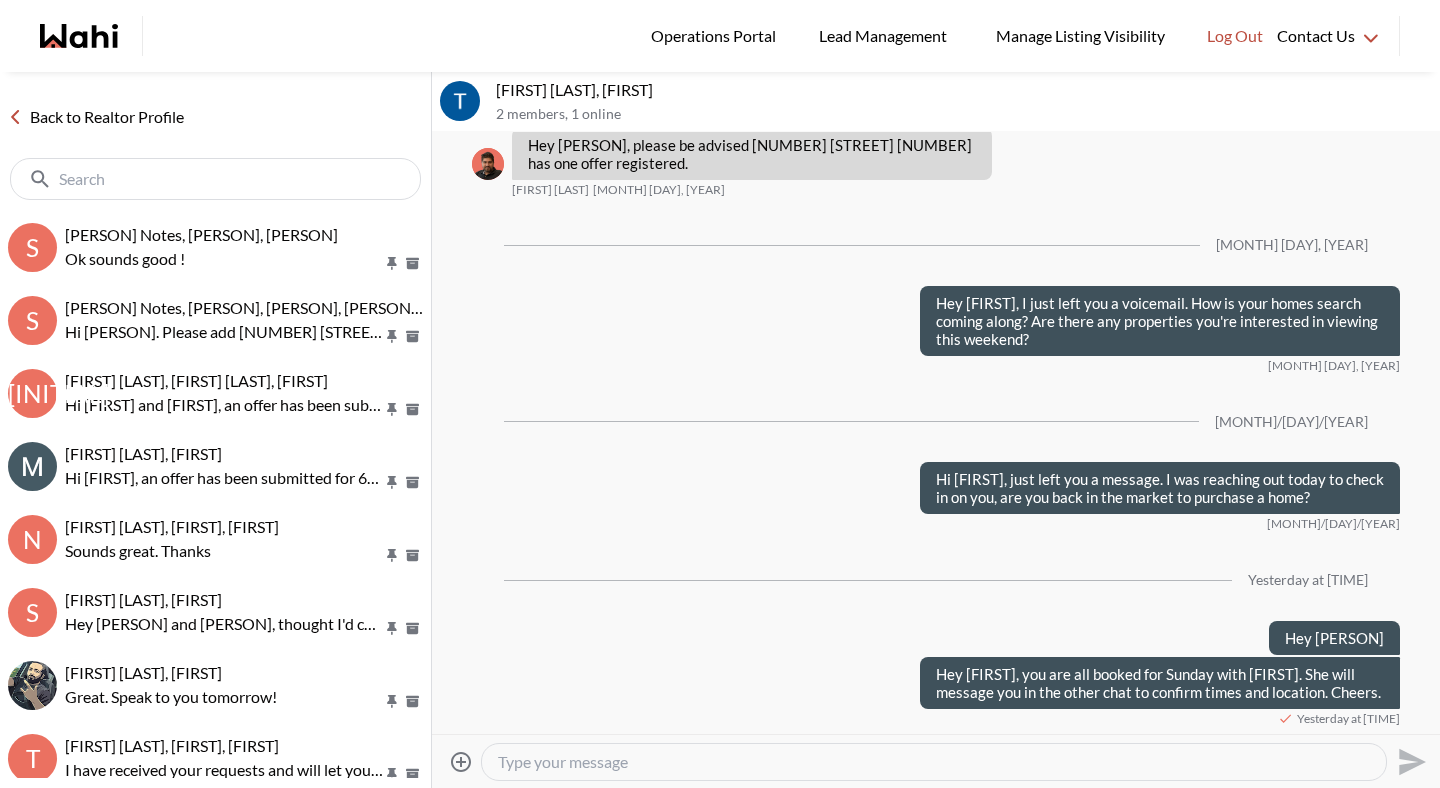 click at bounding box center [934, 762] 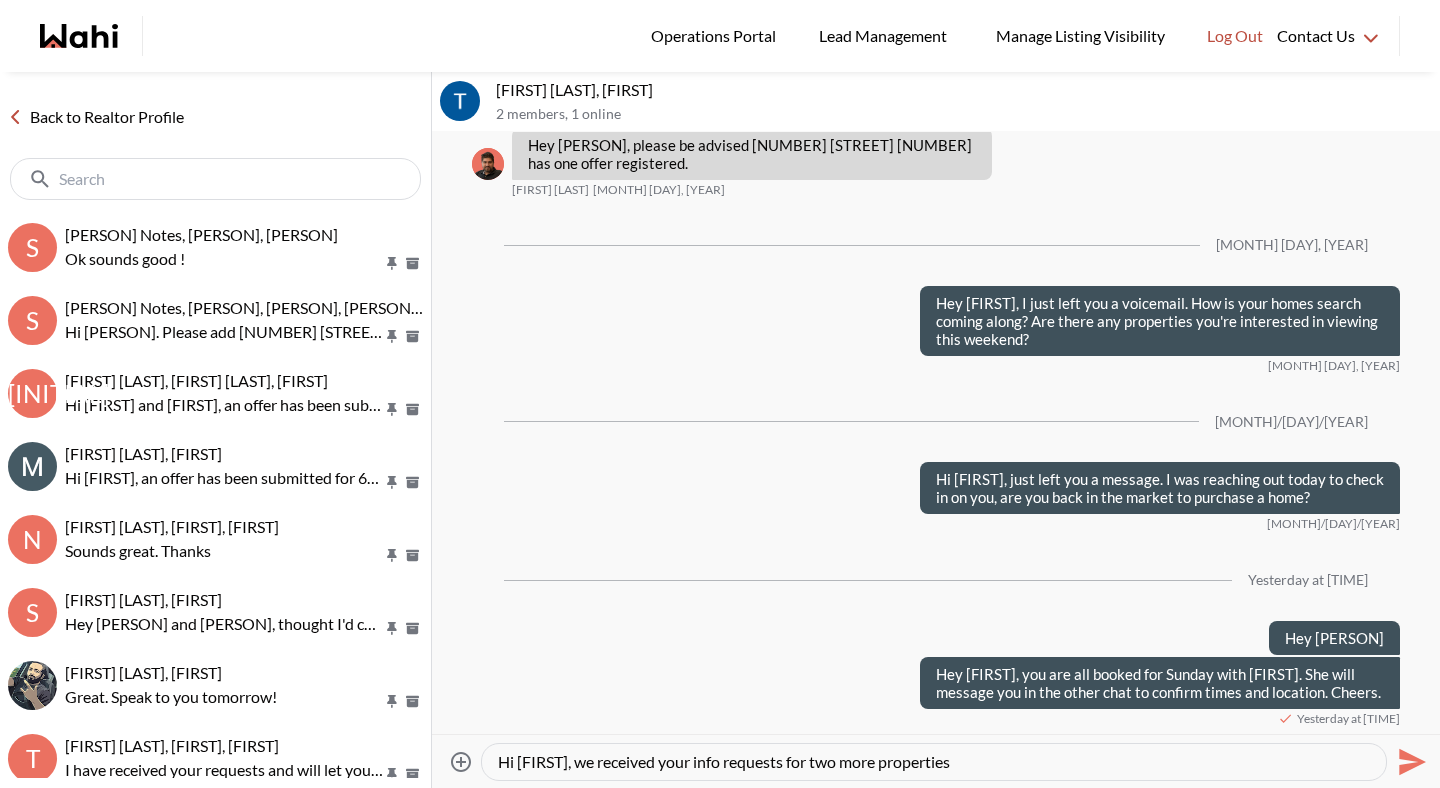 paste on "[ADDRESS]
[ADDRESS]" 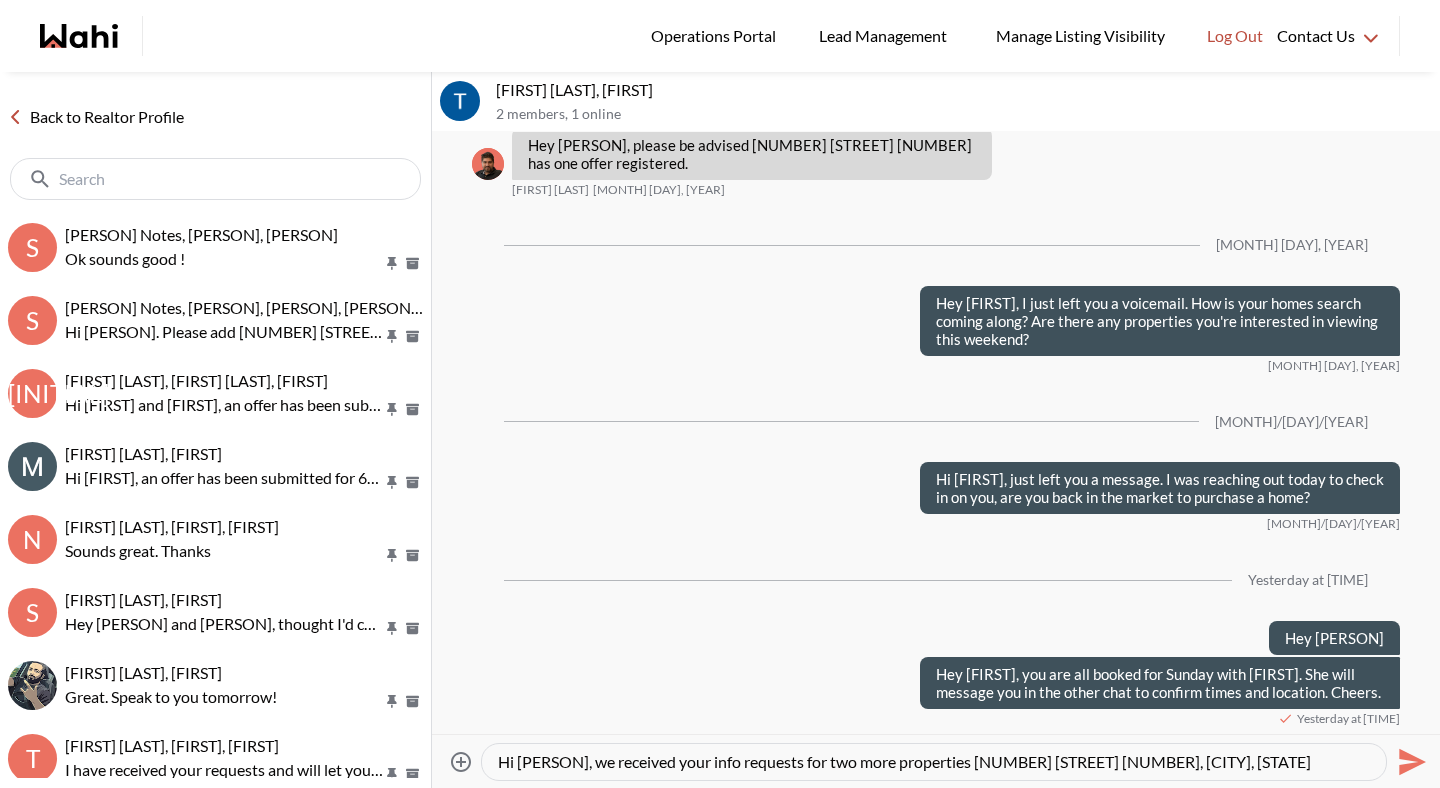 click on "Hi [PERSON], we received your info requests for two more properties [NUMBER] [STREET] [NUMBER], [CITY], [STATE] [POSTAL CODE]
[NUMBER] [STREET] [NUMBER], [CITY], [STATE] [POSTAL CODE]" at bounding box center (934, 762) 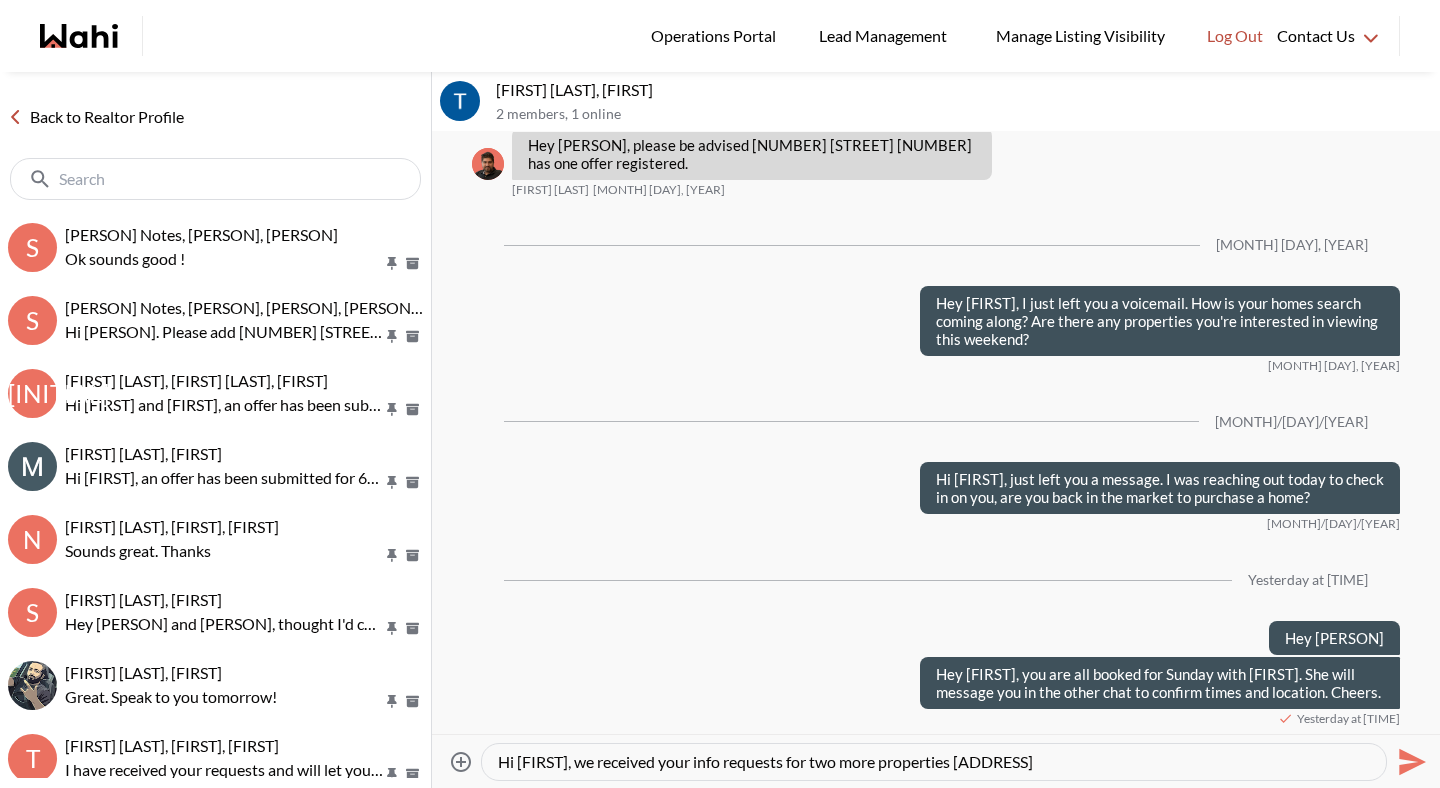 scroll, scrollTop: 2, scrollLeft: 0, axis: vertical 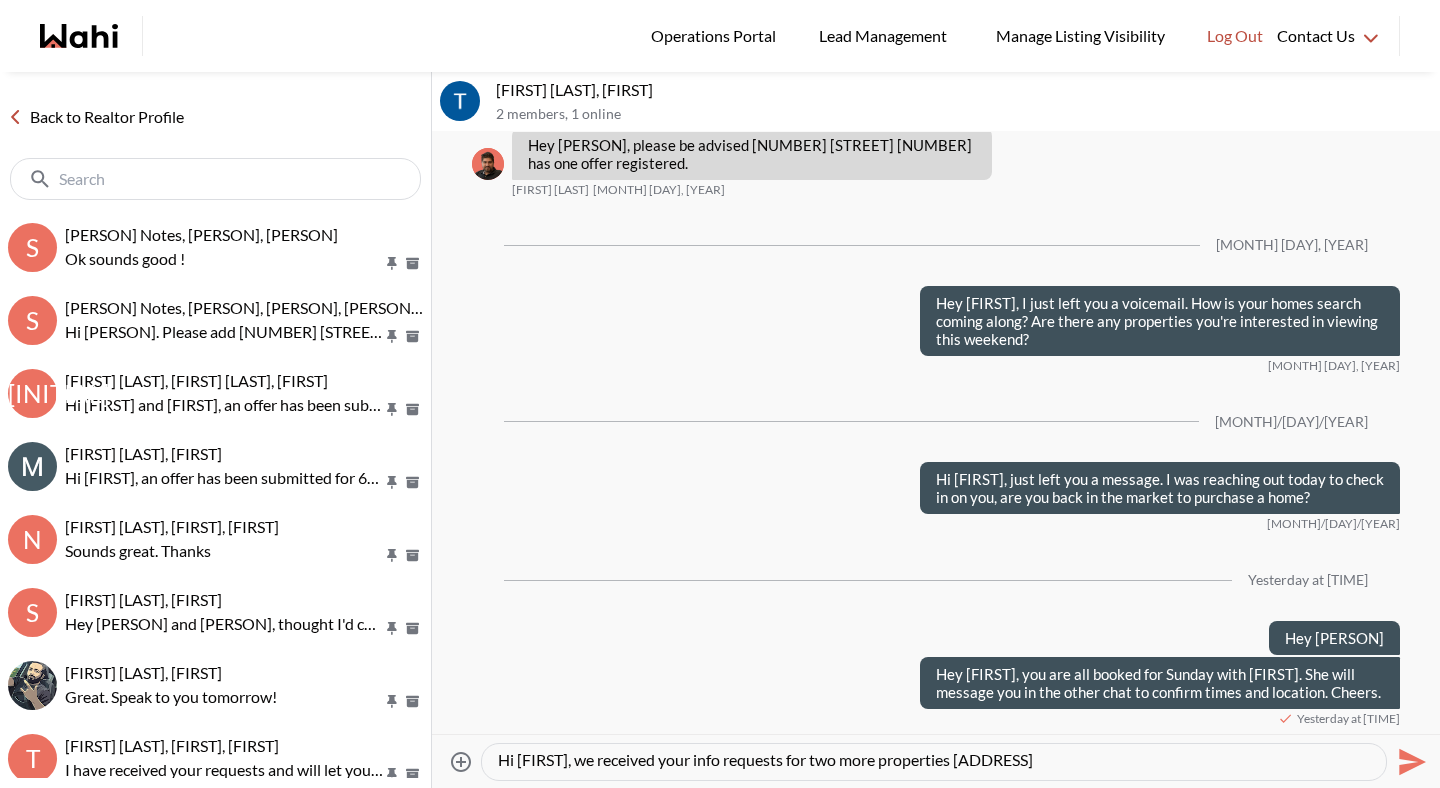 click on "Hi [FIRST], we received your info requests for two more properties [ADDRESS]
[ADDRESS]" at bounding box center (934, 762) 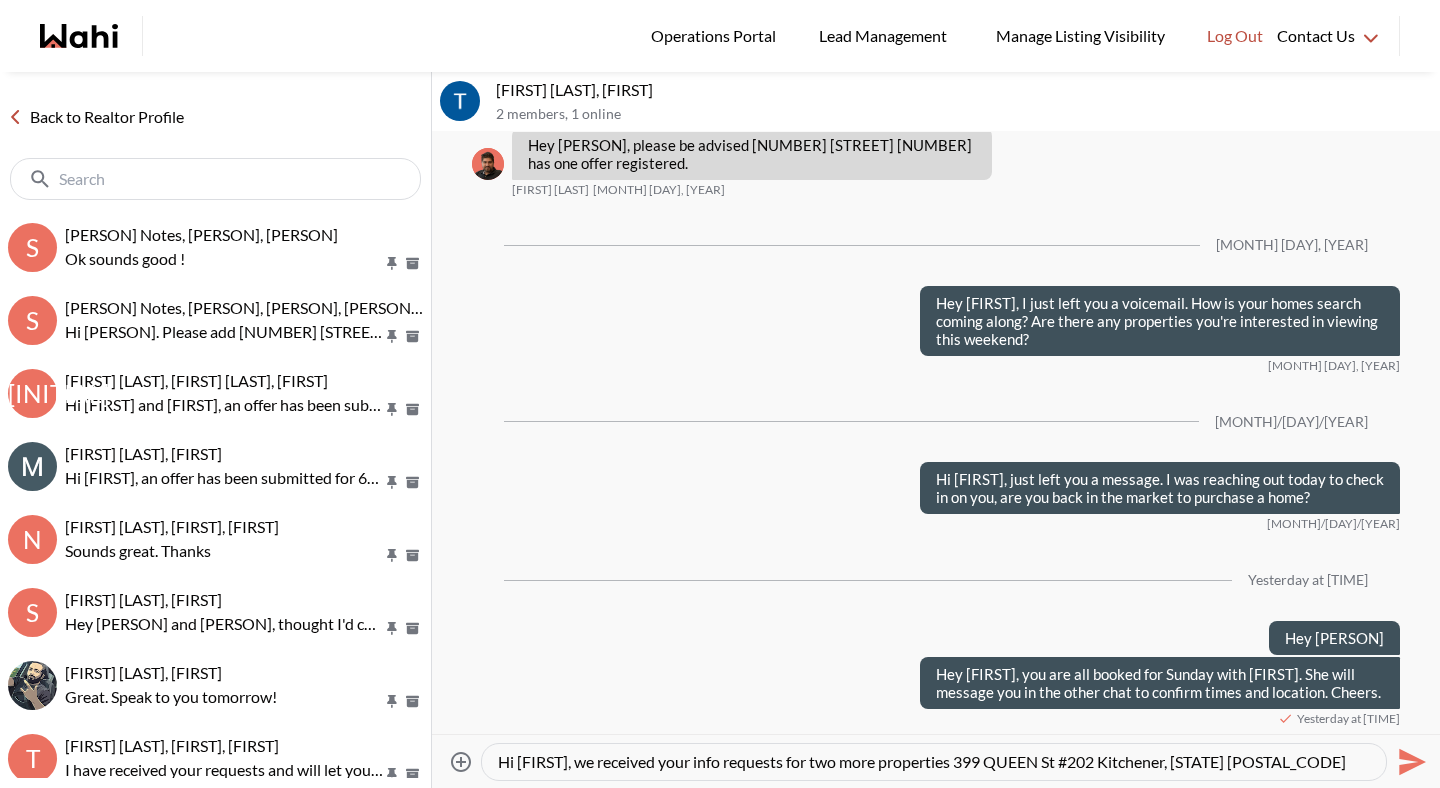 scroll, scrollTop: 20, scrollLeft: 0, axis: vertical 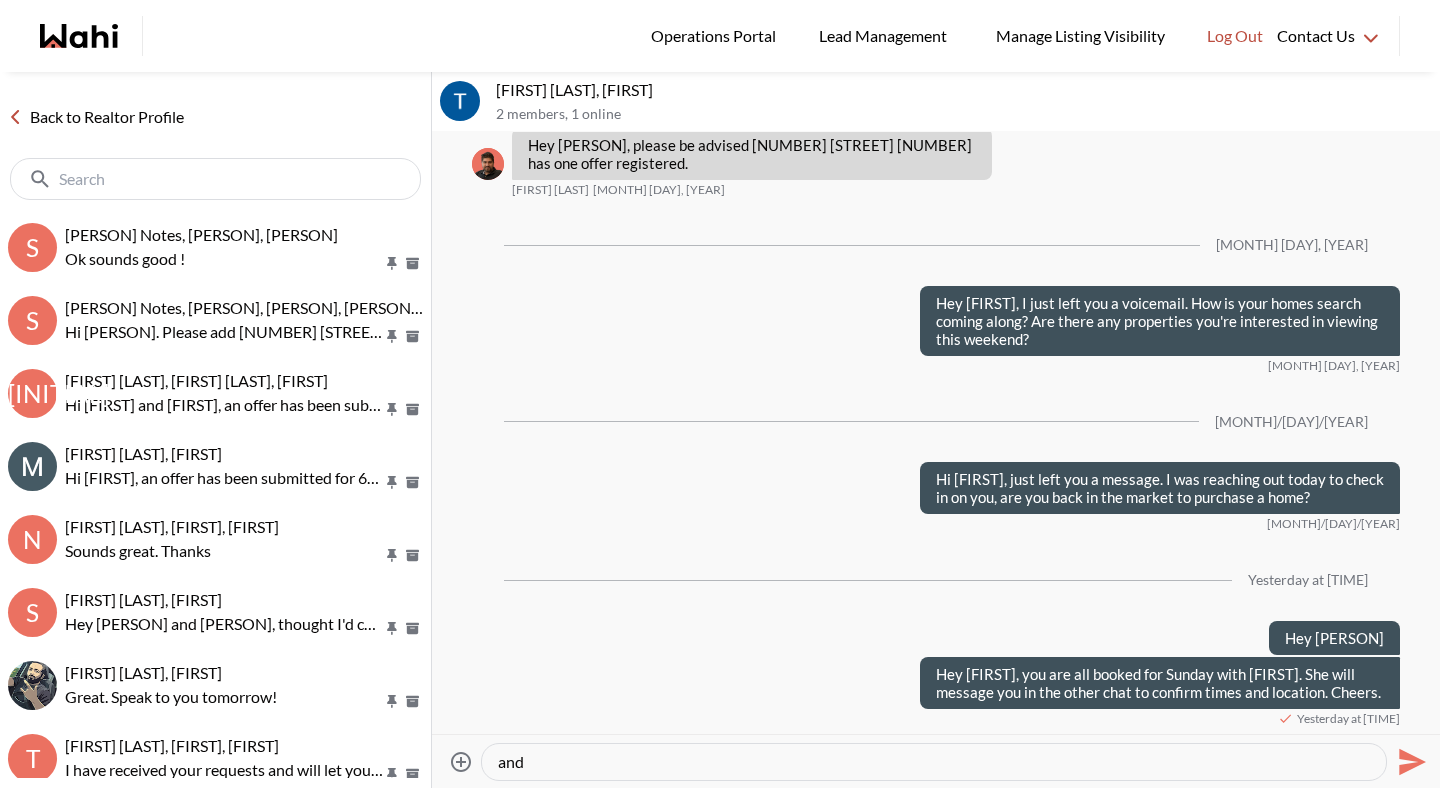 click on "Hi [FIRST], we received your info requests for two more properties 399 QUEEN St #202 Kitchener, [STATE] [POSTAL_CODE] and
60 Frederick St #2906, Kitchener, [STATE] [POSTAL_CODE]" at bounding box center [934, 762] 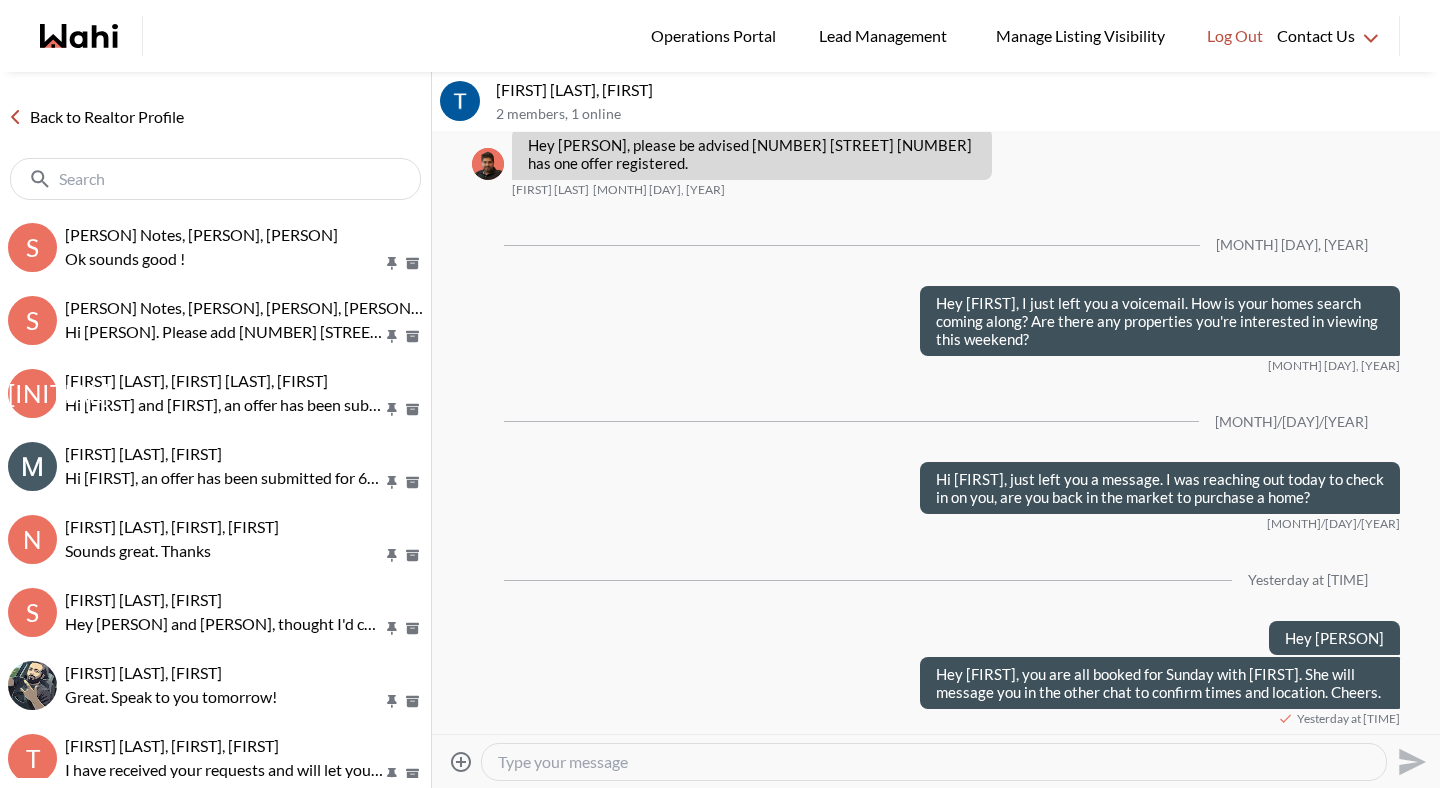 scroll, scrollTop: 516, scrollLeft: 0, axis: vertical 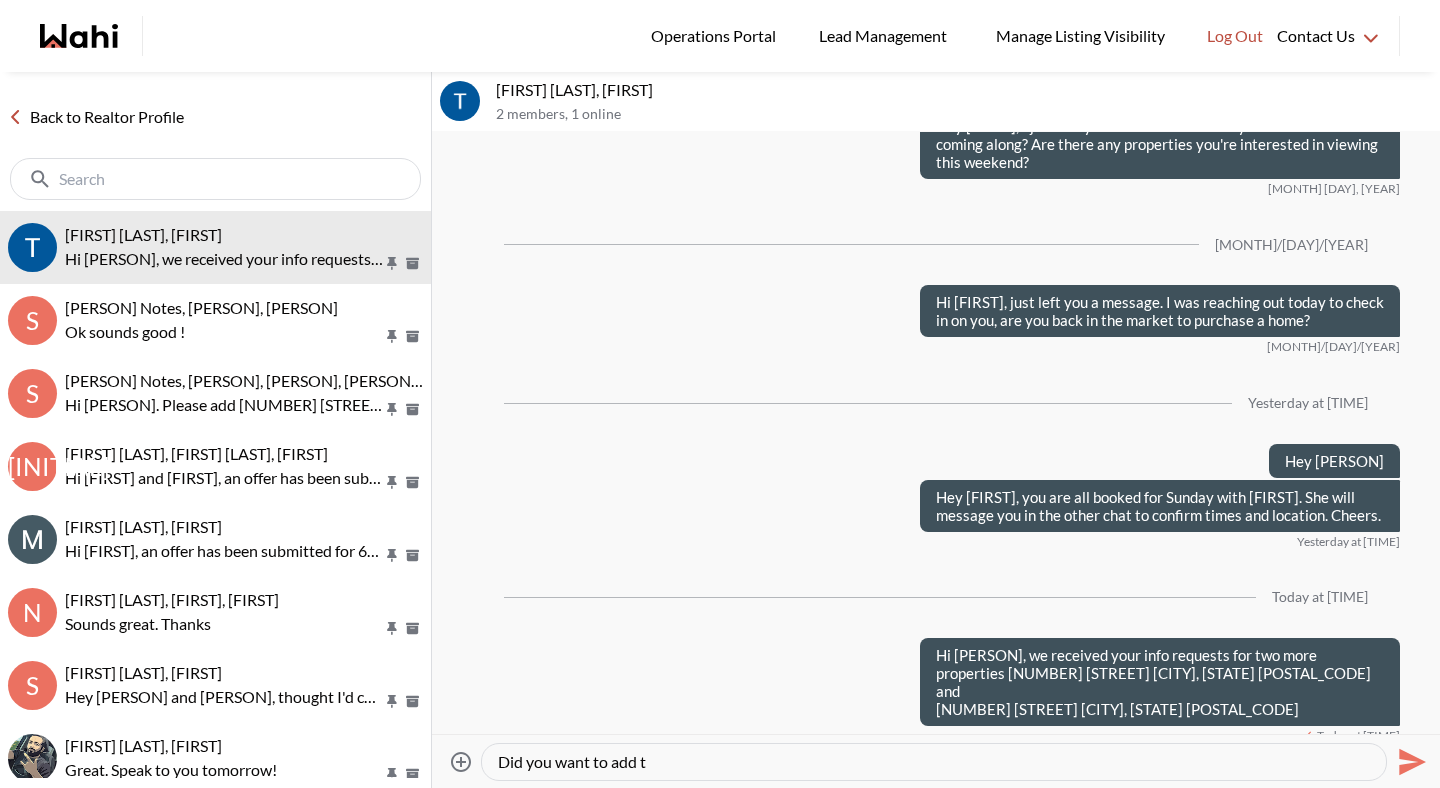 type on "Did you want to add th" 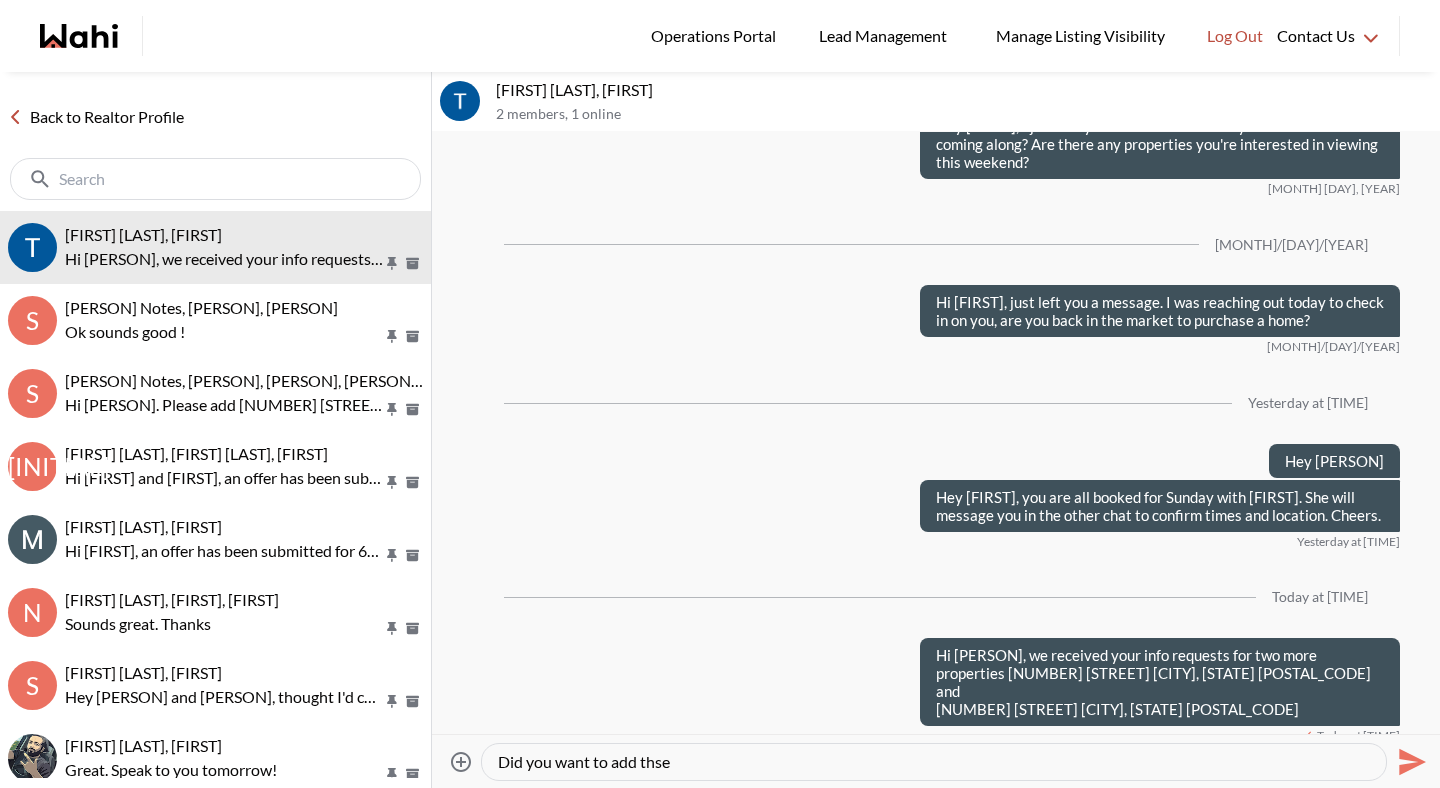 paste on "these" 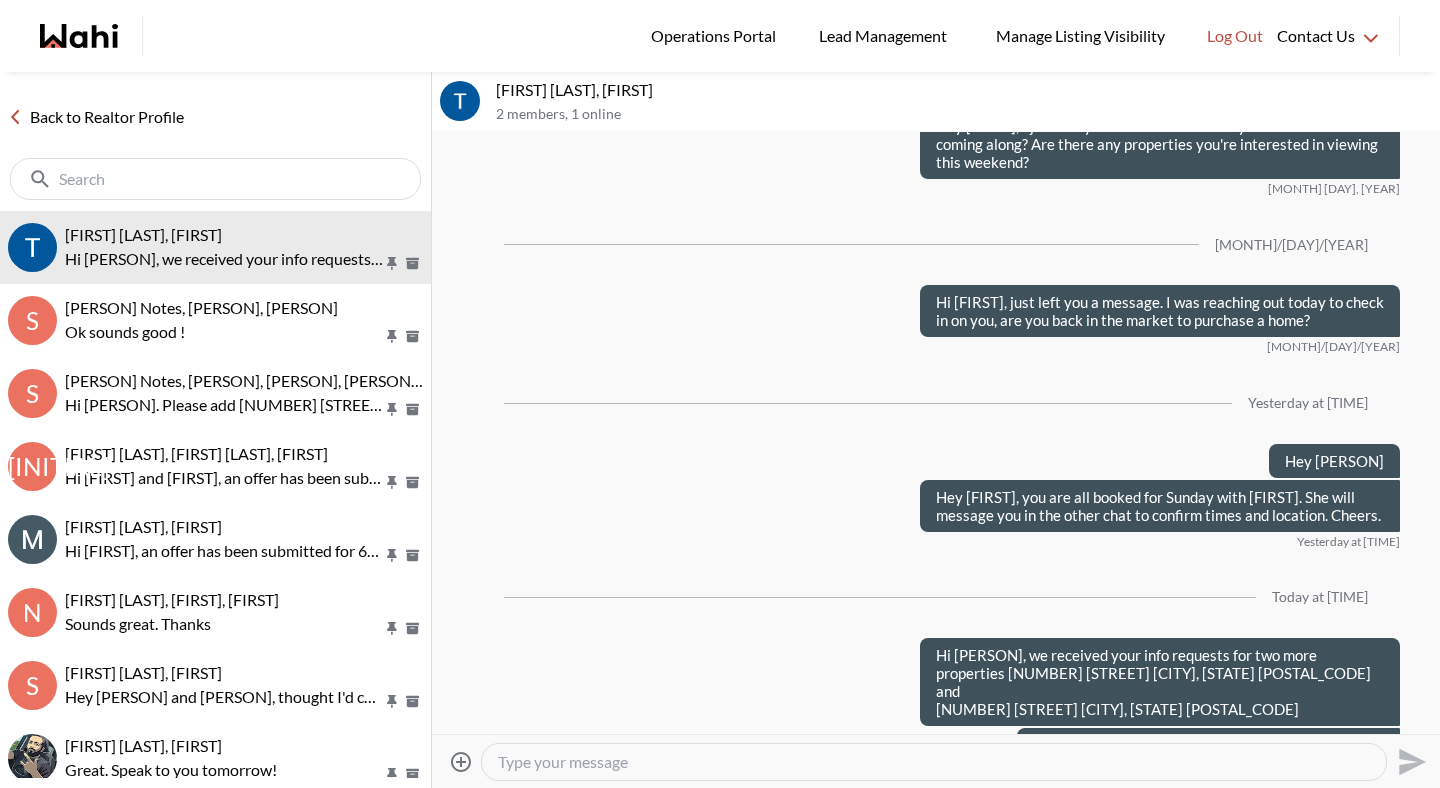 scroll, scrollTop: 552, scrollLeft: 0, axis: vertical 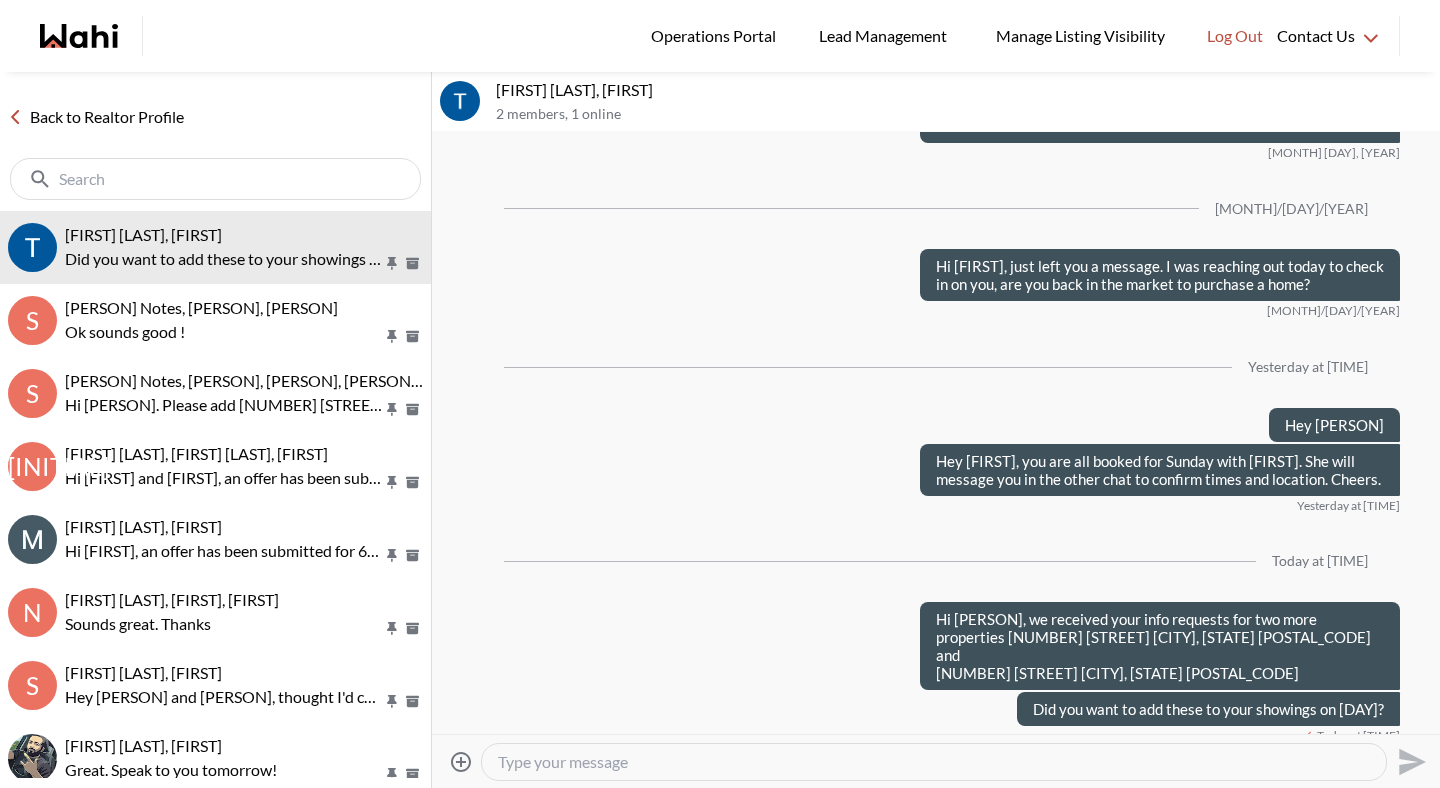click on "Back to Realtor Profile" at bounding box center (96, 117) 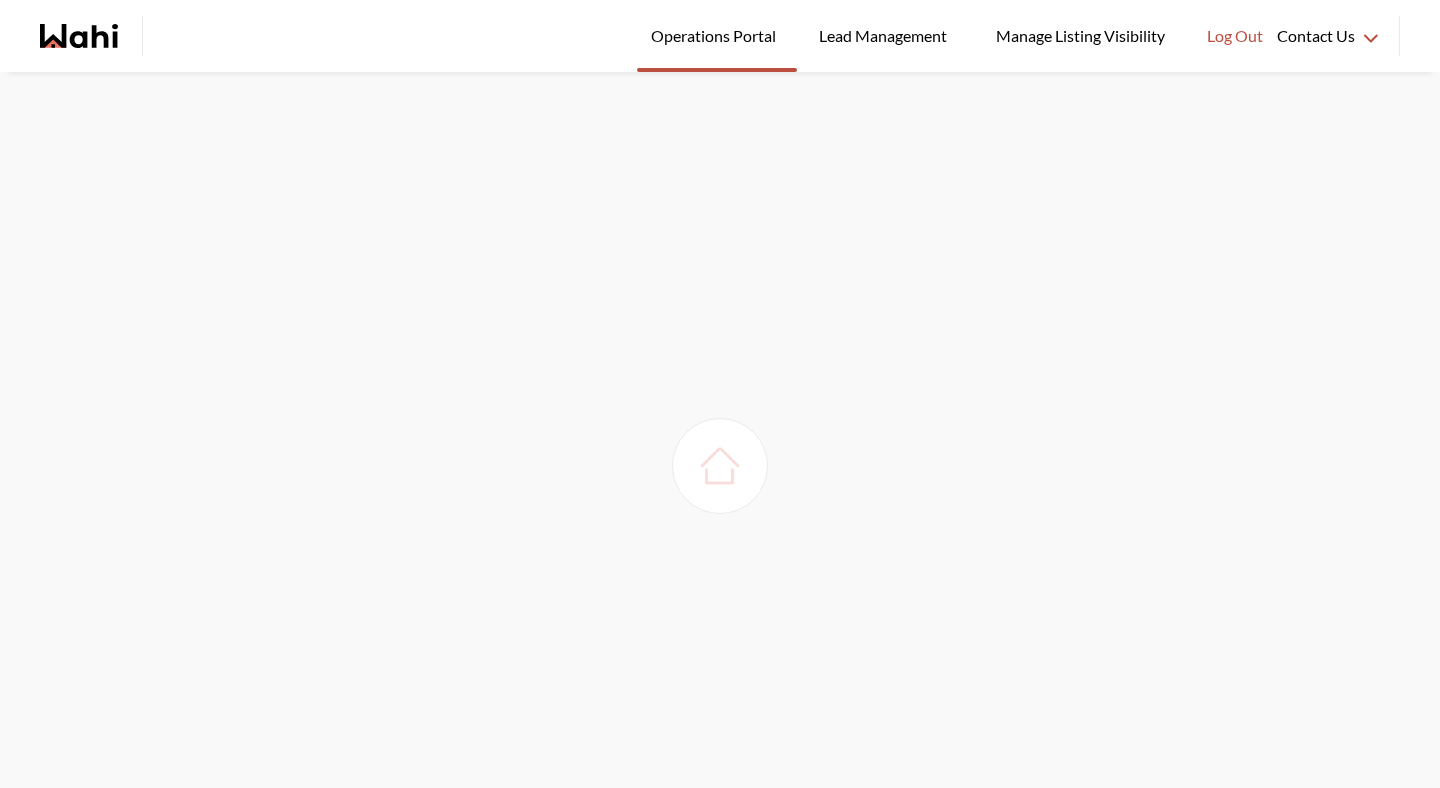 scroll, scrollTop: 0, scrollLeft: 0, axis: both 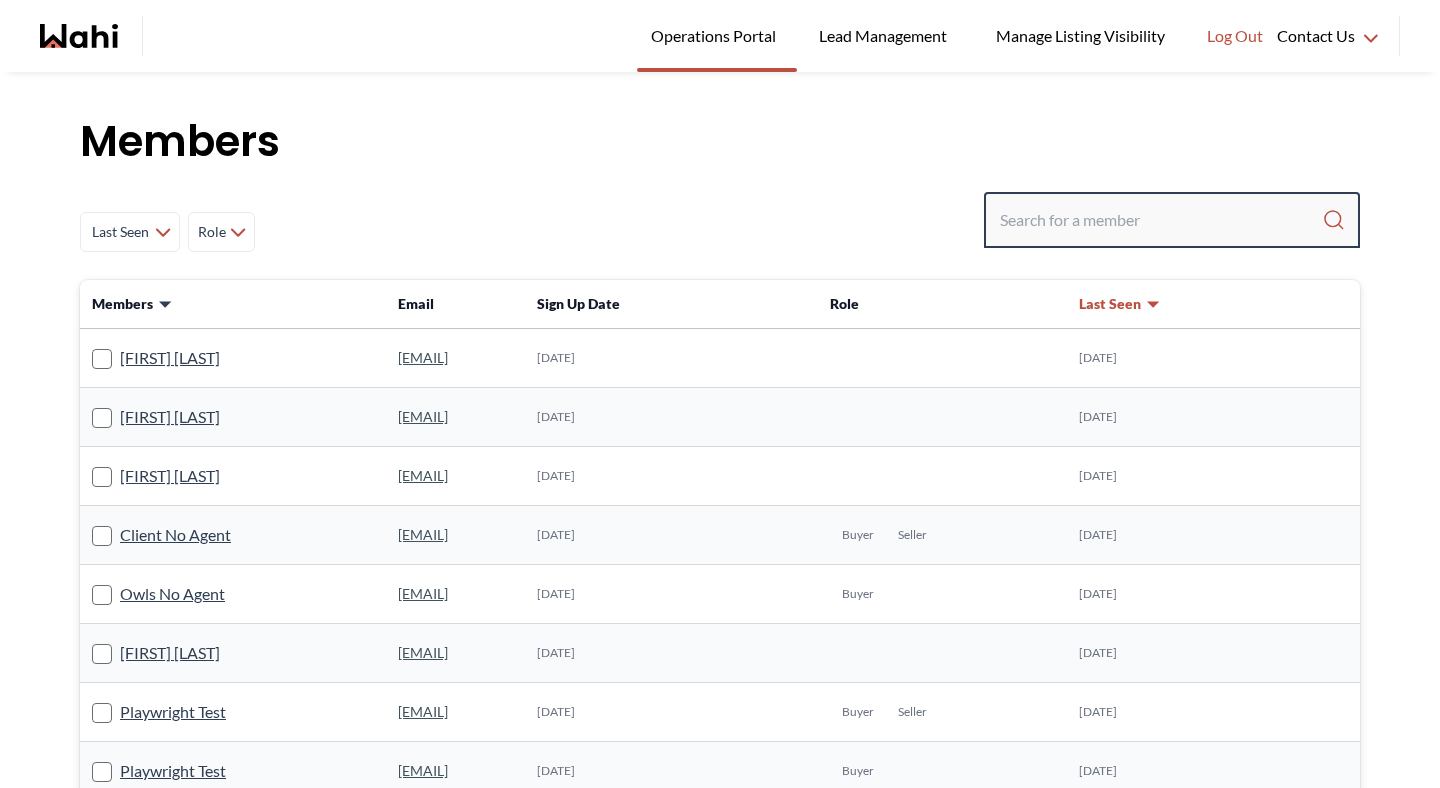 click at bounding box center [1161, 220] 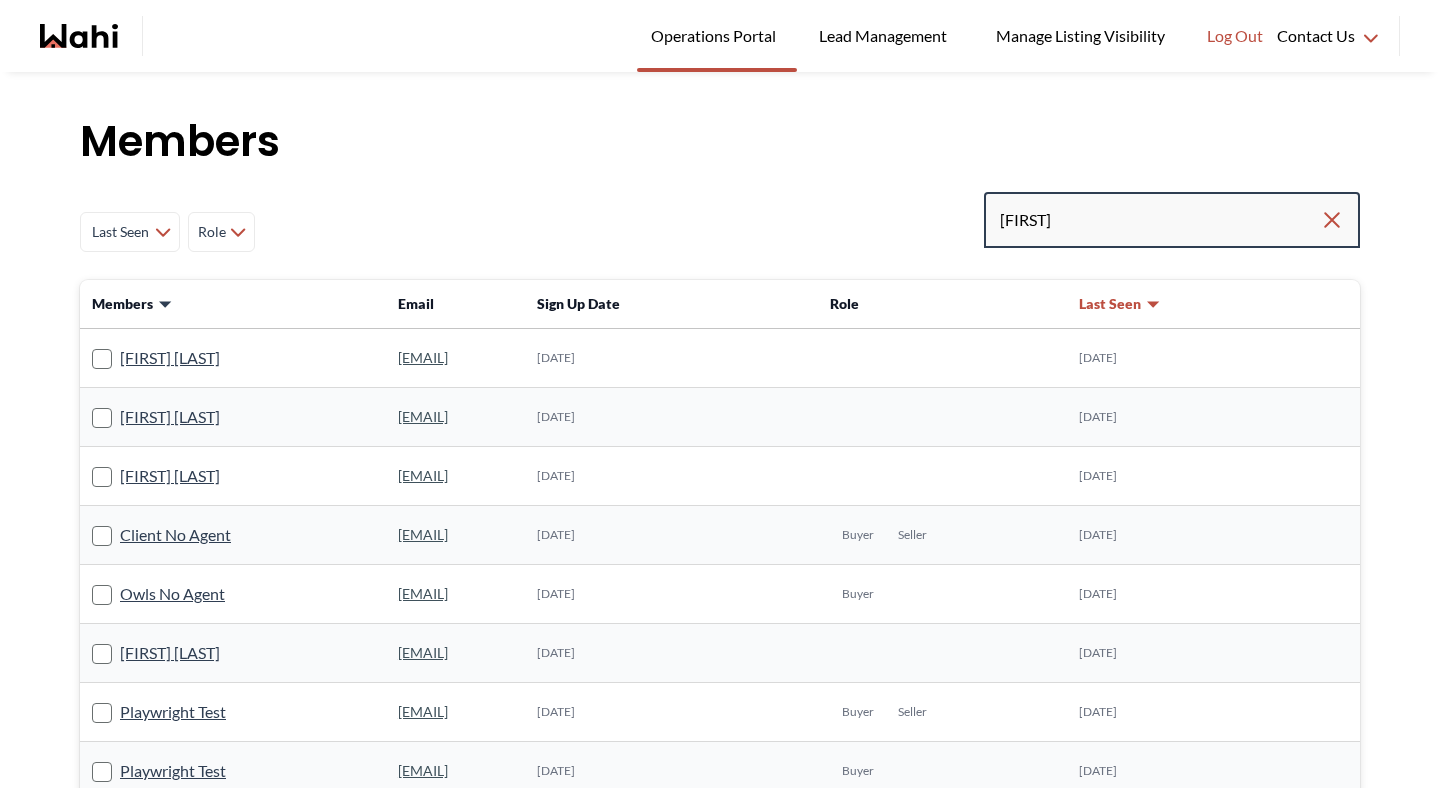 type on "[FIRST]" 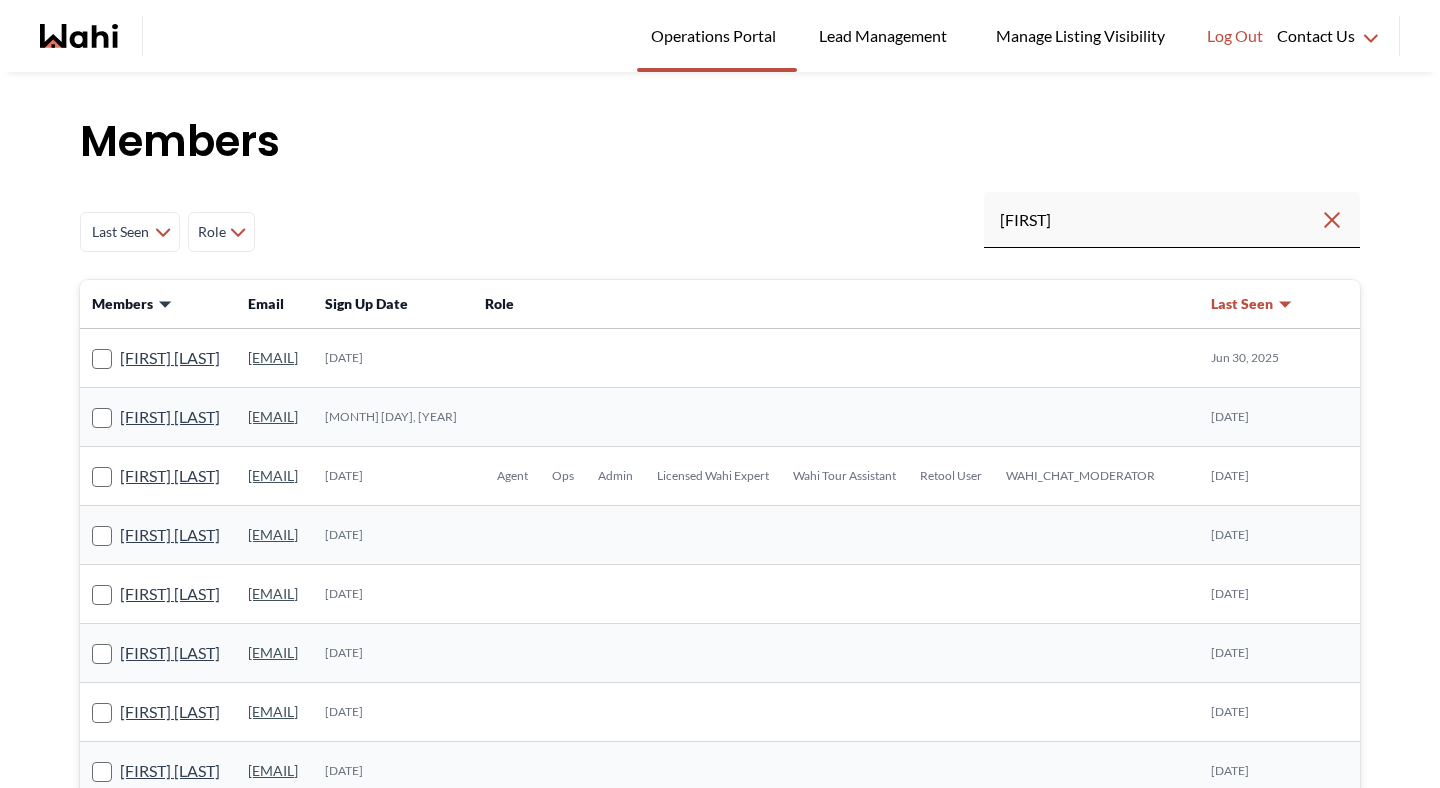 click on "[FIRST] [LAST]" at bounding box center [158, 358] 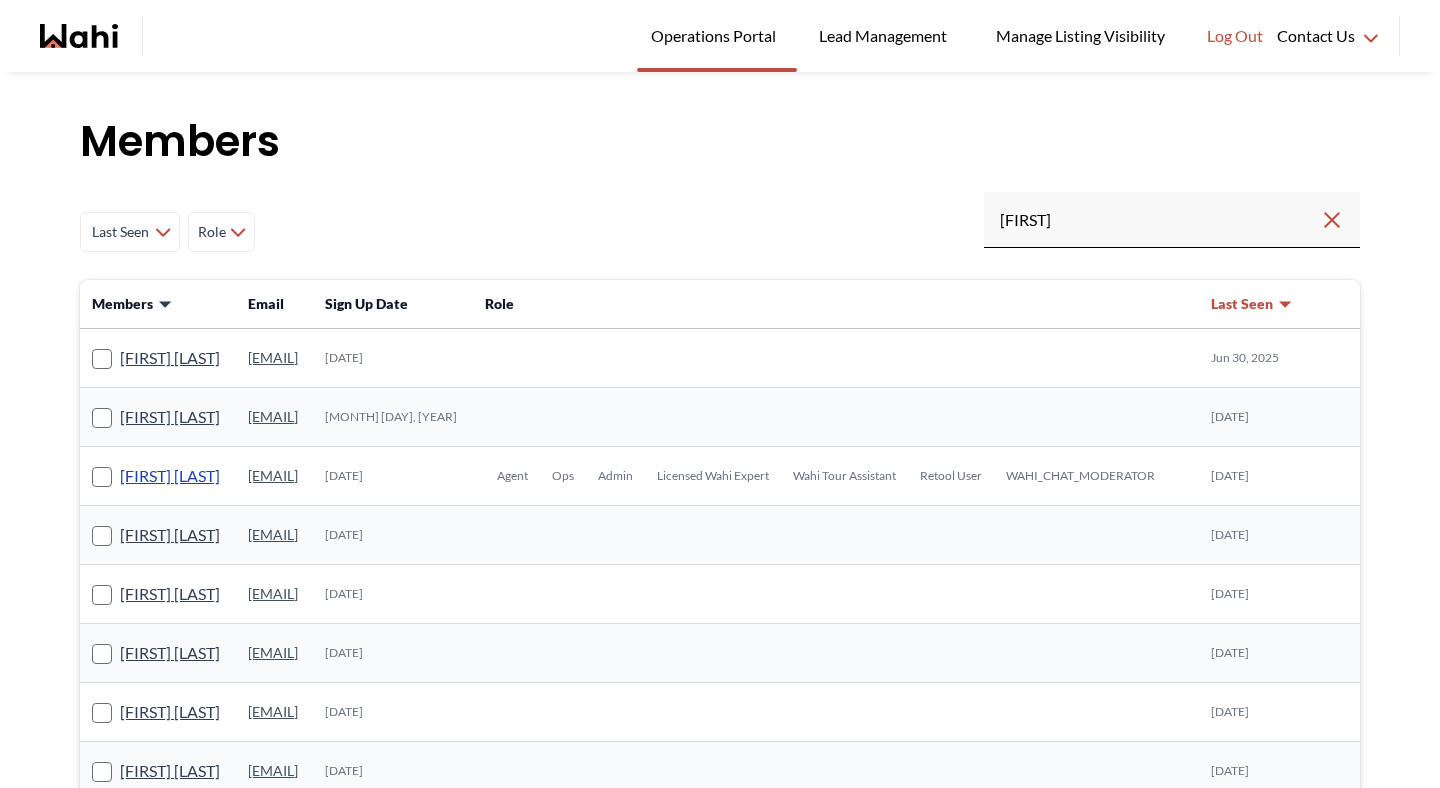 click on "[FIRST] [LAST]" at bounding box center [170, 476] 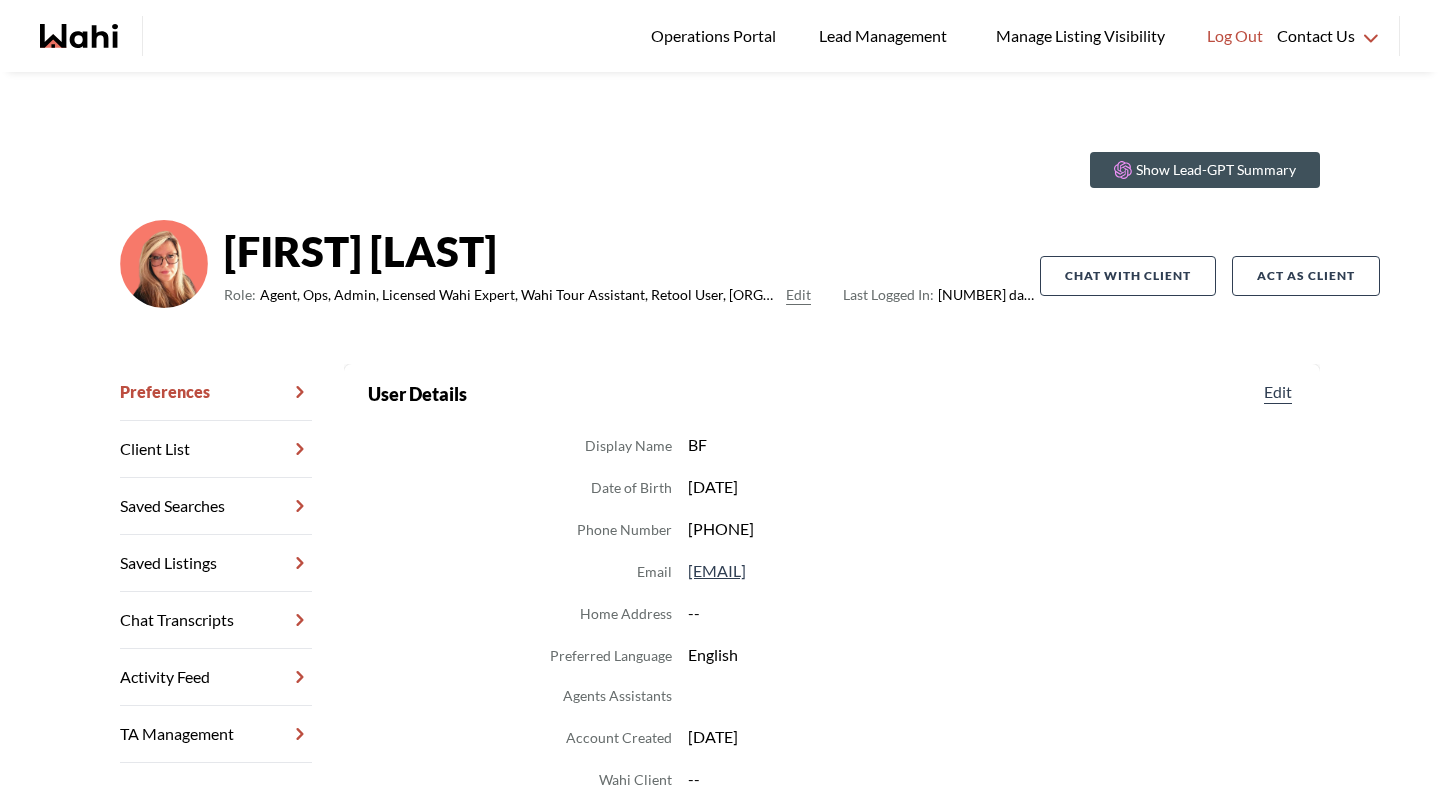 click on "Chat Transcripts" at bounding box center (216, 620) 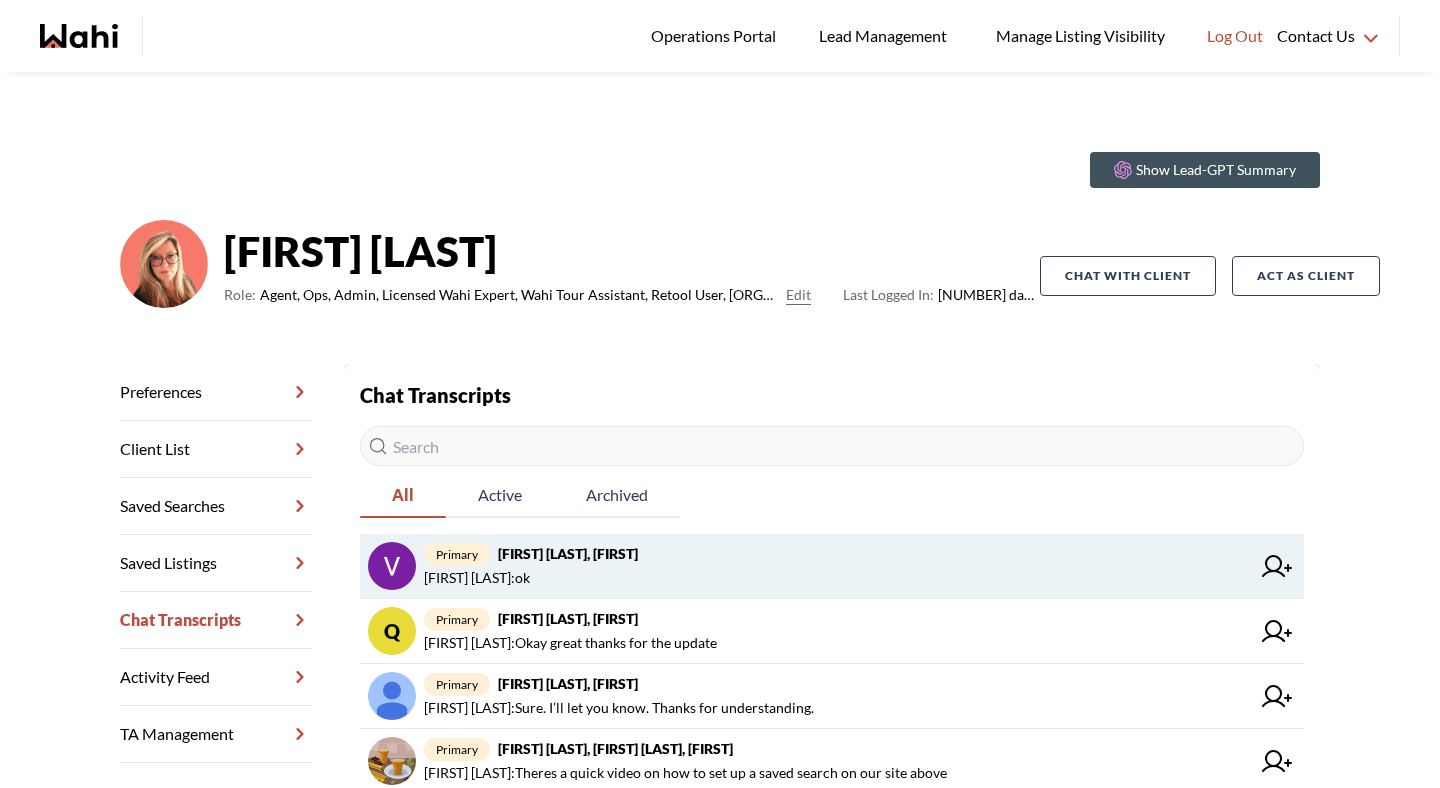 click on "[LAST] [LAST], [FIRST]" at bounding box center (568, 553) 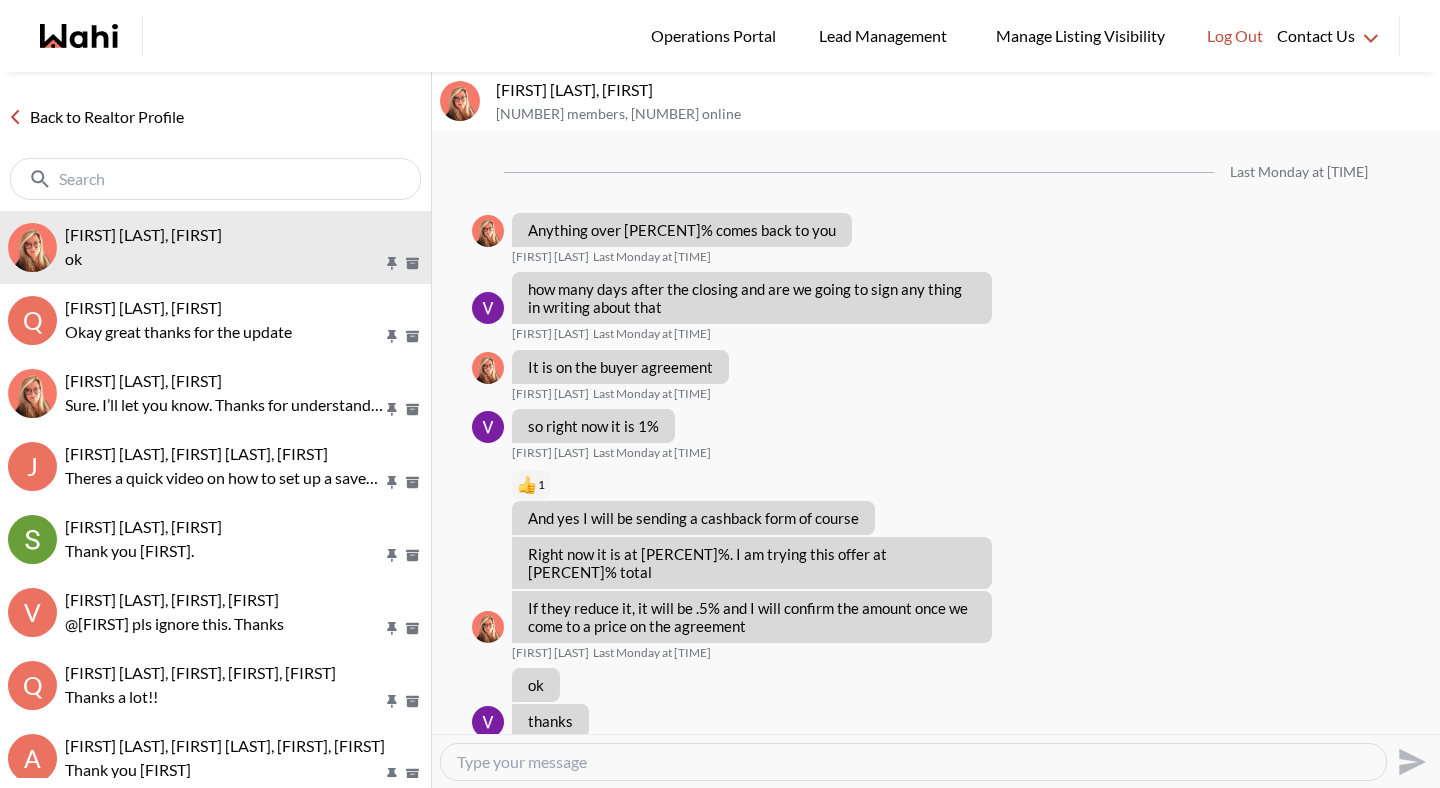 scroll, scrollTop: 1058, scrollLeft: 0, axis: vertical 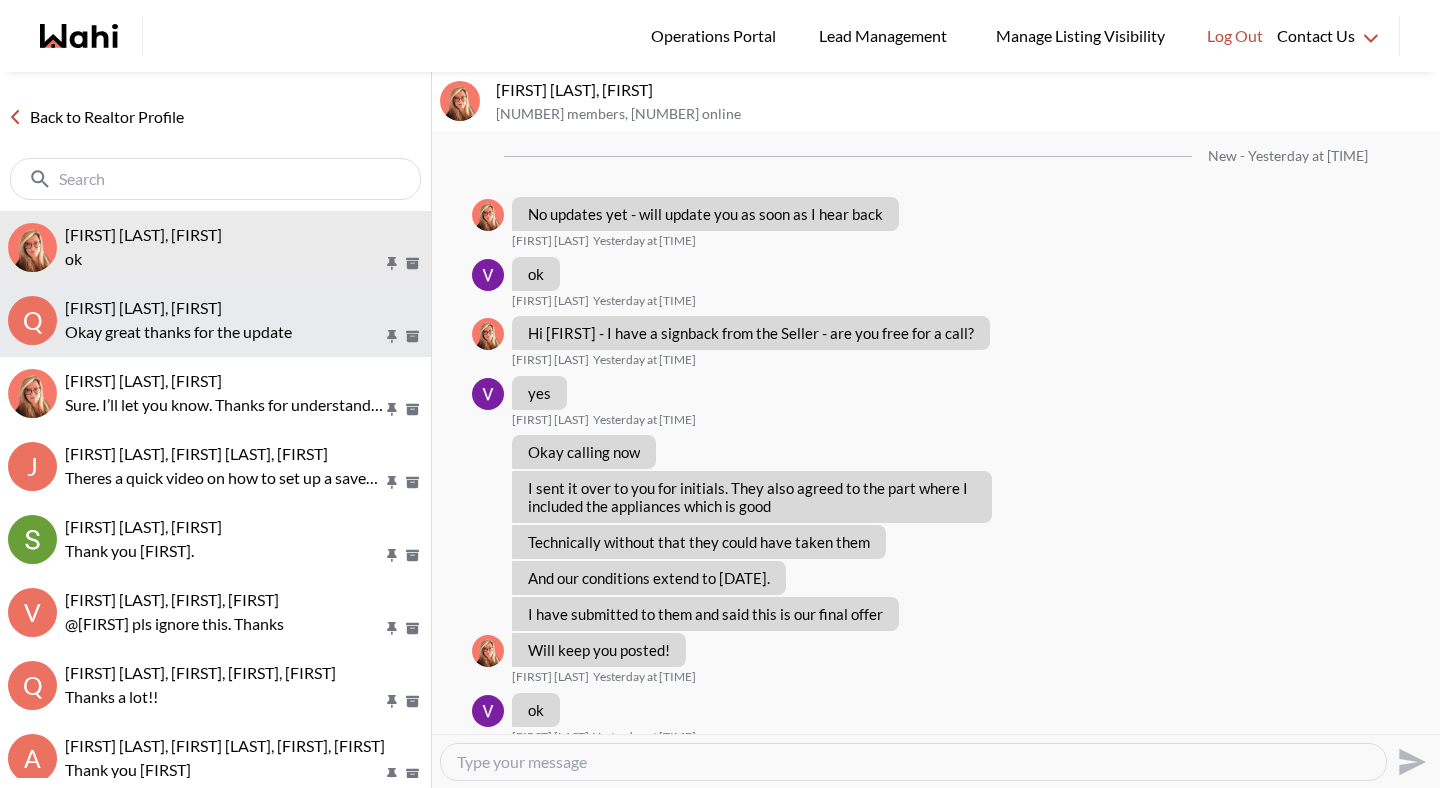 click on "Okay great thanks for the update" at bounding box center [224, 332] 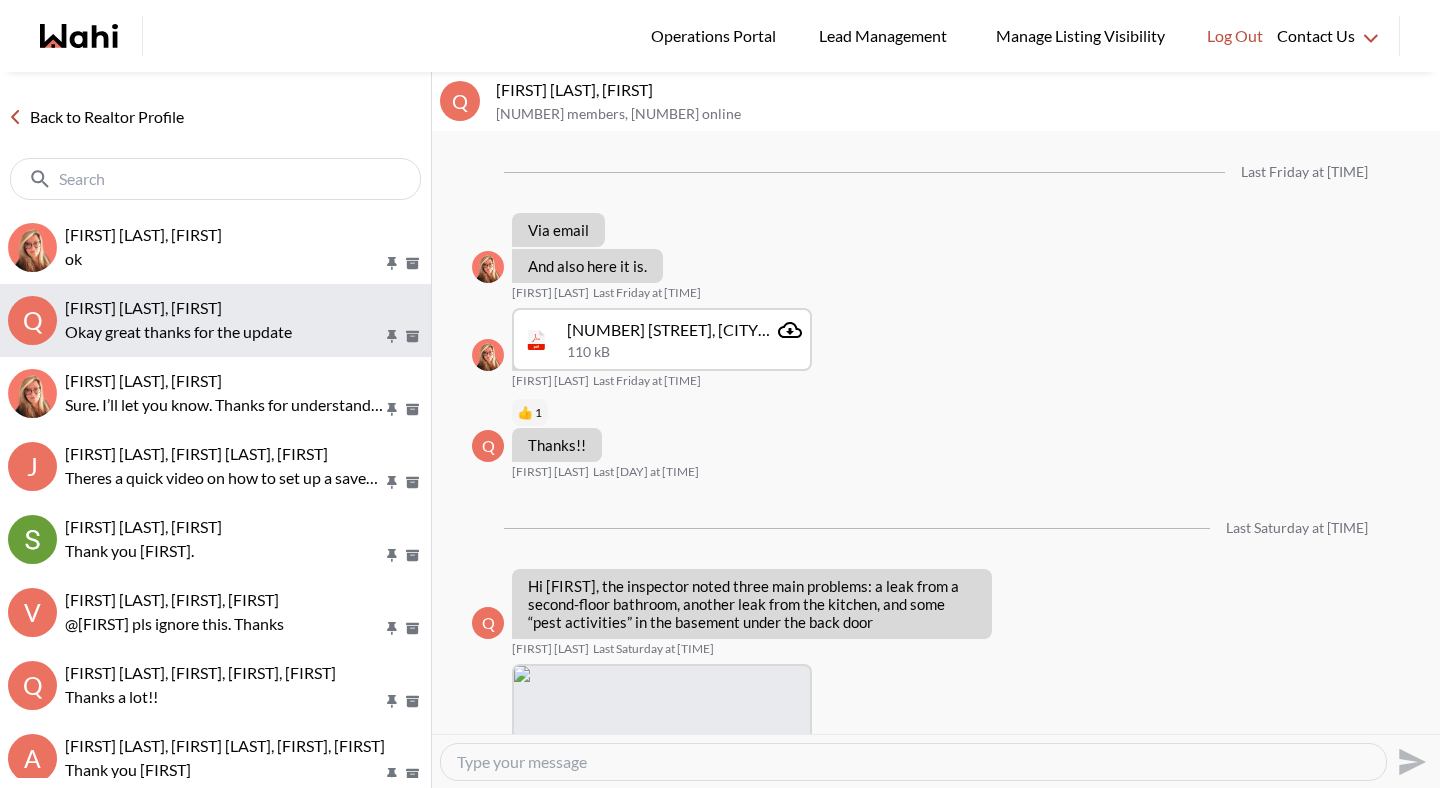 scroll, scrollTop: 2058, scrollLeft: 0, axis: vertical 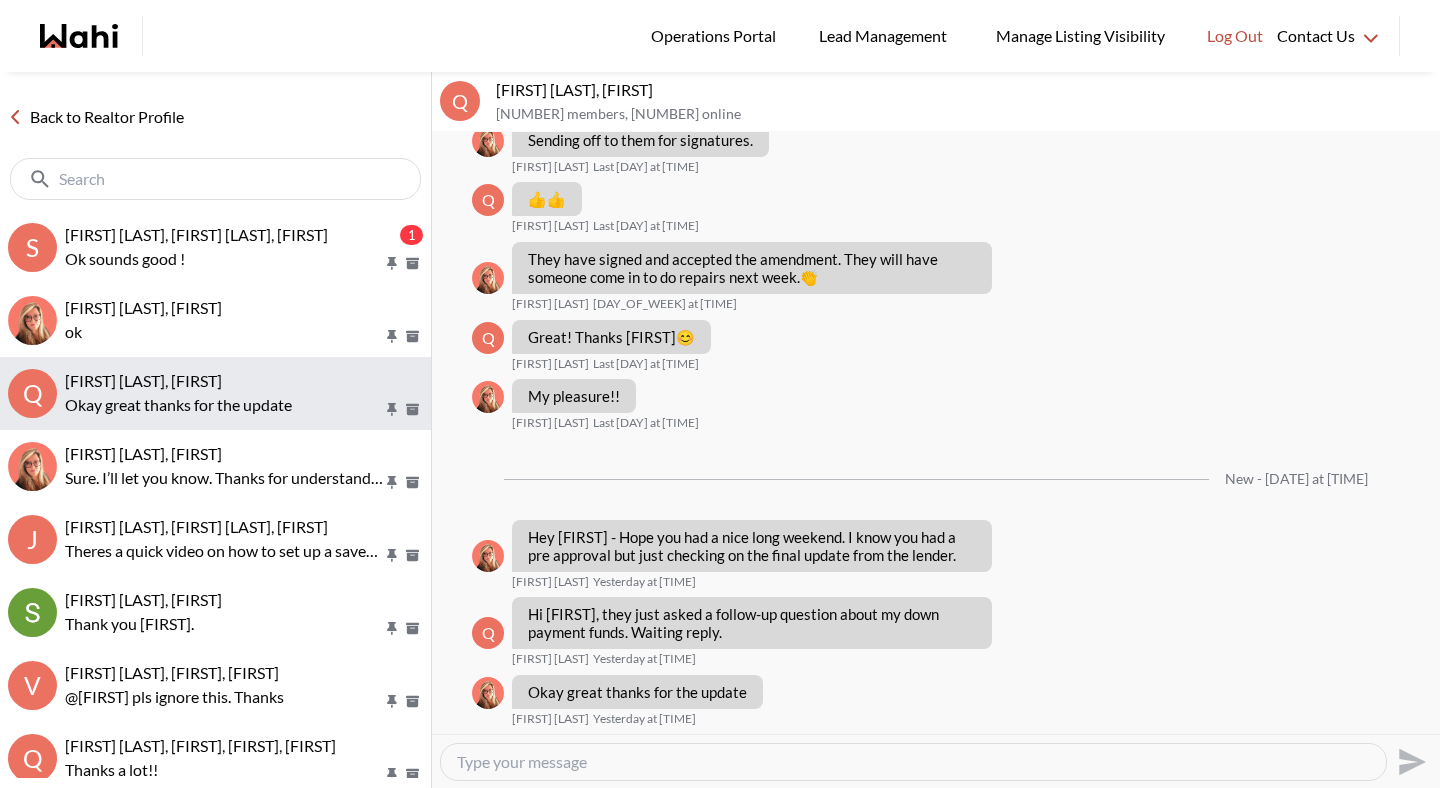 click on "Okay great thanks for the update" at bounding box center [224, 405] 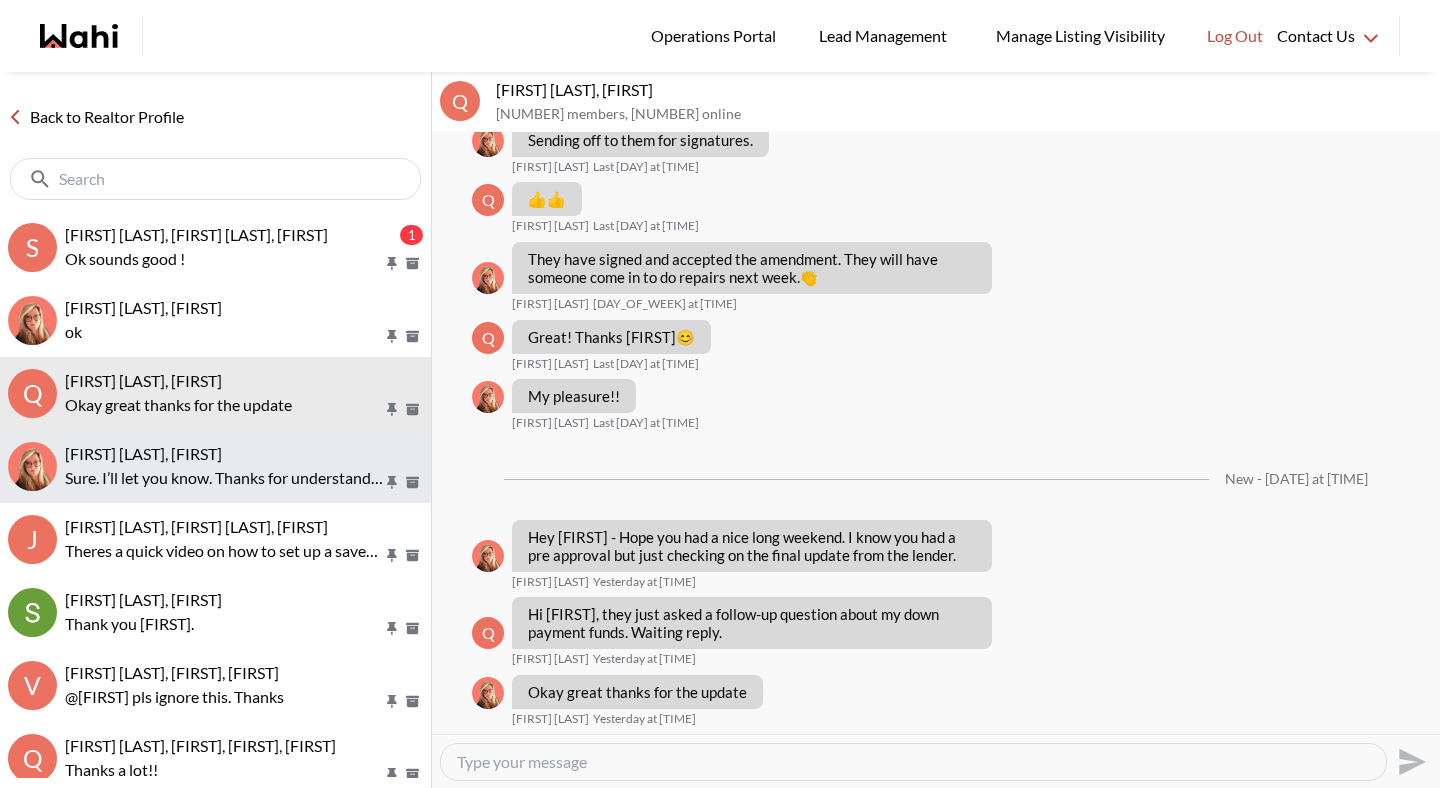 click on "Dileep K, Barb" at bounding box center (244, 454) 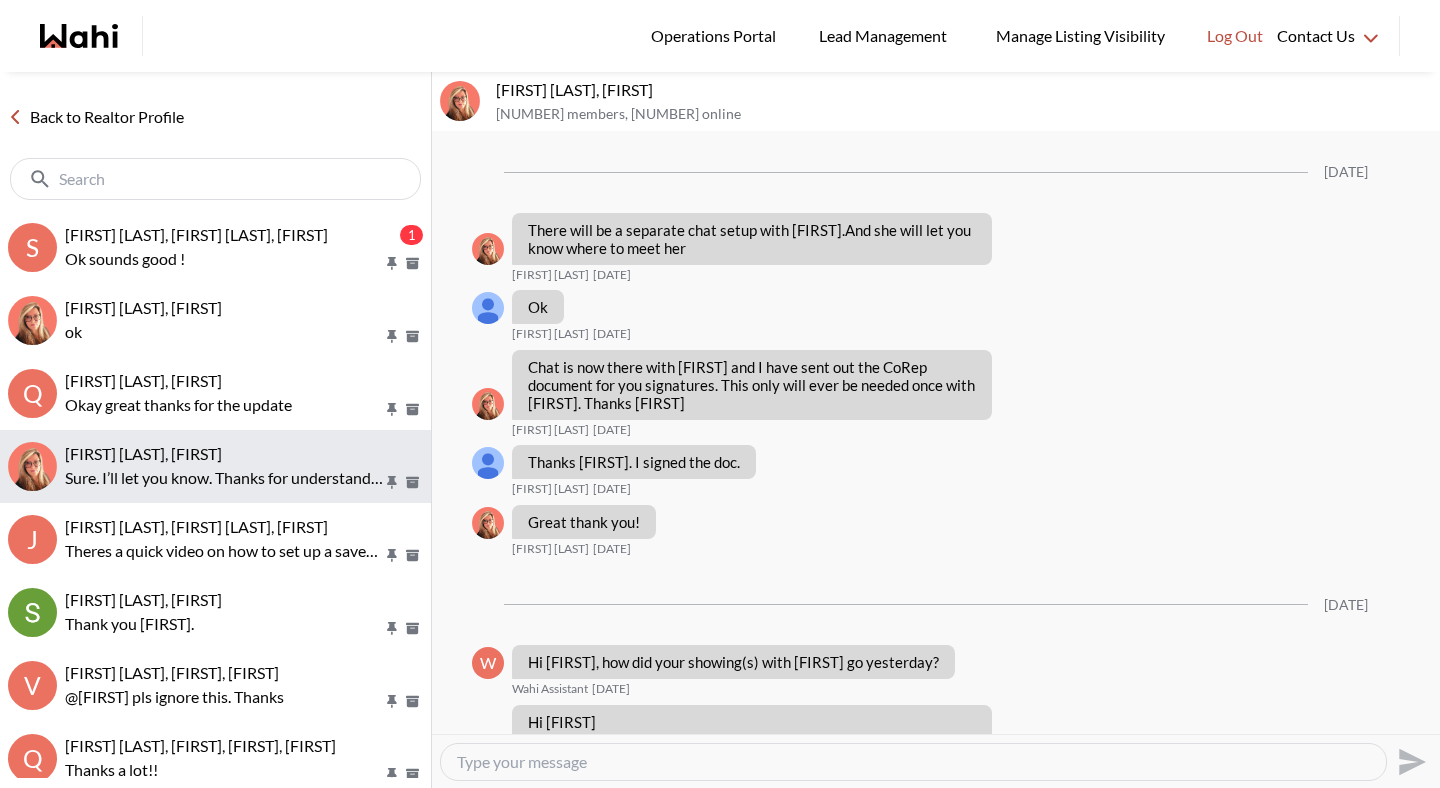 scroll, scrollTop: 2402, scrollLeft: 0, axis: vertical 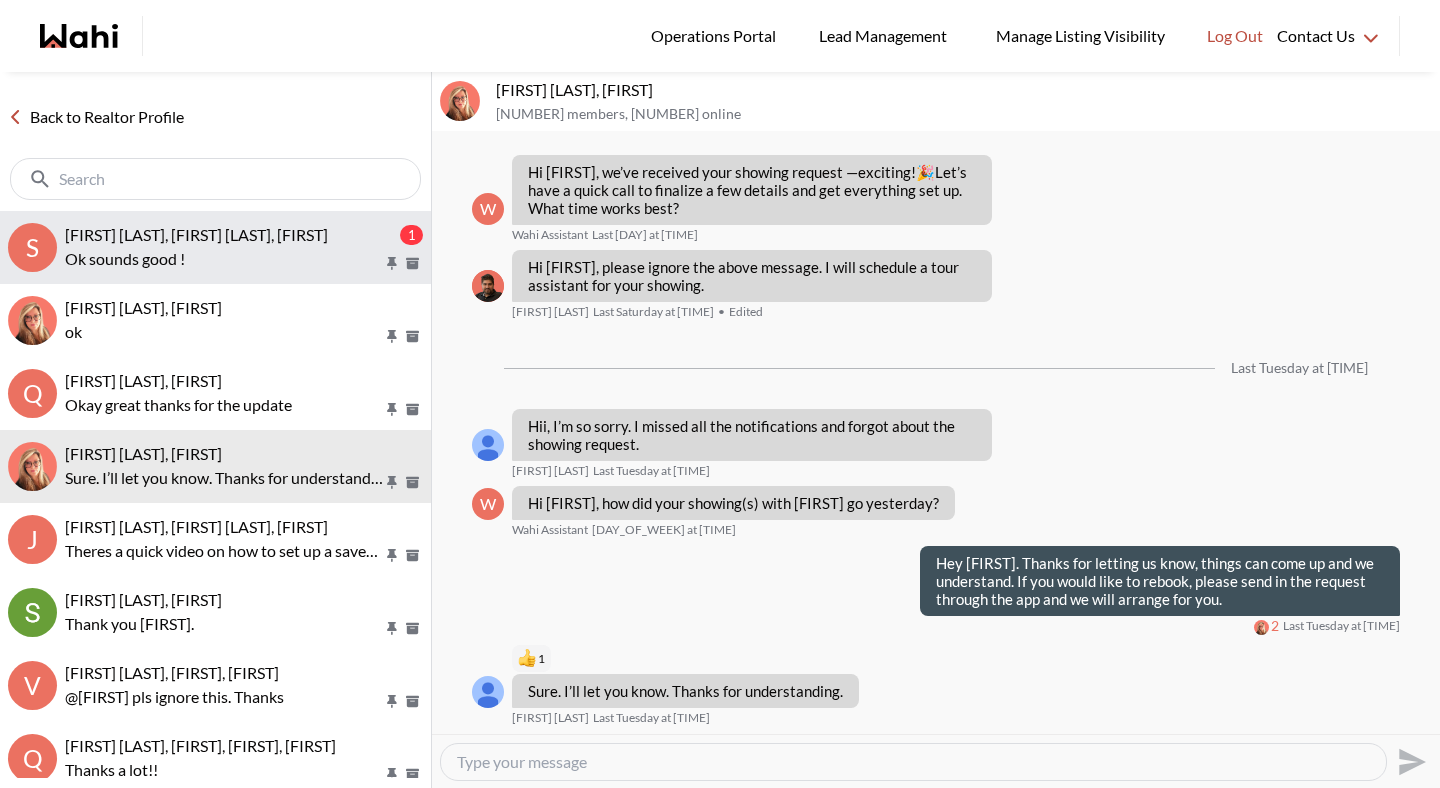 click on "Sophia Notes, Jason Lu, Michelle" at bounding box center (196, 234) 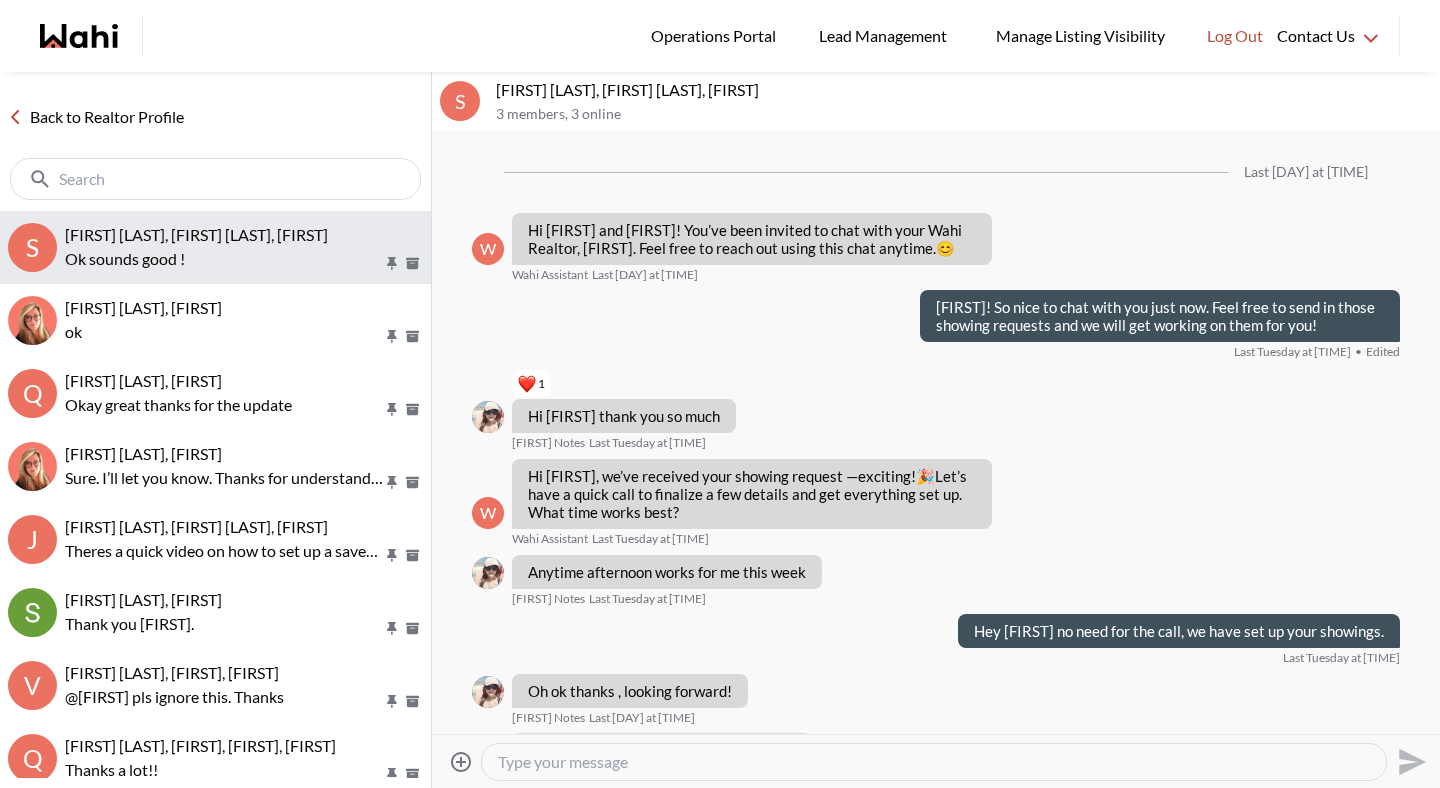 scroll, scrollTop: 1916, scrollLeft: 0, axis: vertical 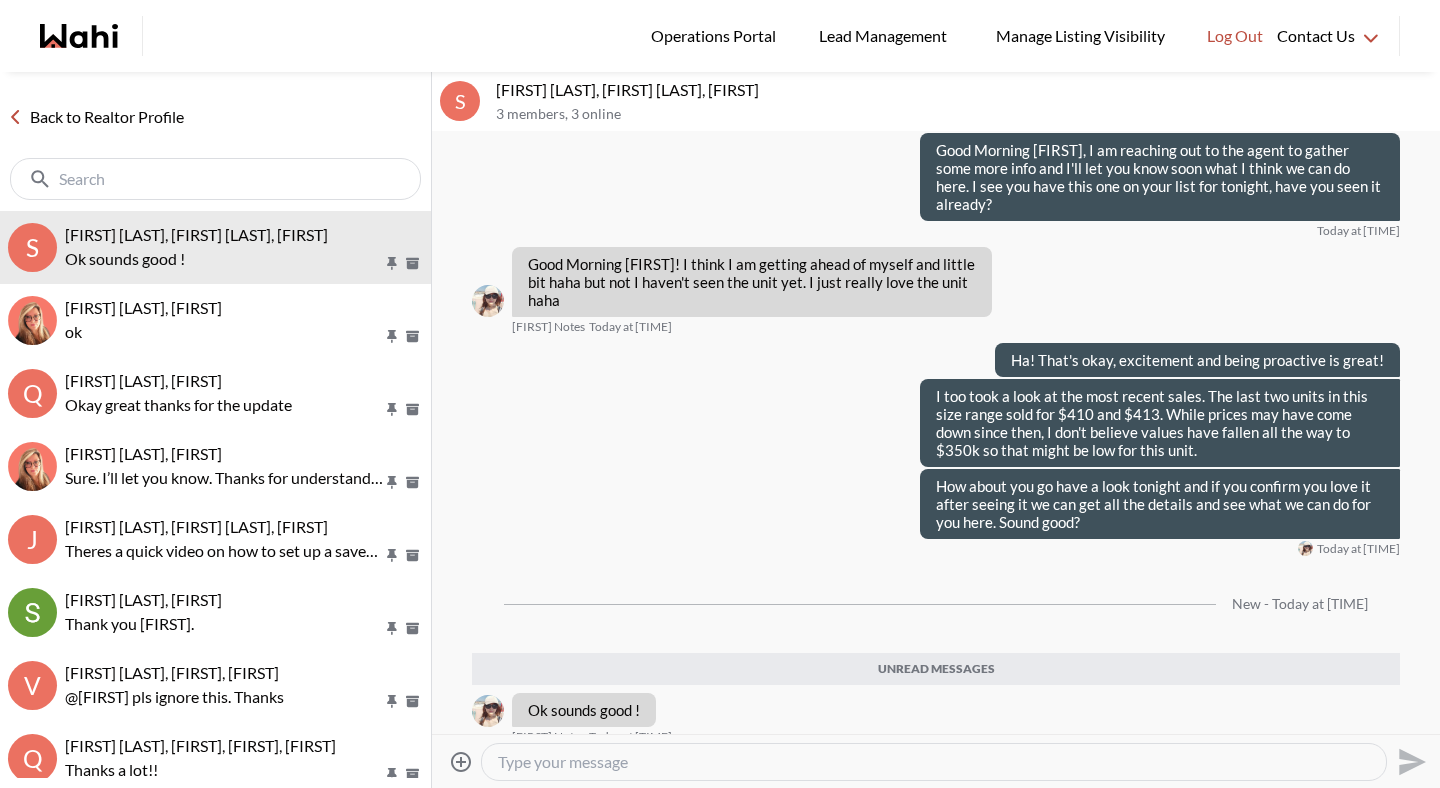 click on "Back to Realtor Profile" at bounding box center [96, 117] 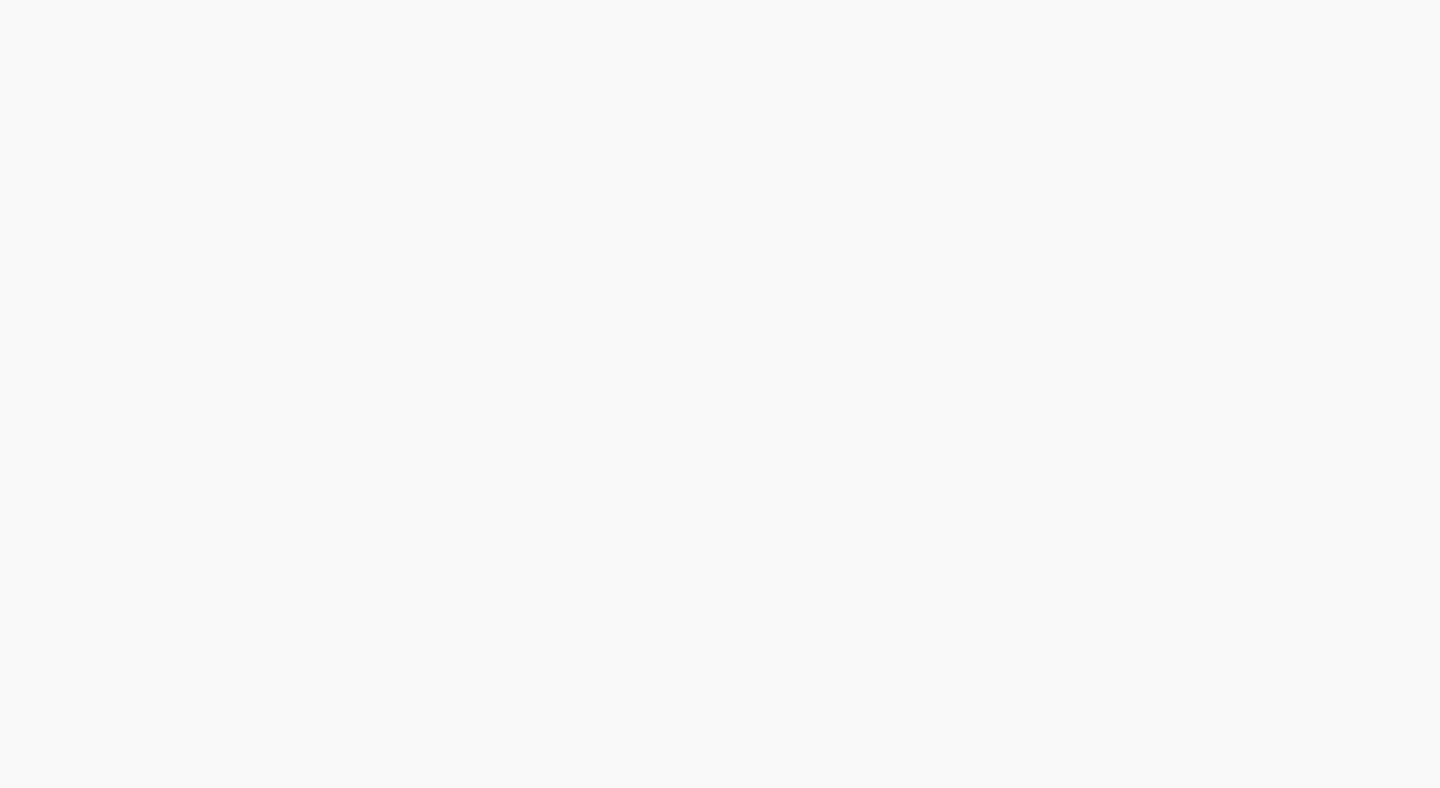 scroll, scrollTop: 0, scrollLeft: 0, axis: both 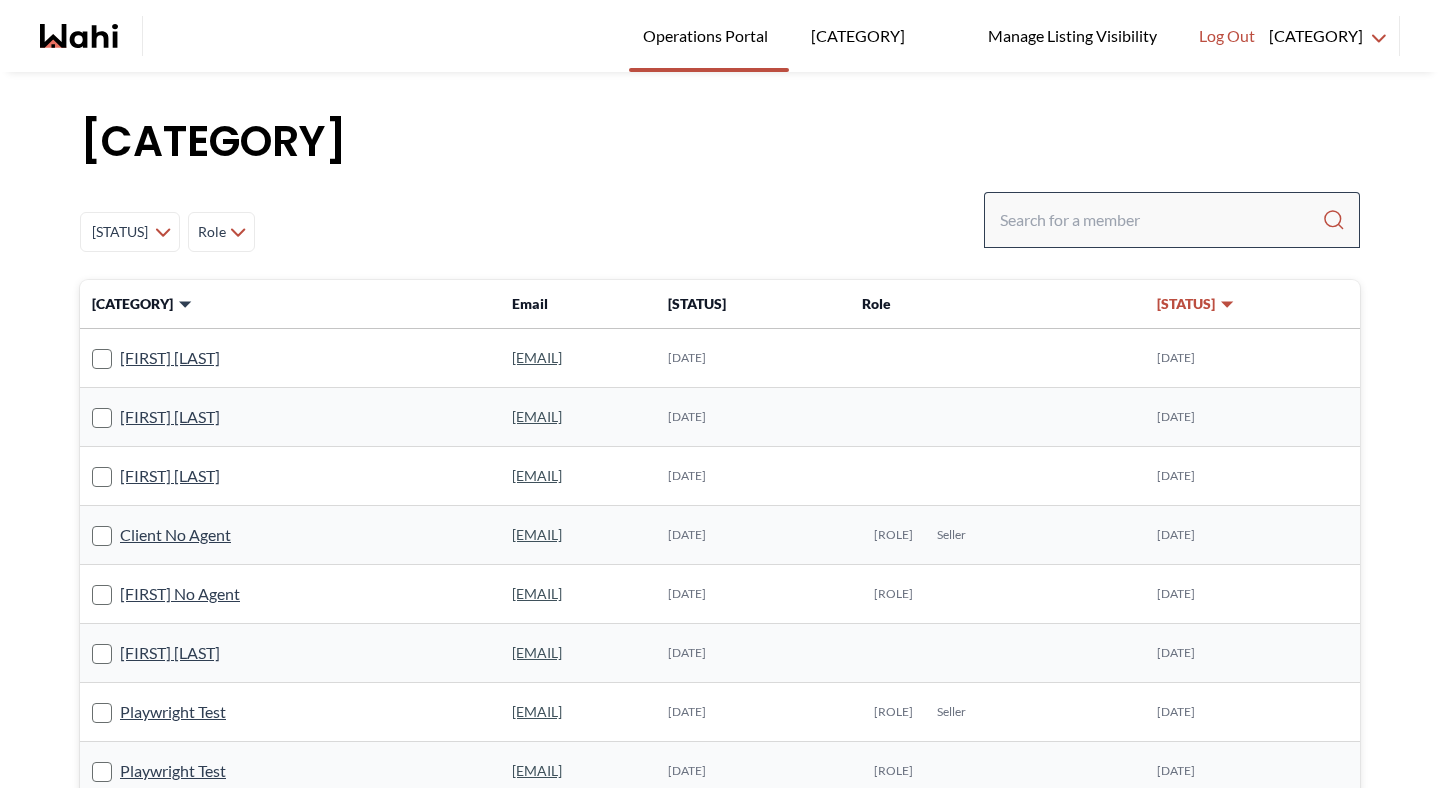 click on "Members Last Seen Less day than 1 day ago 1 day ago - 3 days ago 3 days ago - 1 week ago 1 week ago - 1 month ago 1 month ago - 6 months ago 6 months ago - 1 year ago More than 1 year ago Role Admin Agent Buyer Lead Licensed Wahi Expert Ops Seller Wahi Tour Assistant Retool User Members Email Sign Up Date Role Last Seen Jasper Kenneth jasperolipane@live.ca Jul 03, 2025 Jul 3, 2025 Sheriff Hassan hassansheriffsola@gmail.com Mar 22, 2025 Jul 3, 2025 Anne Huang annehuang@gmail.com Aug 21, 2022 Jul 3, 2025 Client No Agent tigers+qa_no_agent_client@wahi.com Oct 28, 2024 Buyer Seller Jul 3, 2025 Owls No Agent owls+qa_no_agent_client@wahi.com Nov 14, 2024 Buyer Jul 3, 2025 Kirupakaran Thimarajampet Gurusamy tgkirupakaran@gmail.com Apr 20, 2023 Jul 3, 2025 Playwright Test testuser0.0wq3fy49jdi@wahi.com Jul 03, 2025 Buyer Seller Jul 3, 2025 Playwright Test testuser0.txwq8oupkr@wahi.com Jul 03, 2025 Buyer Jul 3, 2025 Angela Deng angelady.deng@gmail.com Jun 29, 2025 Jul 3, 2025 Kimonyo Habineza habinezakimonyo@gmail.com" at bounding box center (720, 1157) 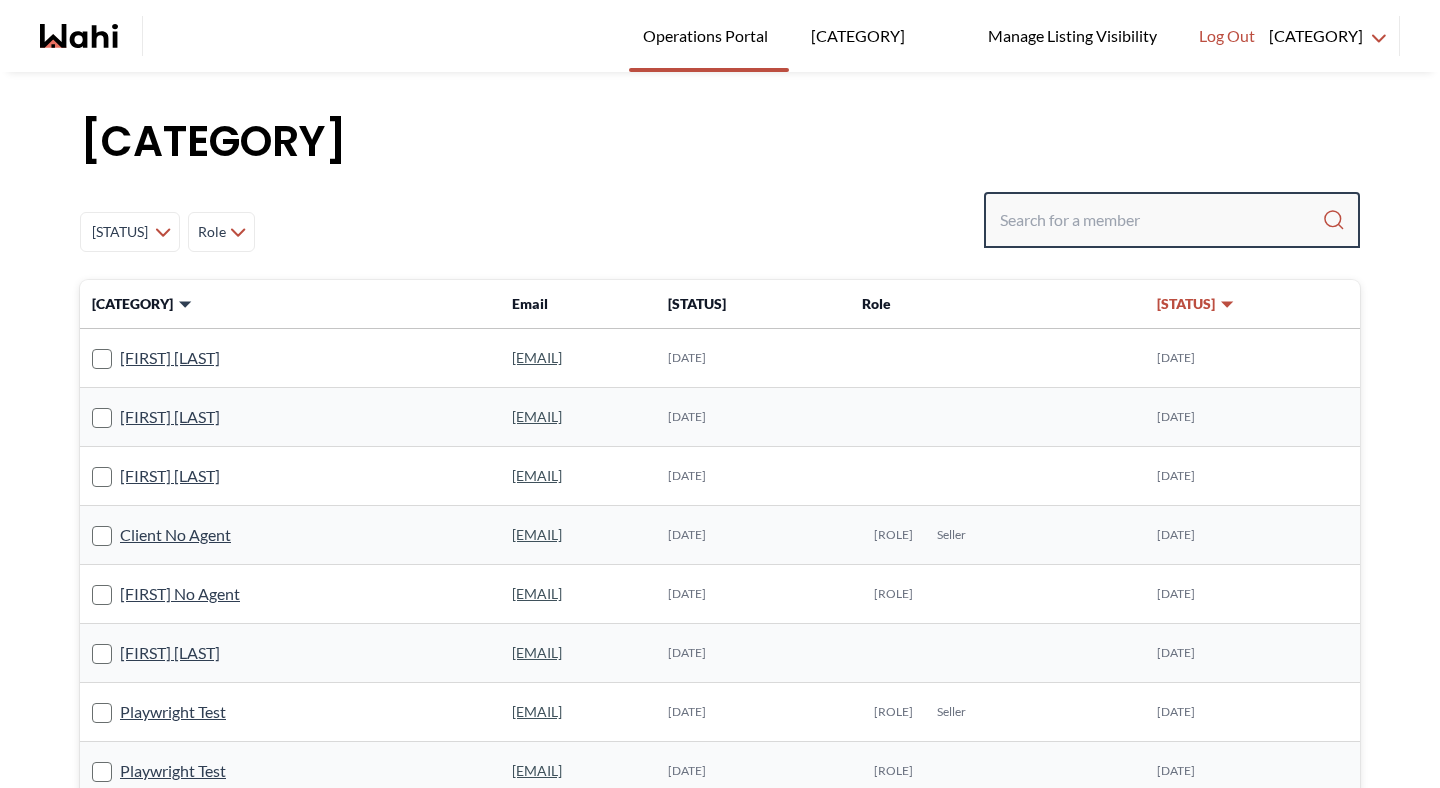 click at bounding box center (1161, 220) 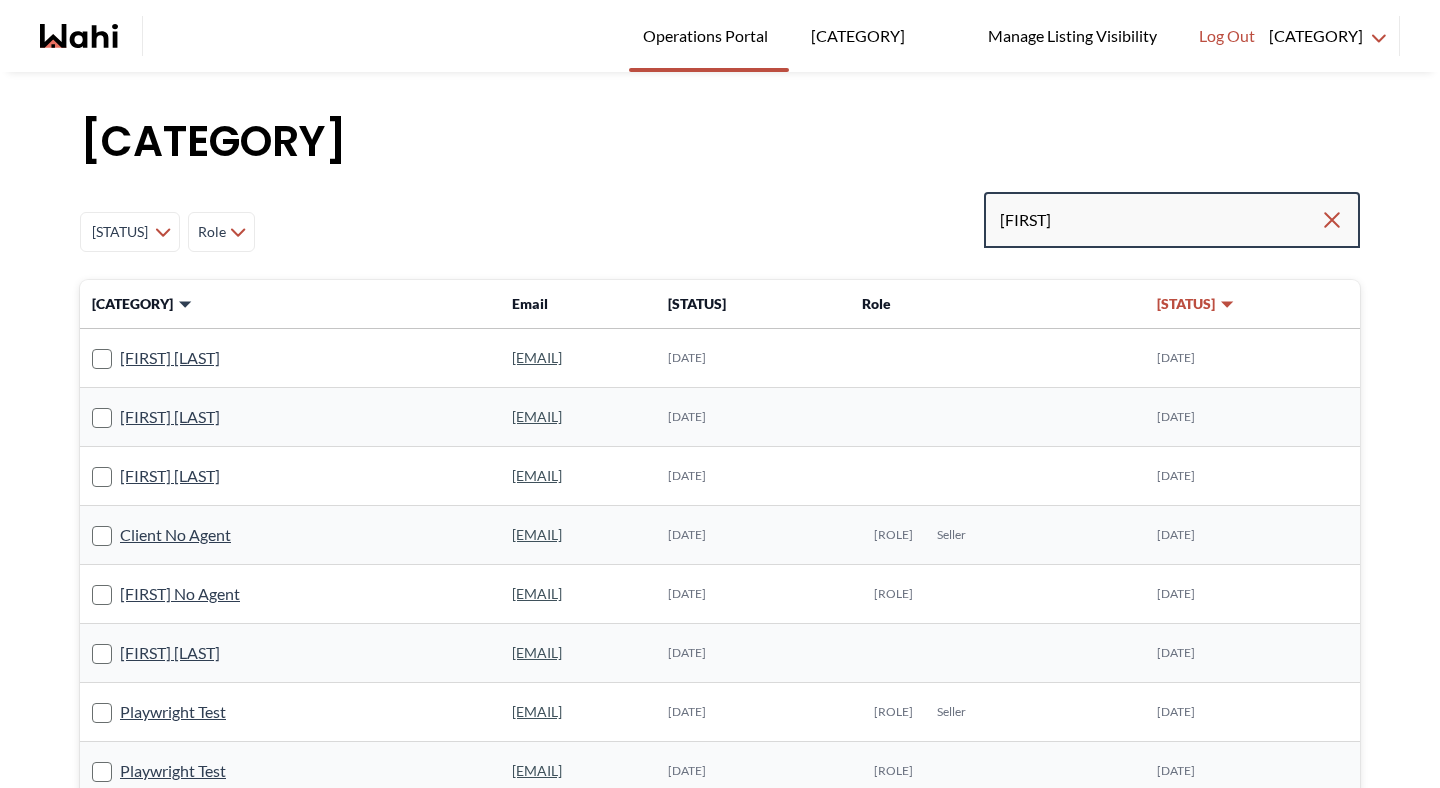 type on "faraz" 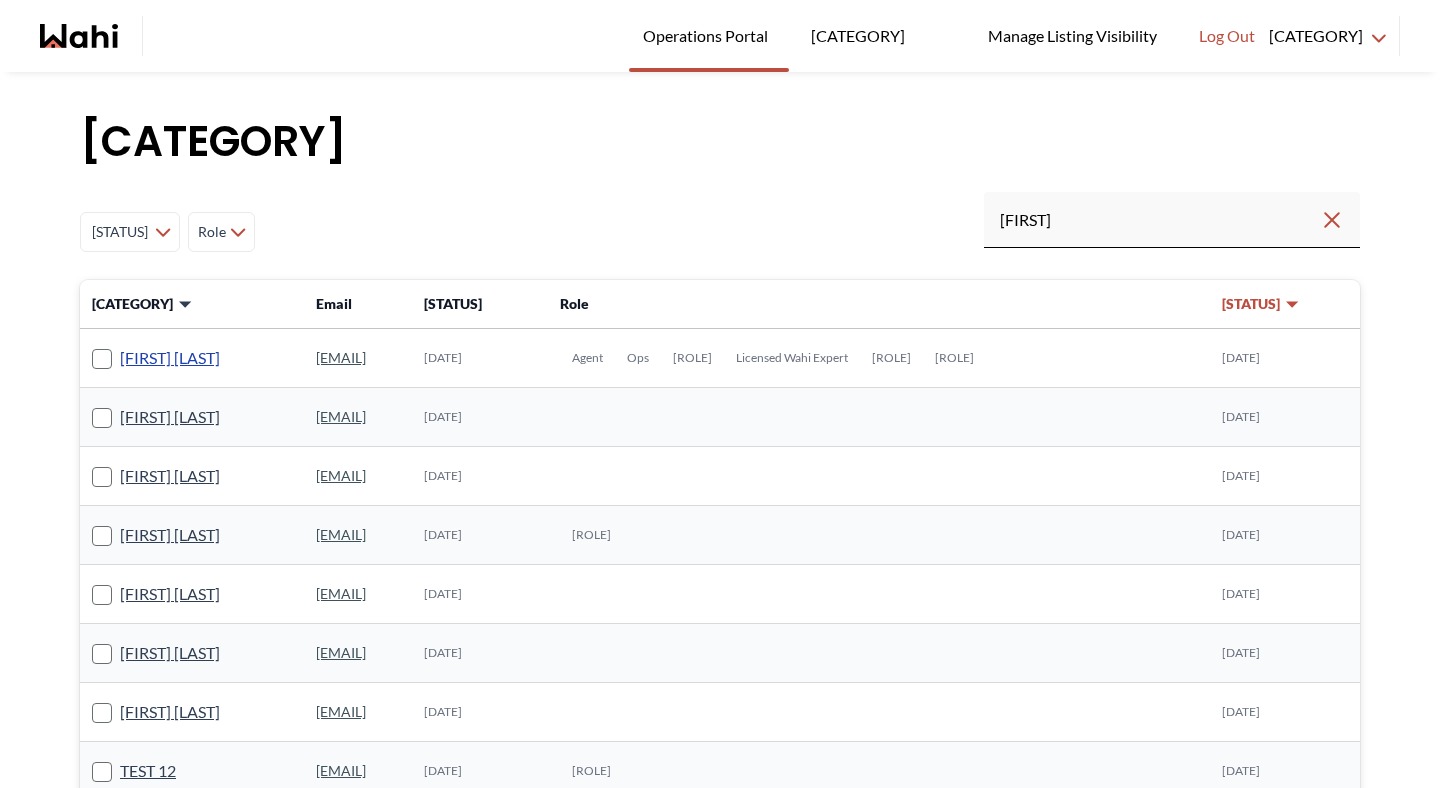 click on "Faraz Azam" at bounding box center (170, 358) 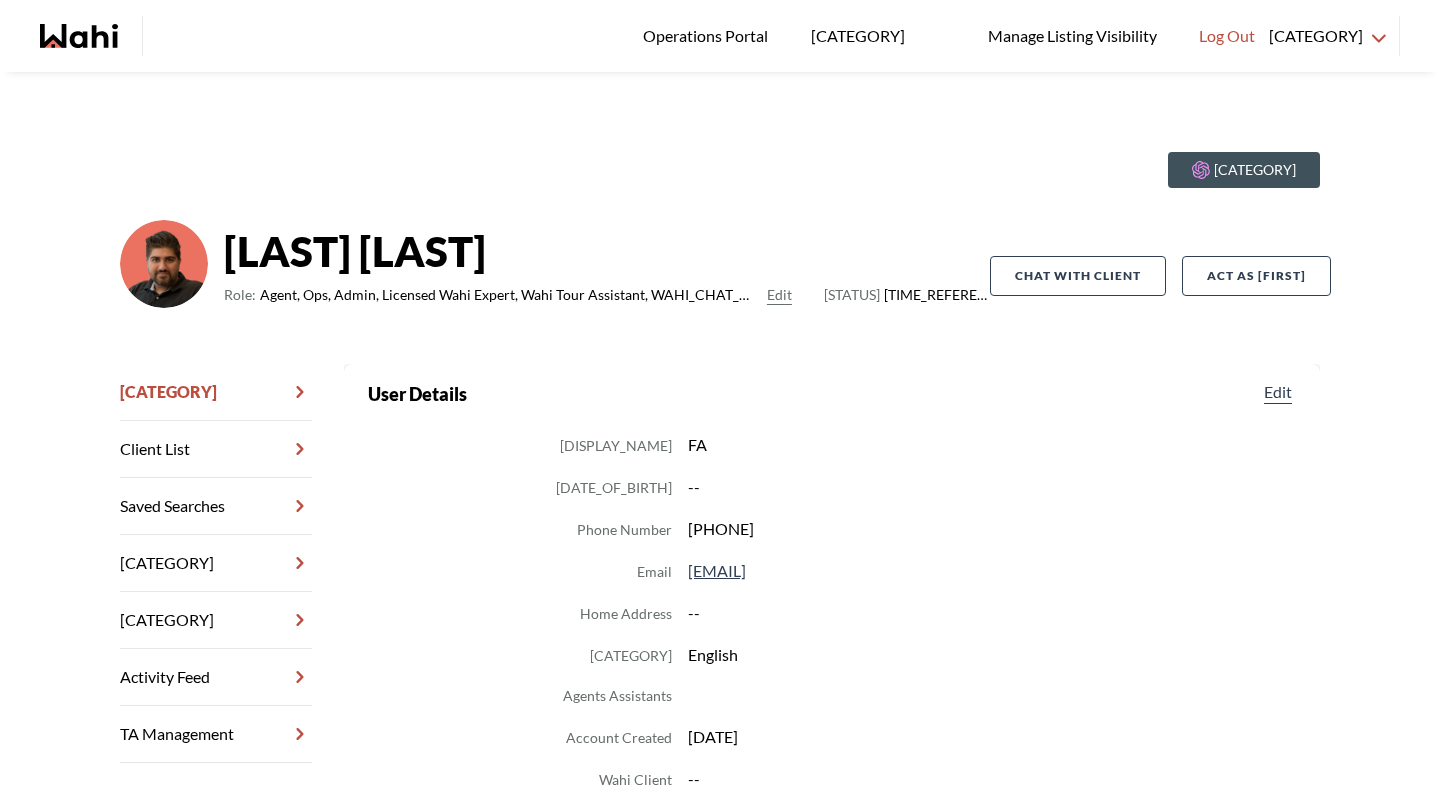 click on "Chat Transcripts" at bounding box center [216, 620] 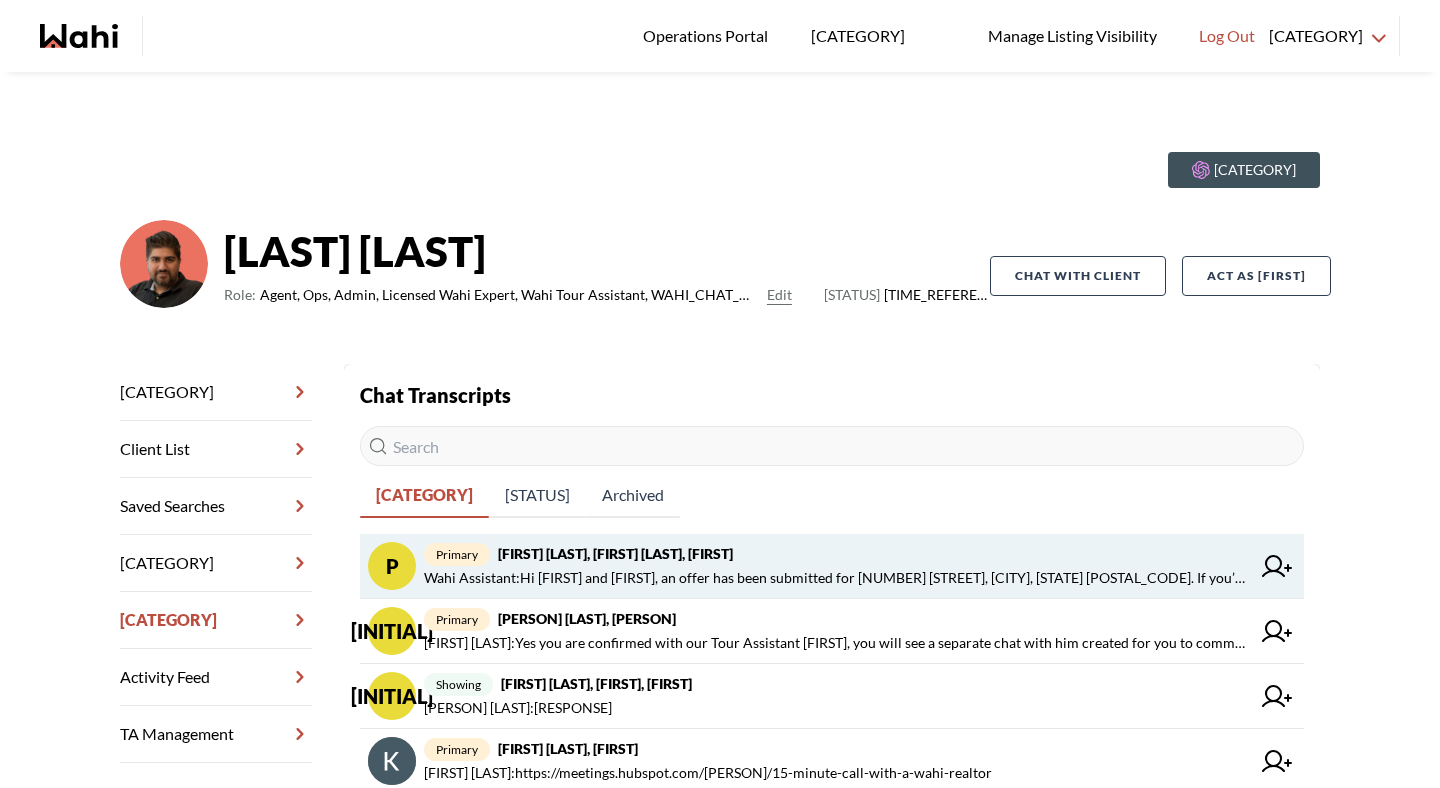 click on "Wahi Assistant :  Hi Pradeep and Shilpa, an offer has been submitted for 63 Brookhaven Cres, Markham, Ontario L6C 2X8. If you’re still interested in this property, let me know so we can discuss your options.
https://wahi.com/ca/en/real-estate/on/gta/york/markham/berczy-village/63-brookhaven-cres-markham-l6c2x8-ontario" at bounding box center (837, 578) 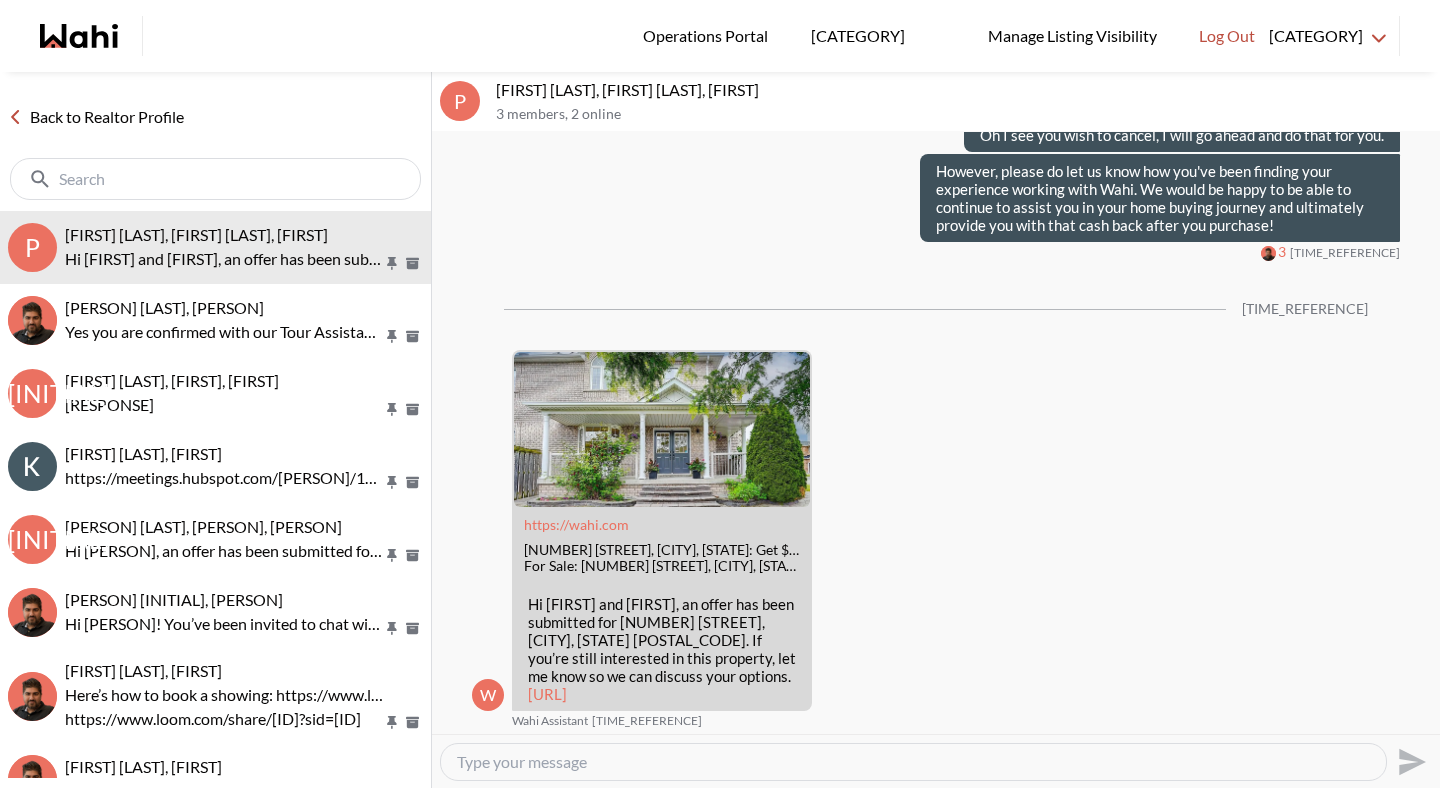 scroll, scrollTop: 1722, scrollLeft: 0, axis: vertical 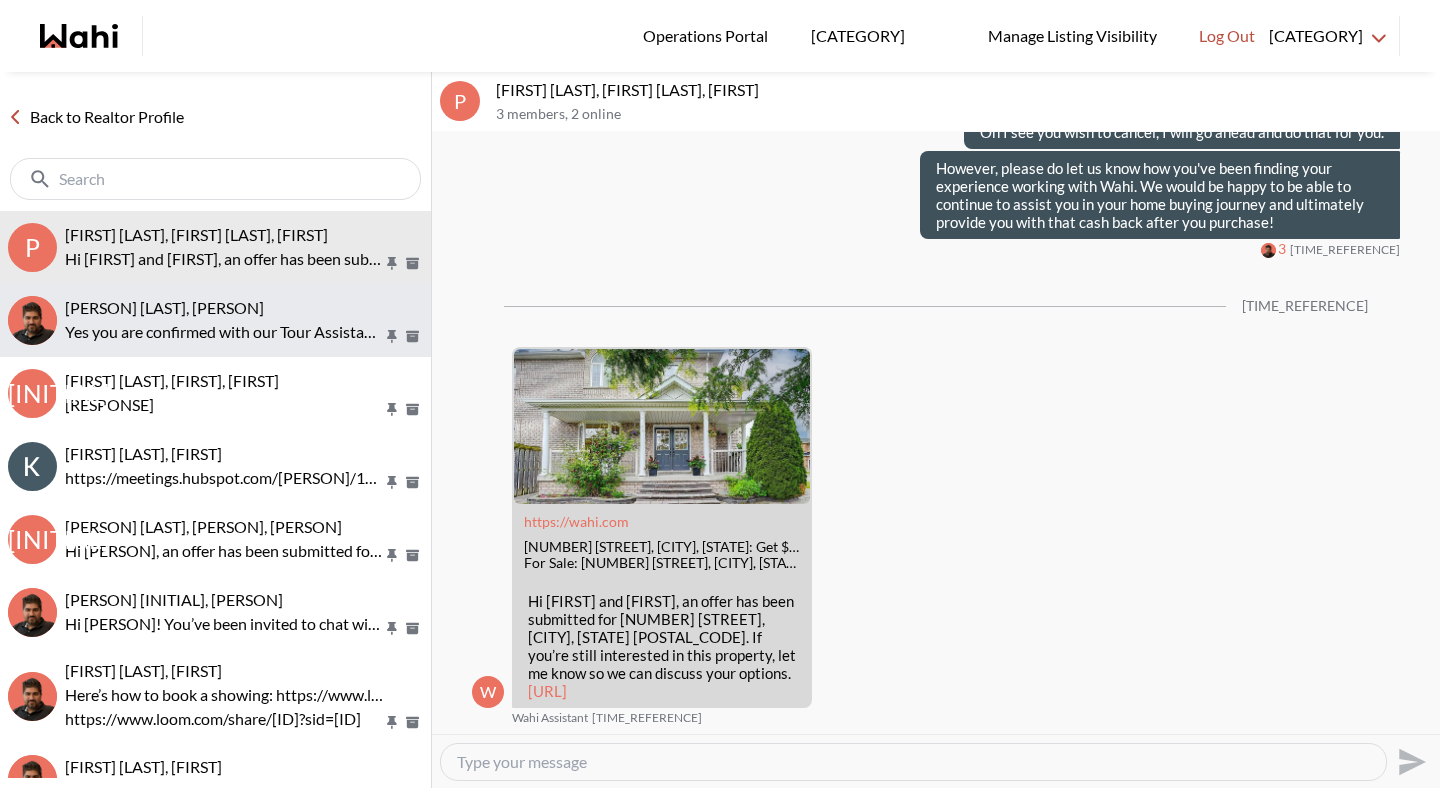 click on "Yes you are confirmed with our Tour Assistant [FIRST], you will see a separate chat with him created for you to communicate." at bounding box center [224, 332] 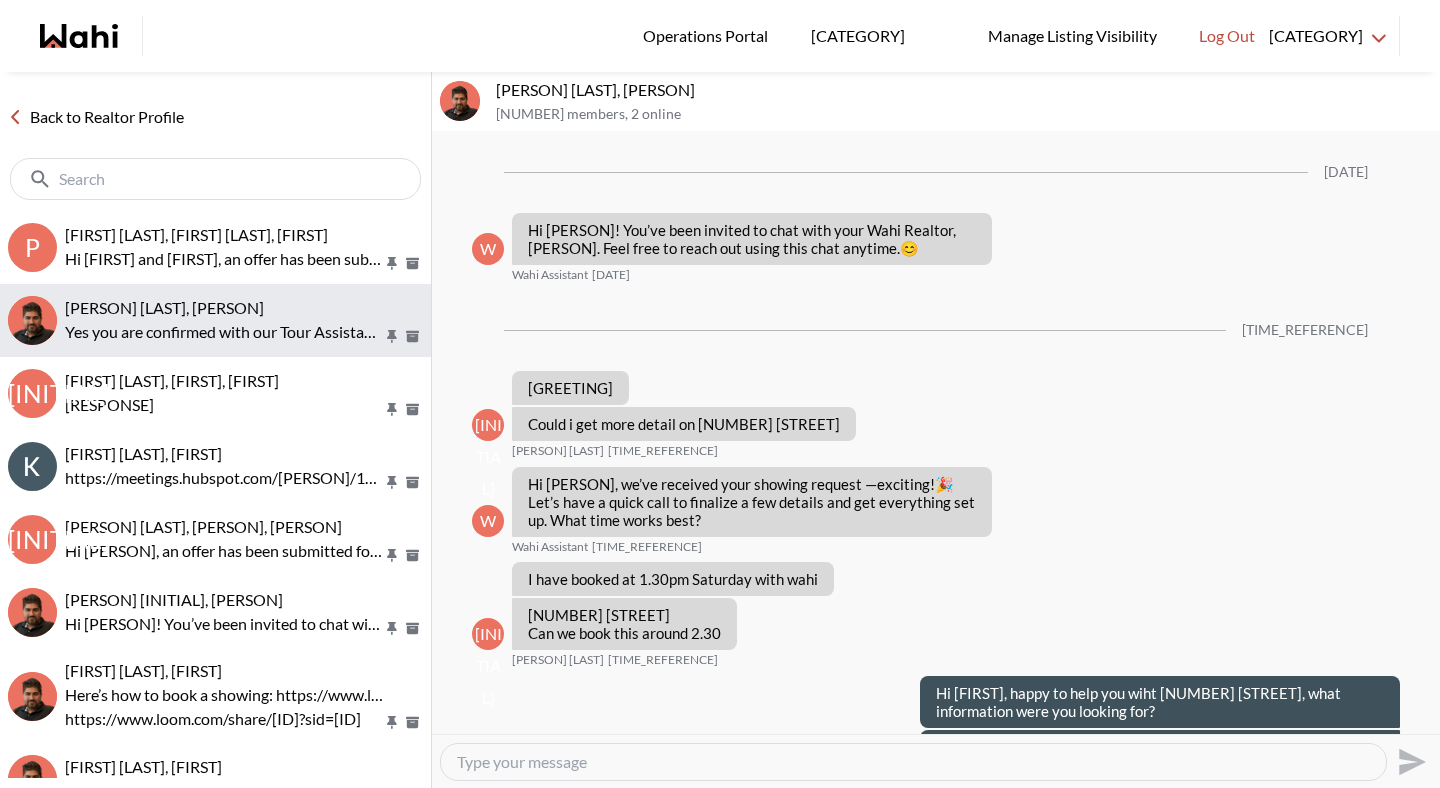 scroll, scrollTop: 75, scrollLeft: 0, axis: vertical 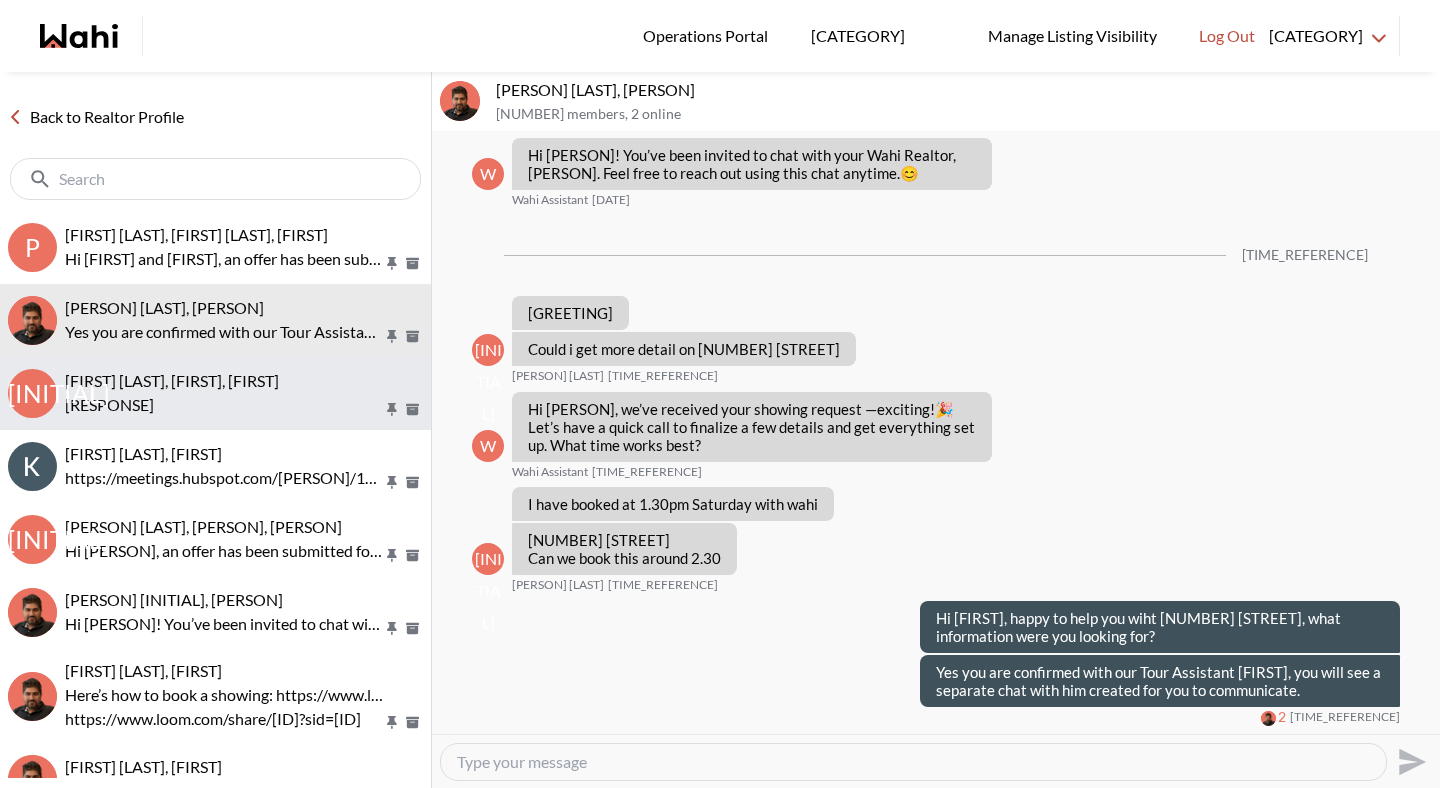 click on "[FIRST] [LAST], [FIRST], [FIRST]" at bounding box center (244, 381) 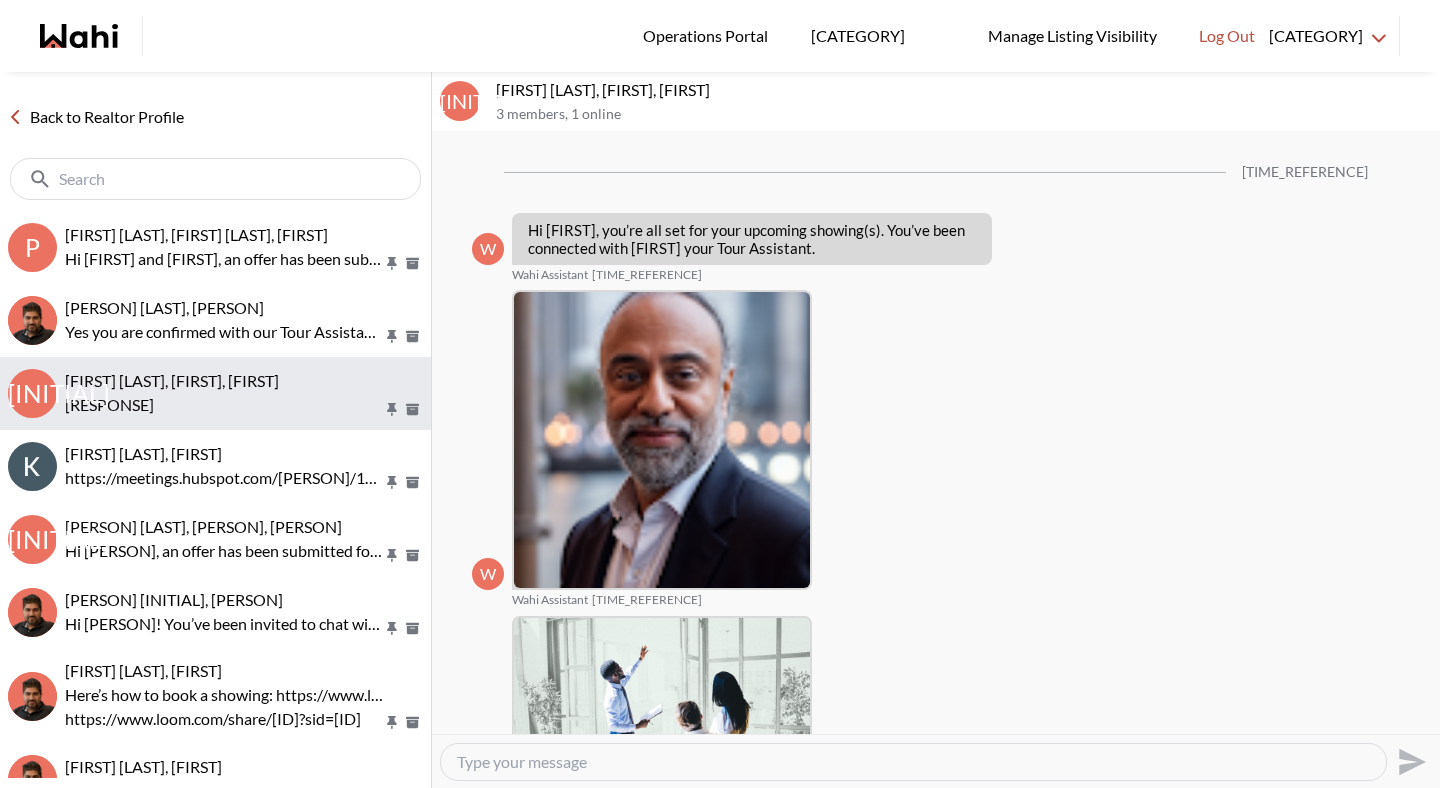 scroll, scrollTop: 370, scrollLeft: 0, axis: vertical 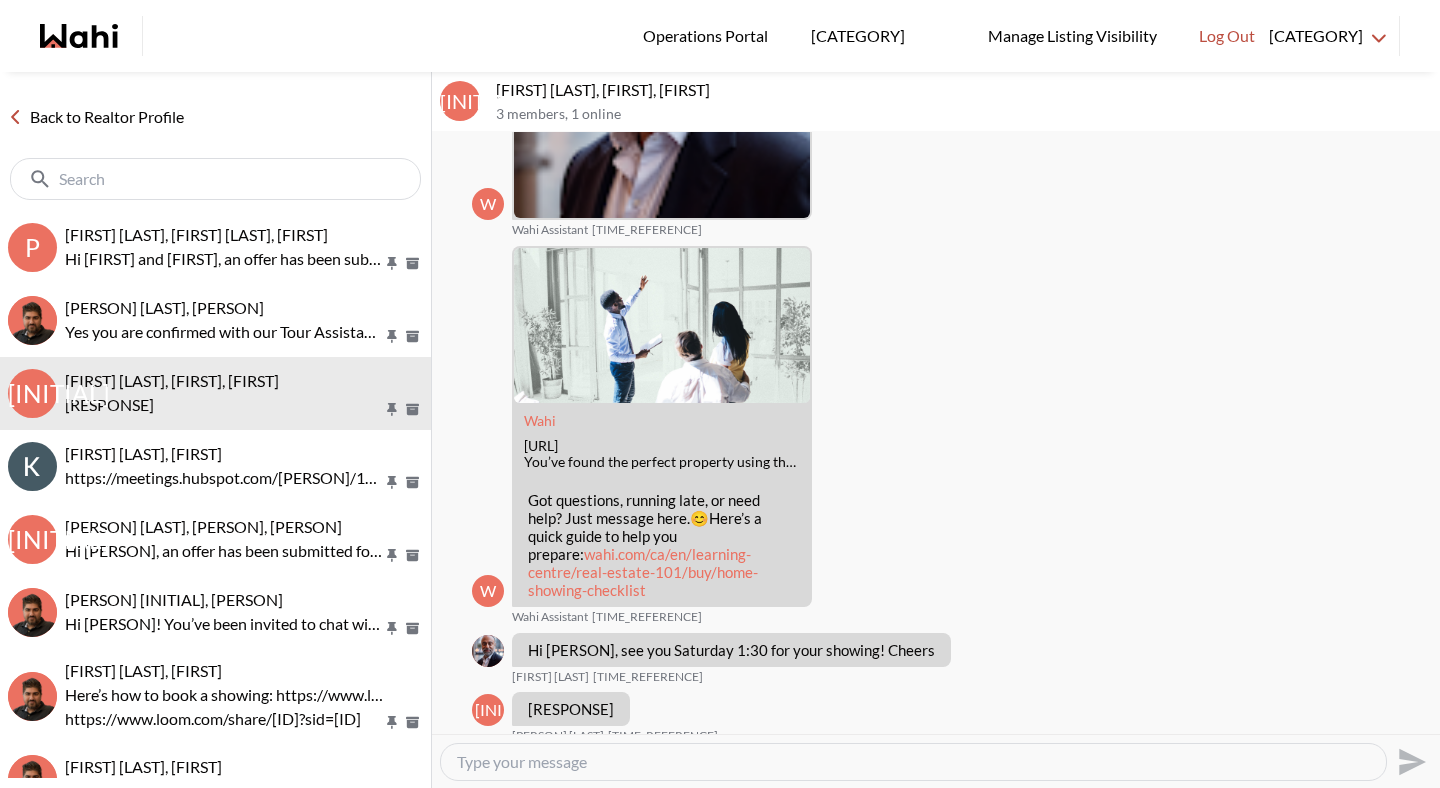 click on "Back to Realtor Profile" at bounding box center (96, 117) 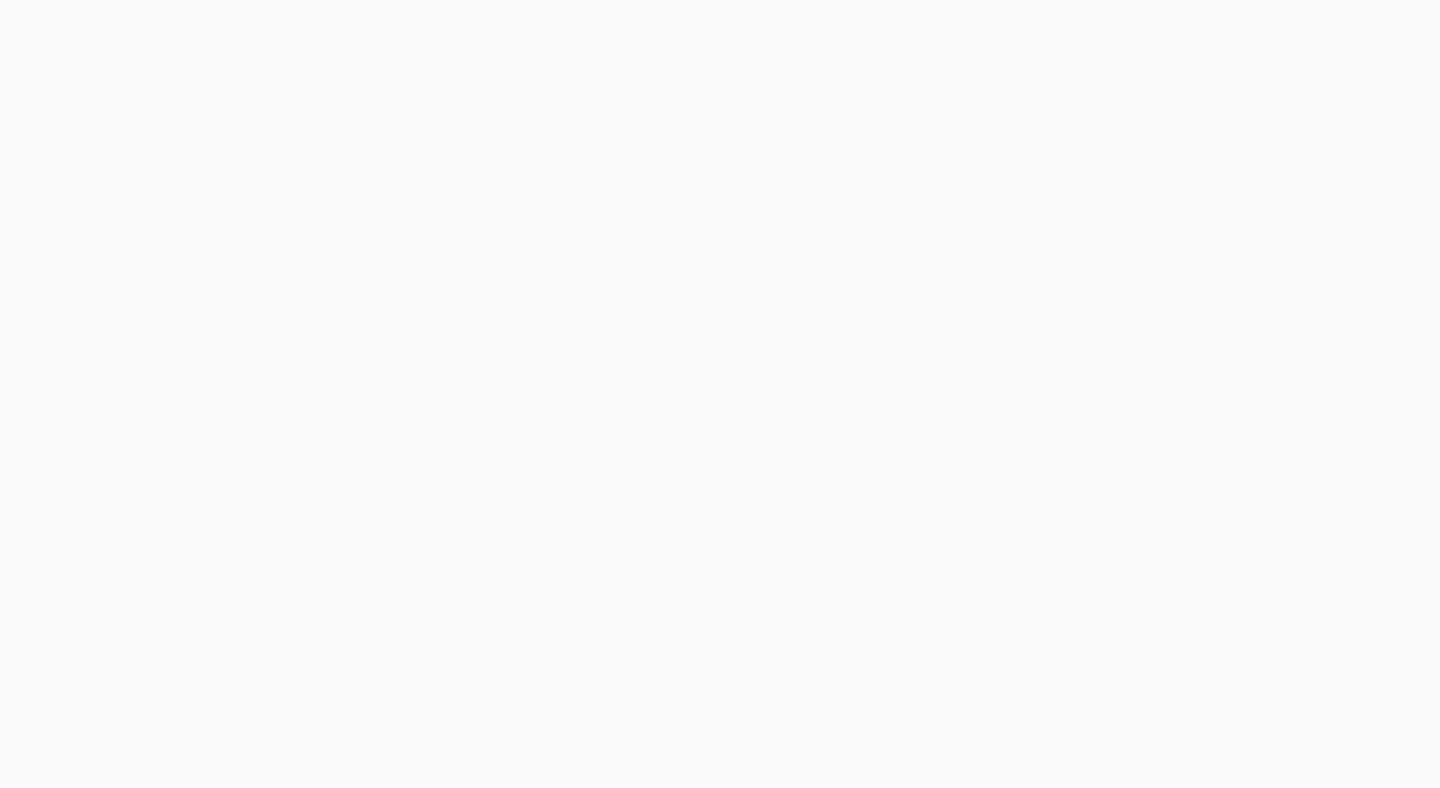 scroll, scrollTop: 0, scrollLeft: 0, axis: both 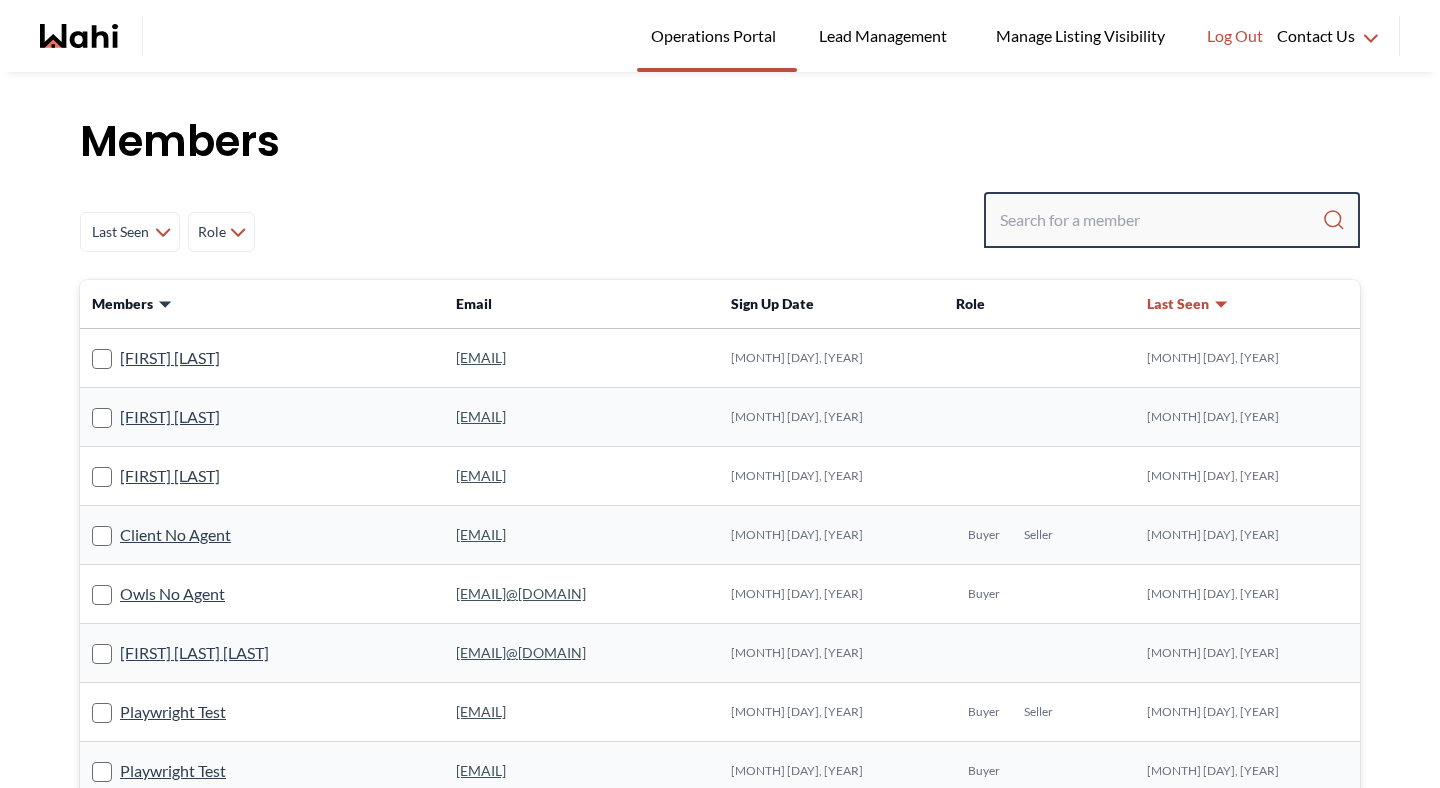 click at bounding box center (1161, 220) 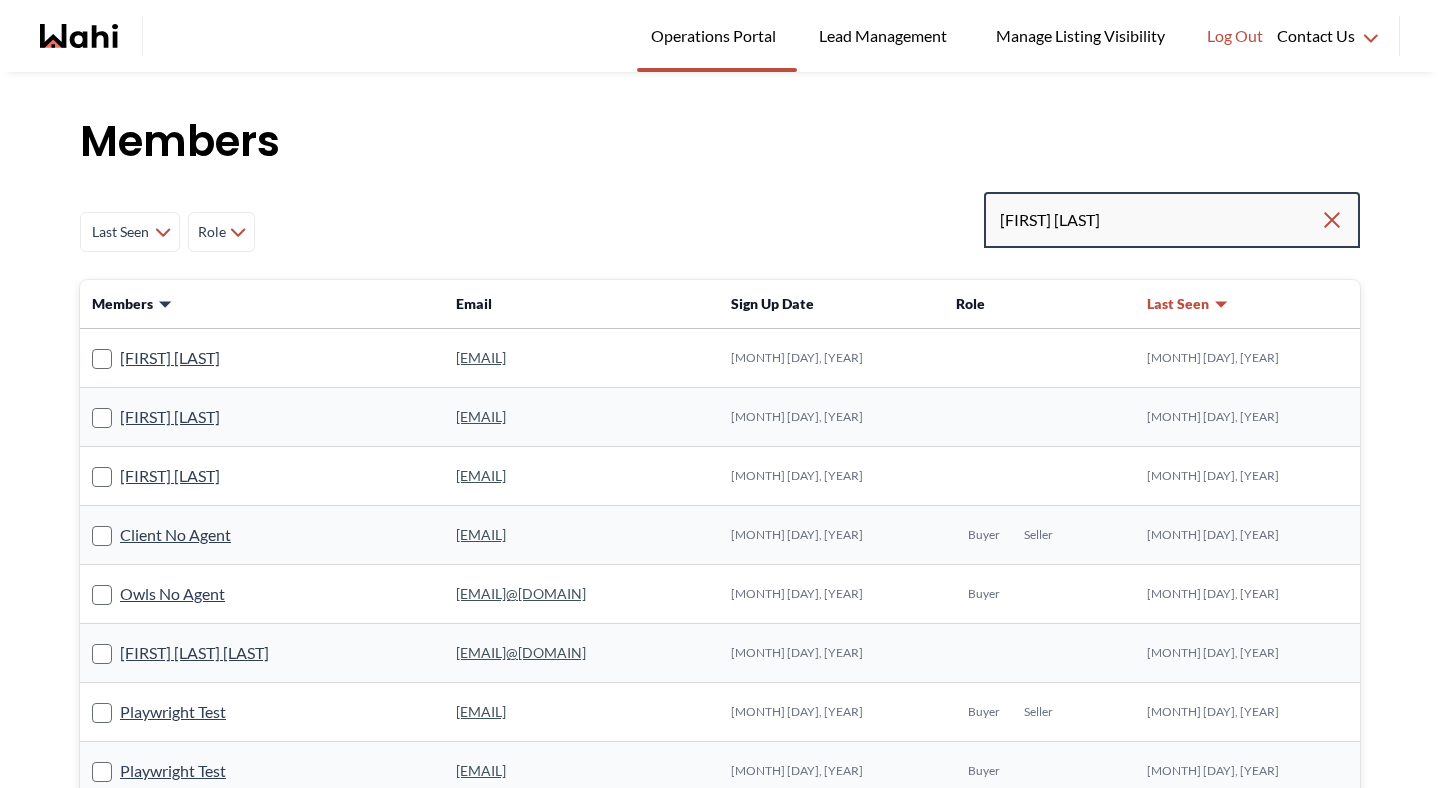 type on "[FIRST] [LAST]" 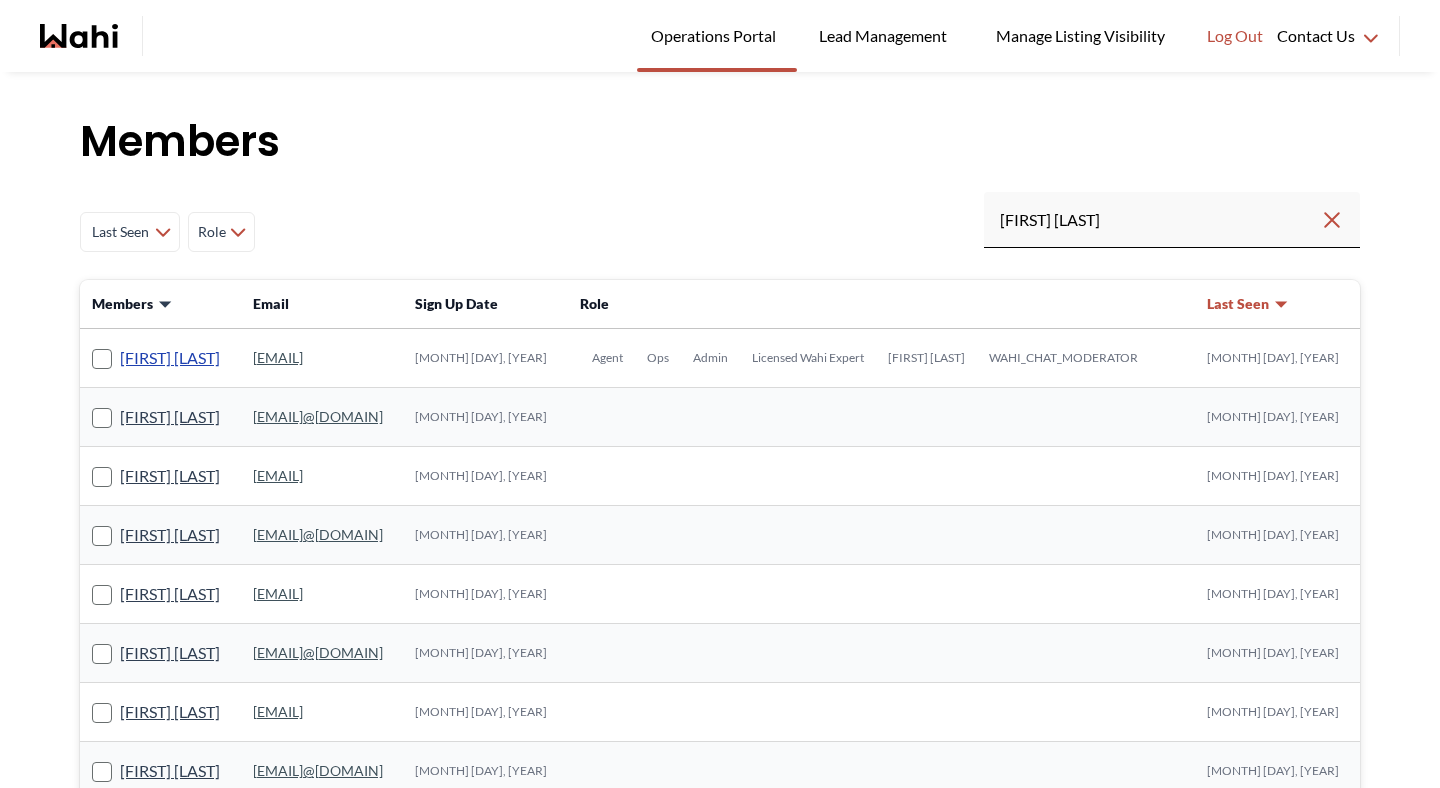 click on "[FIRST] [LAST]" at bounding box center [170, 358] 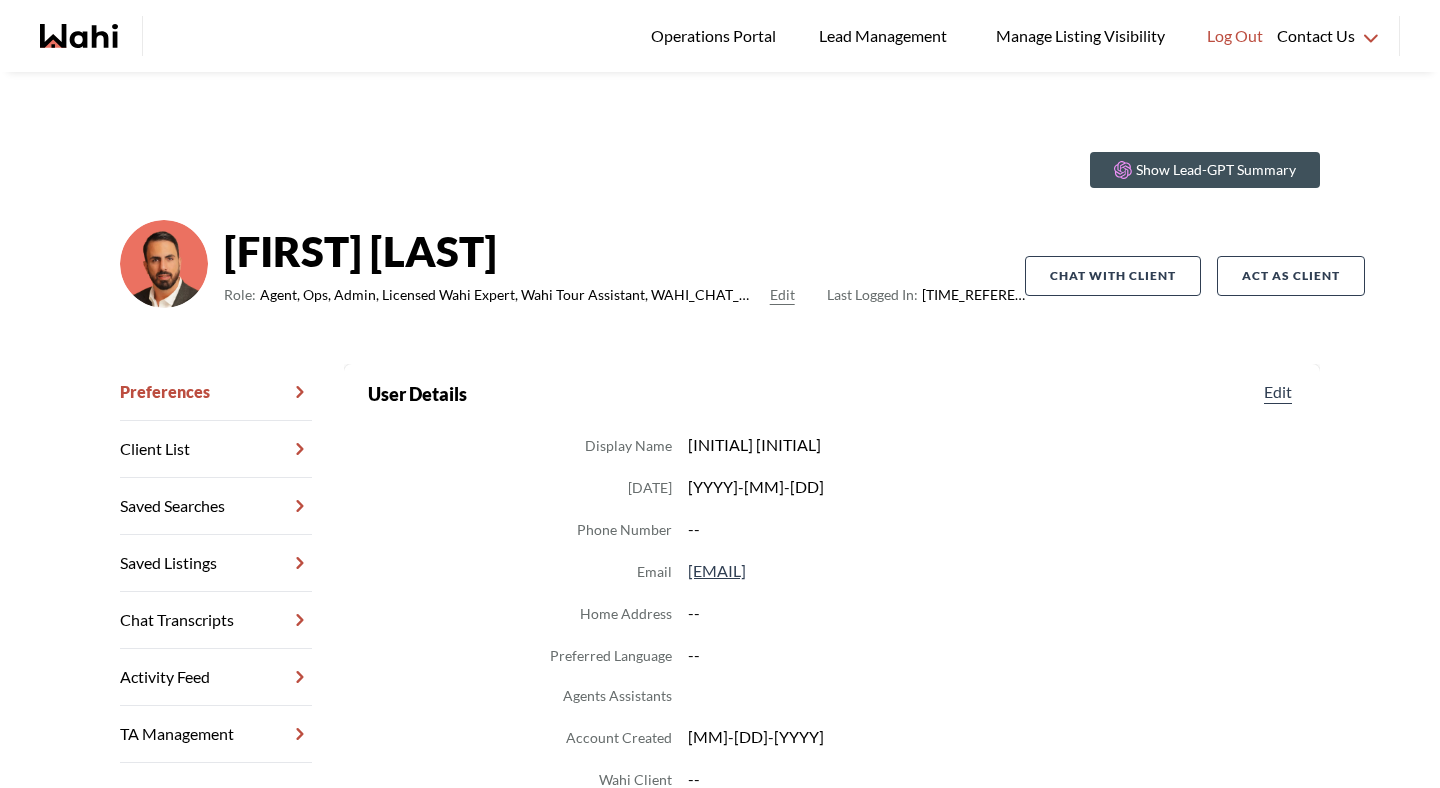 click on "Chat Transcripts" at bounding box center [216, 620] 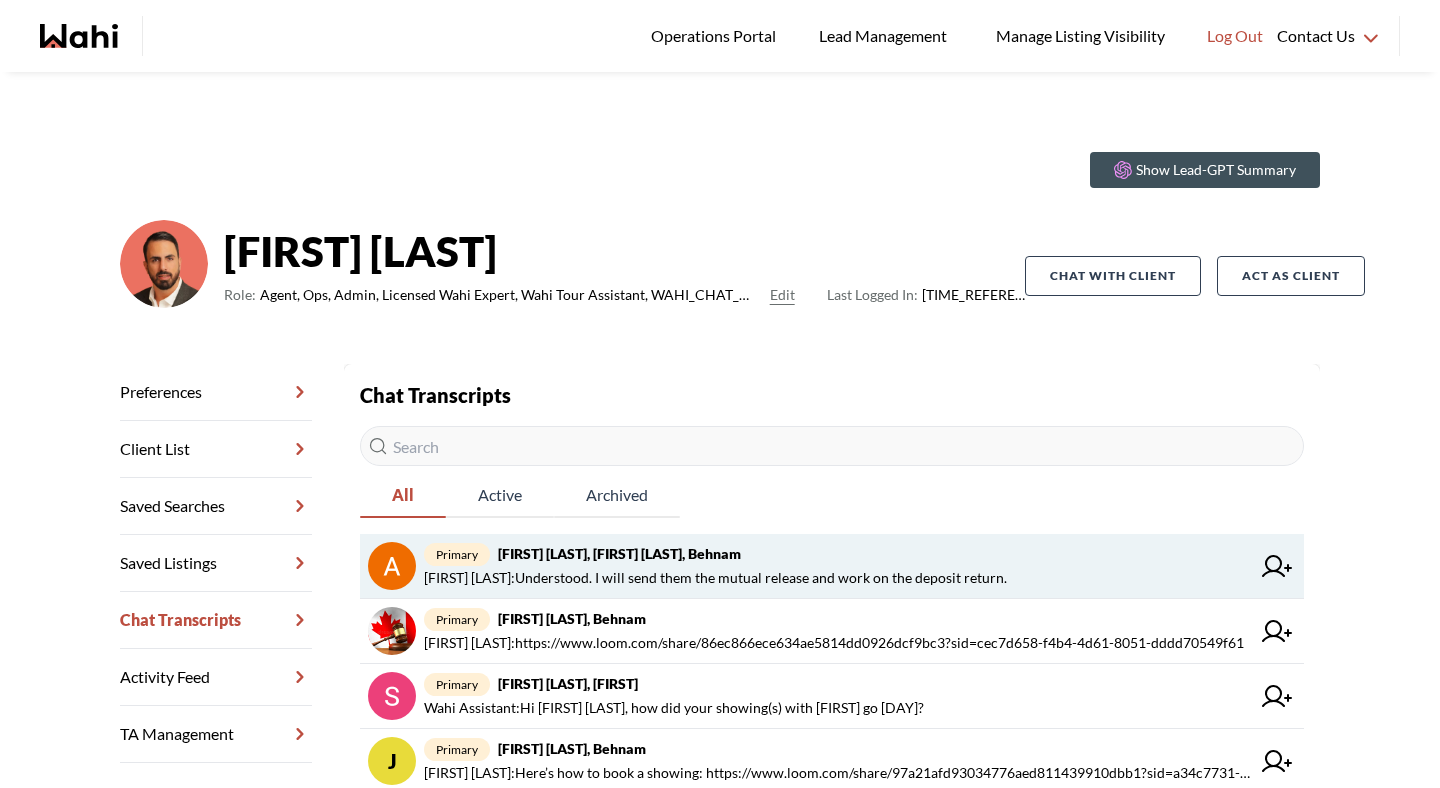 click on "Anwar Abamecha :  Understood. I will send them the mutual release and work on the deposit return." at bounding box center (715, 578) 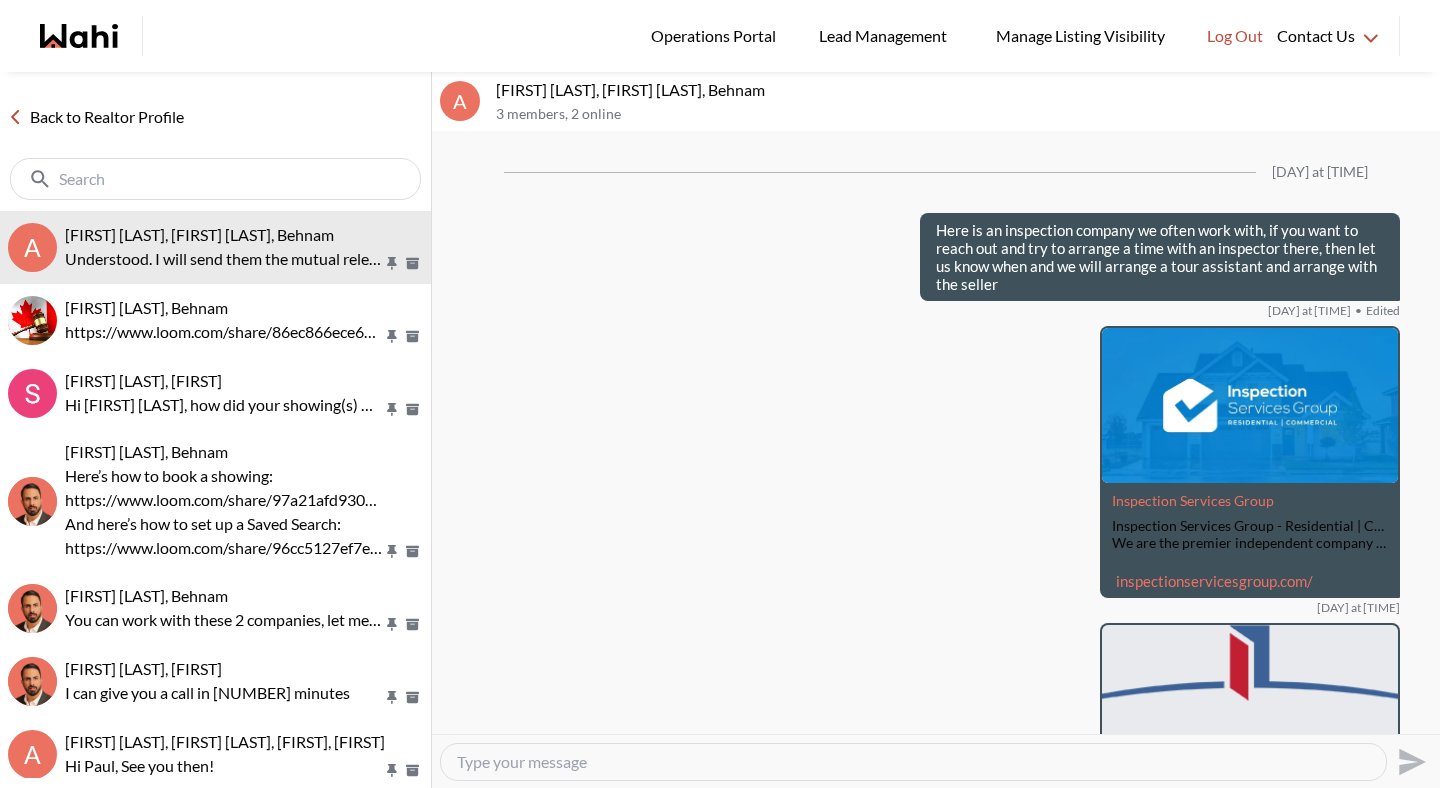scroll, scrollTop: 2794, scrollLeft: 0, axis: vertical 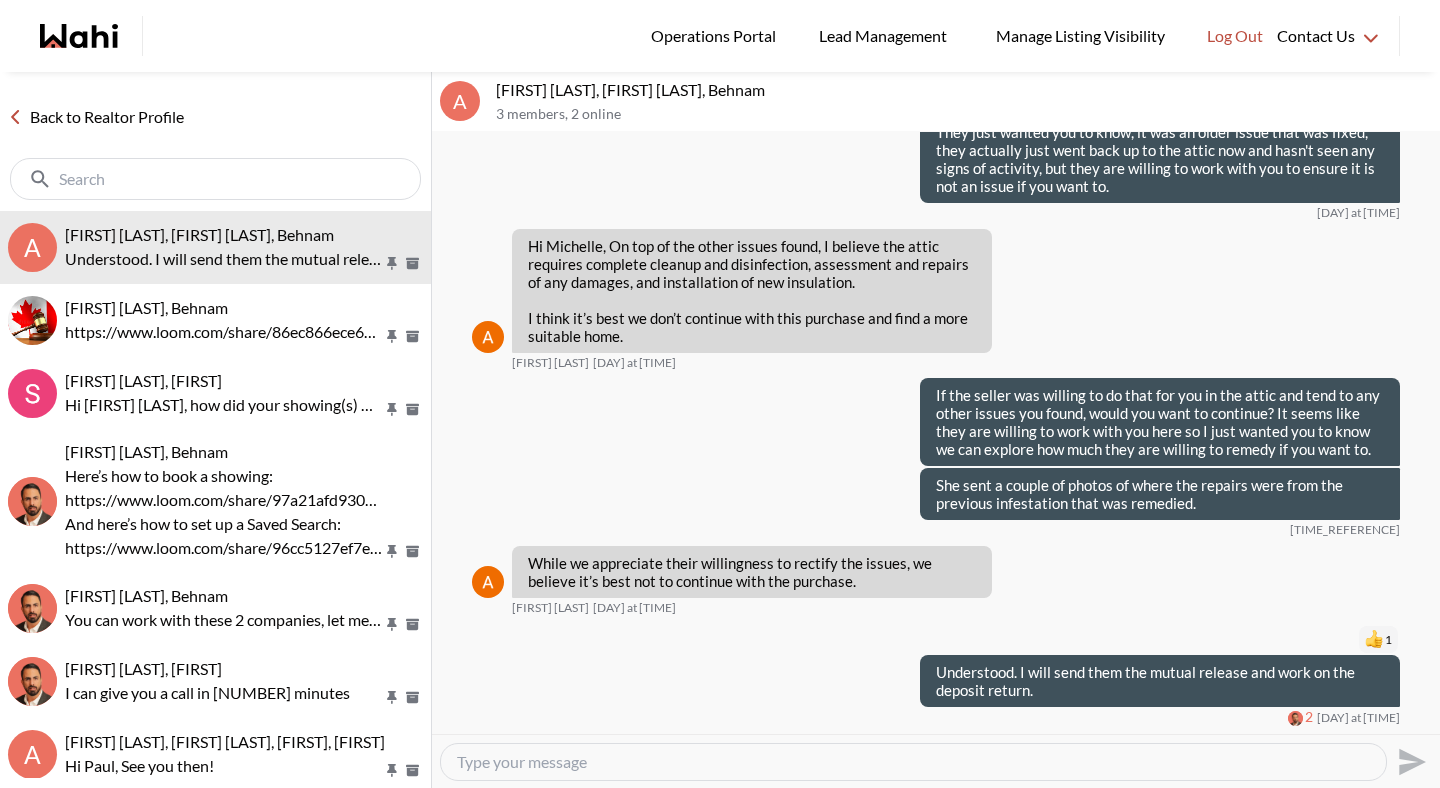 click on "Back to Realtor Profile" at bounding box center [96, 117] 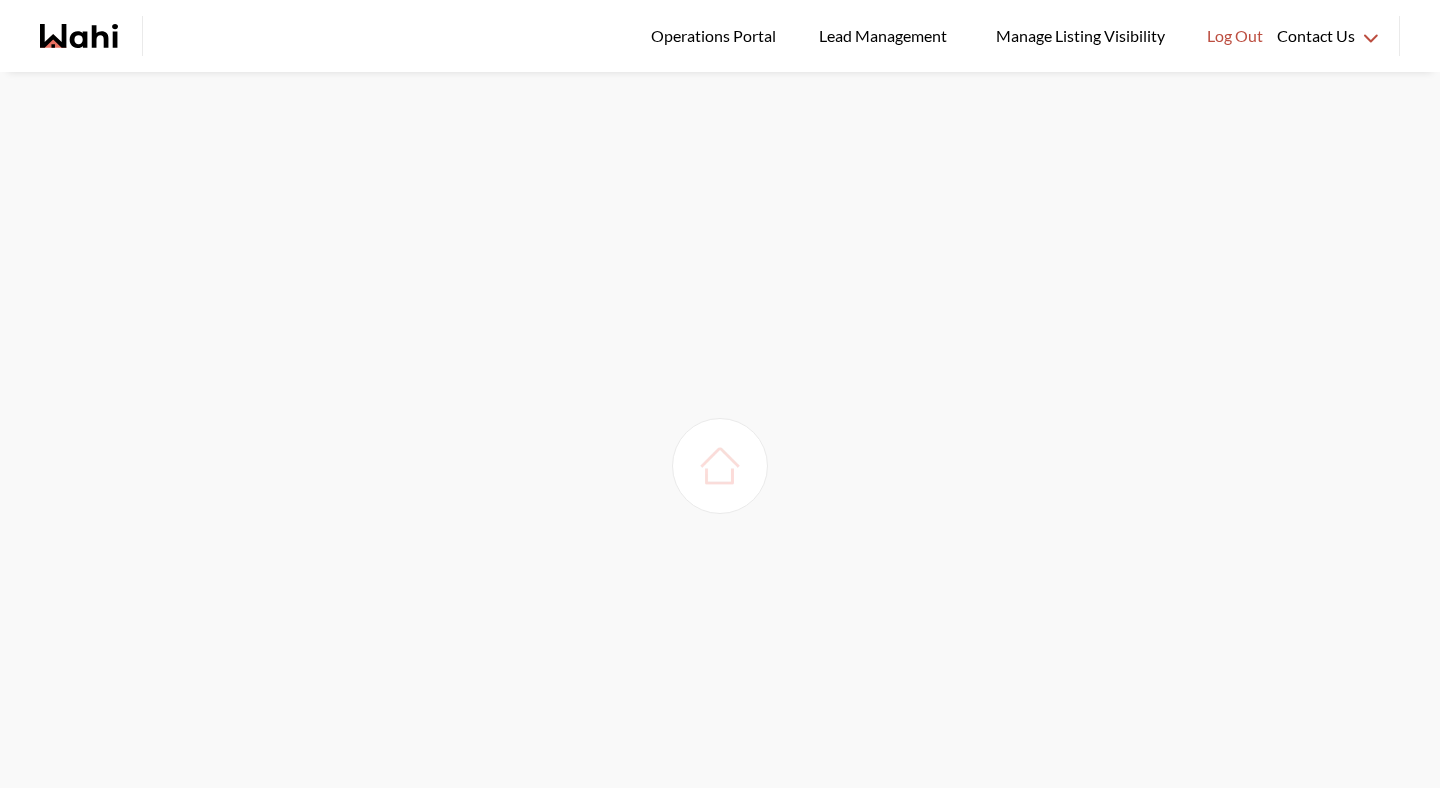 scroll, scrollTop: 0, scrollLeft: 0, axis: both 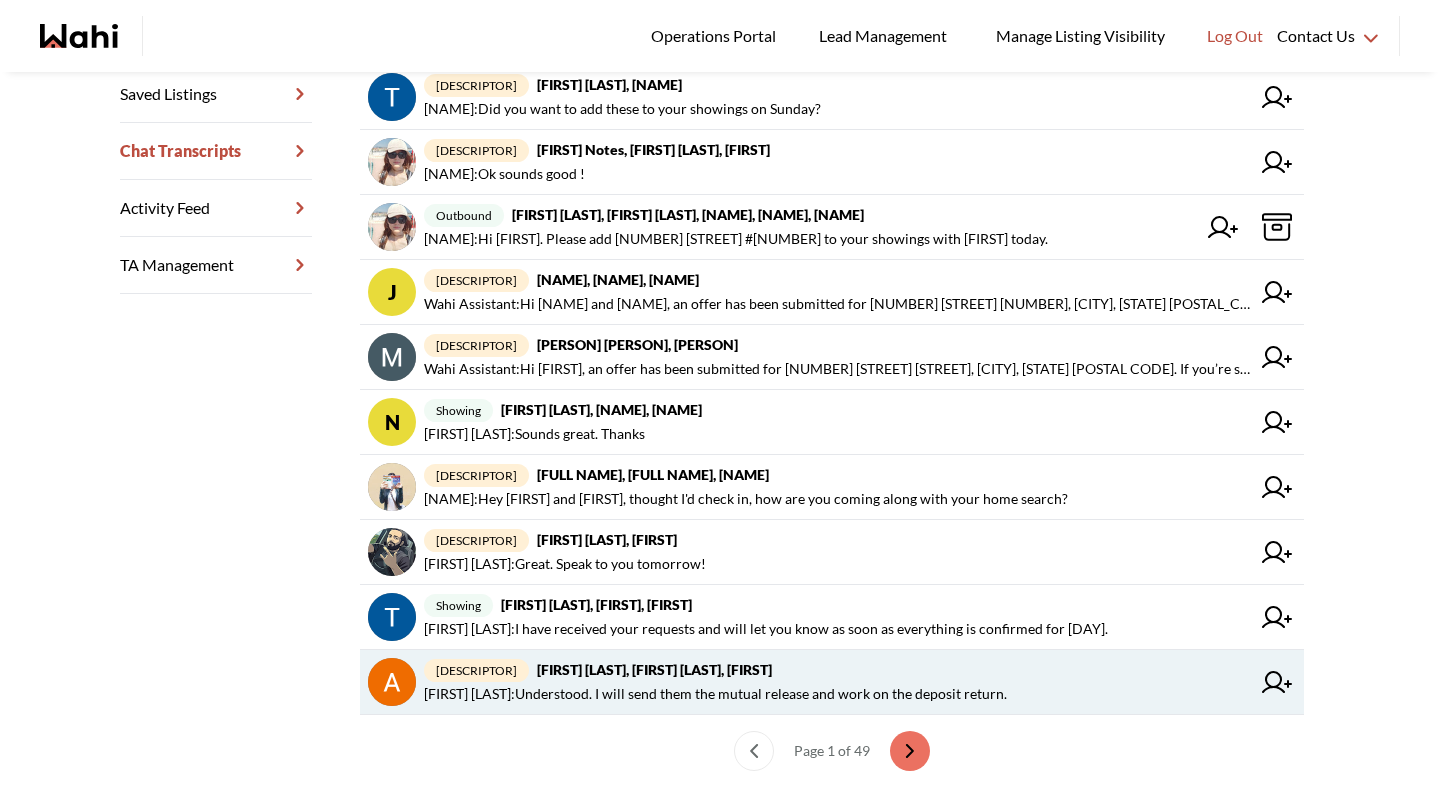 click on "Anwar Abamecha :  Understood. I will send them the mutual release and work on the deposit return." at bounding box center (715, 694) 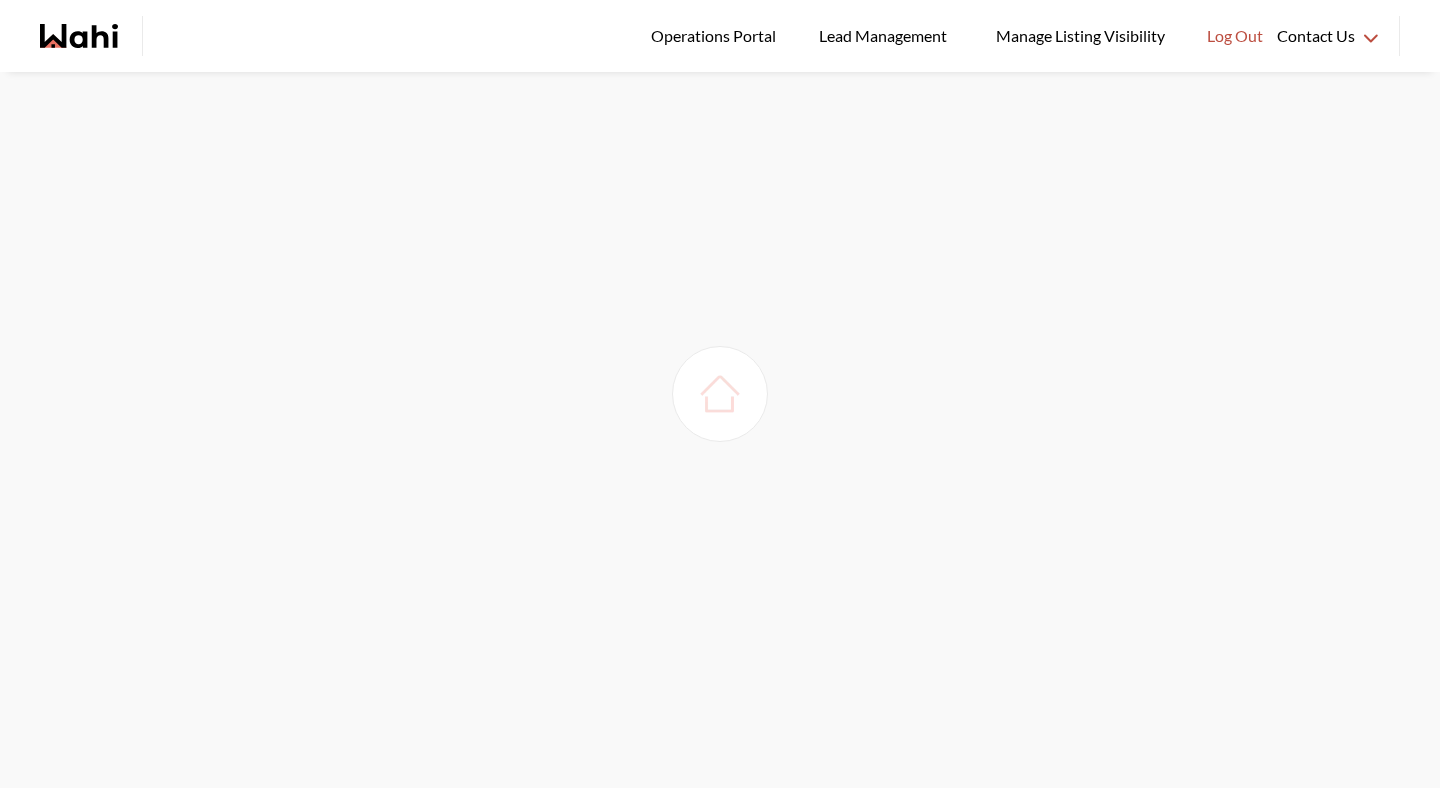 scroll, scrollTop: 0, scrollLeft: 0, axis: both 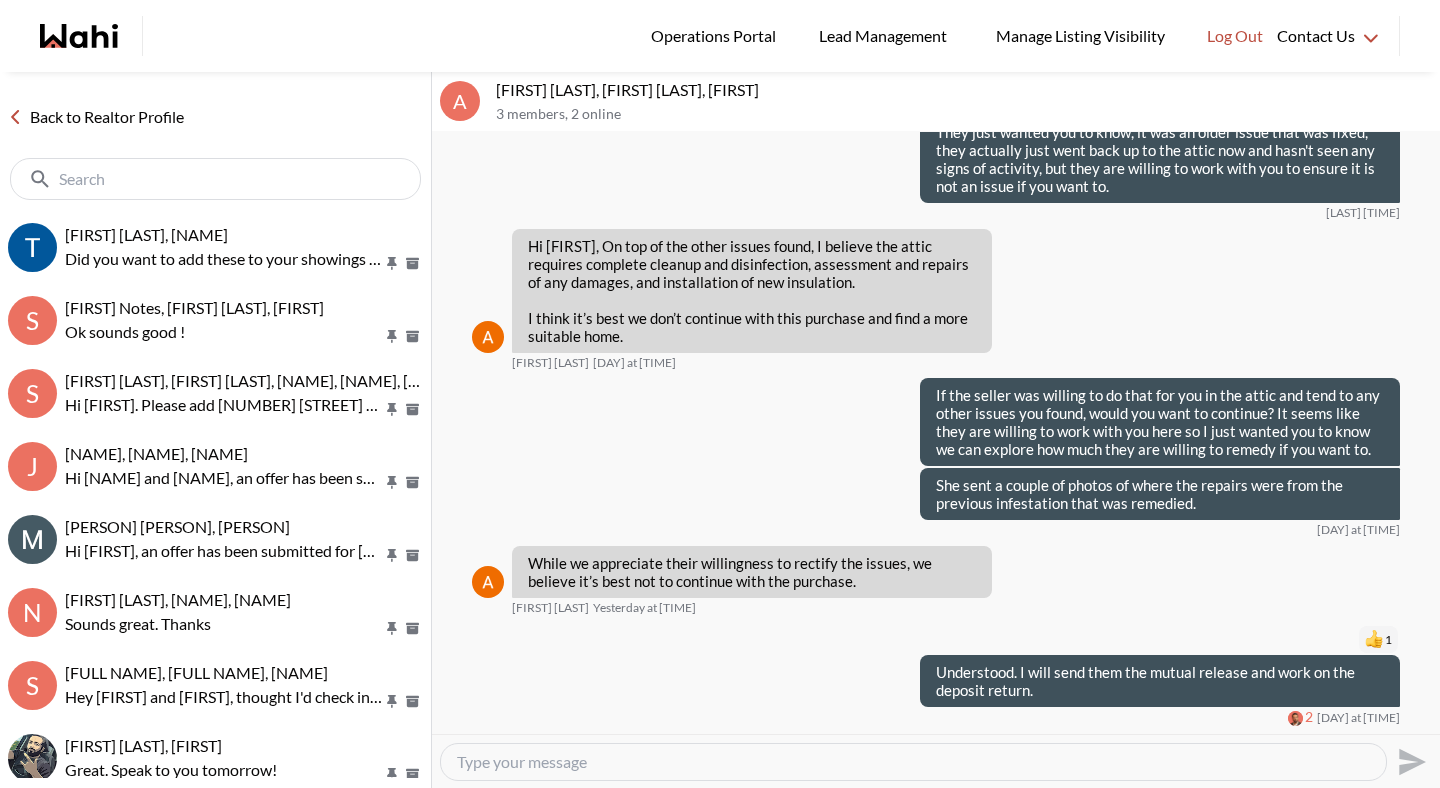 click at bounding box center (913, 762) 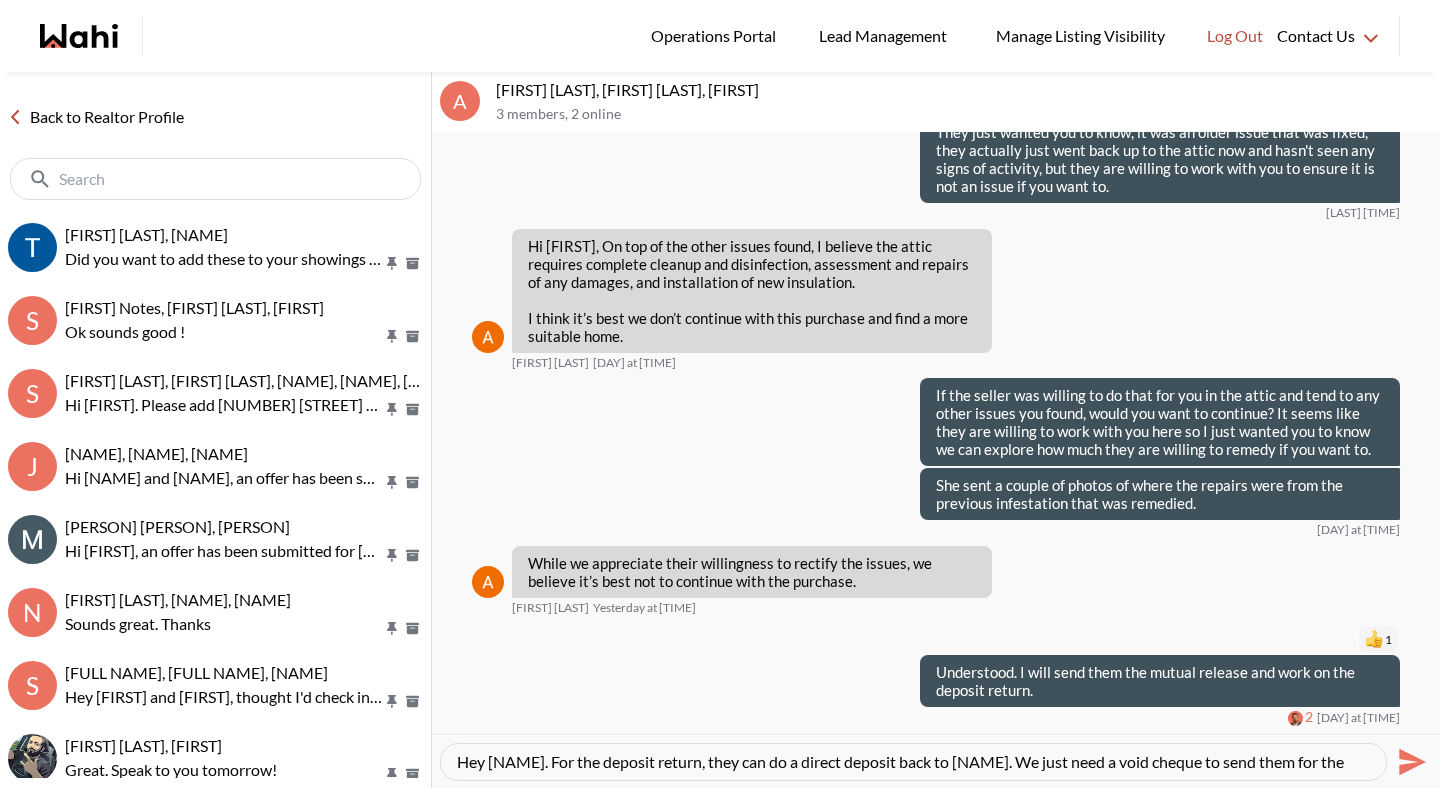 scroll, scrollTop: 19, scrollLeft: 0, axis: vertical 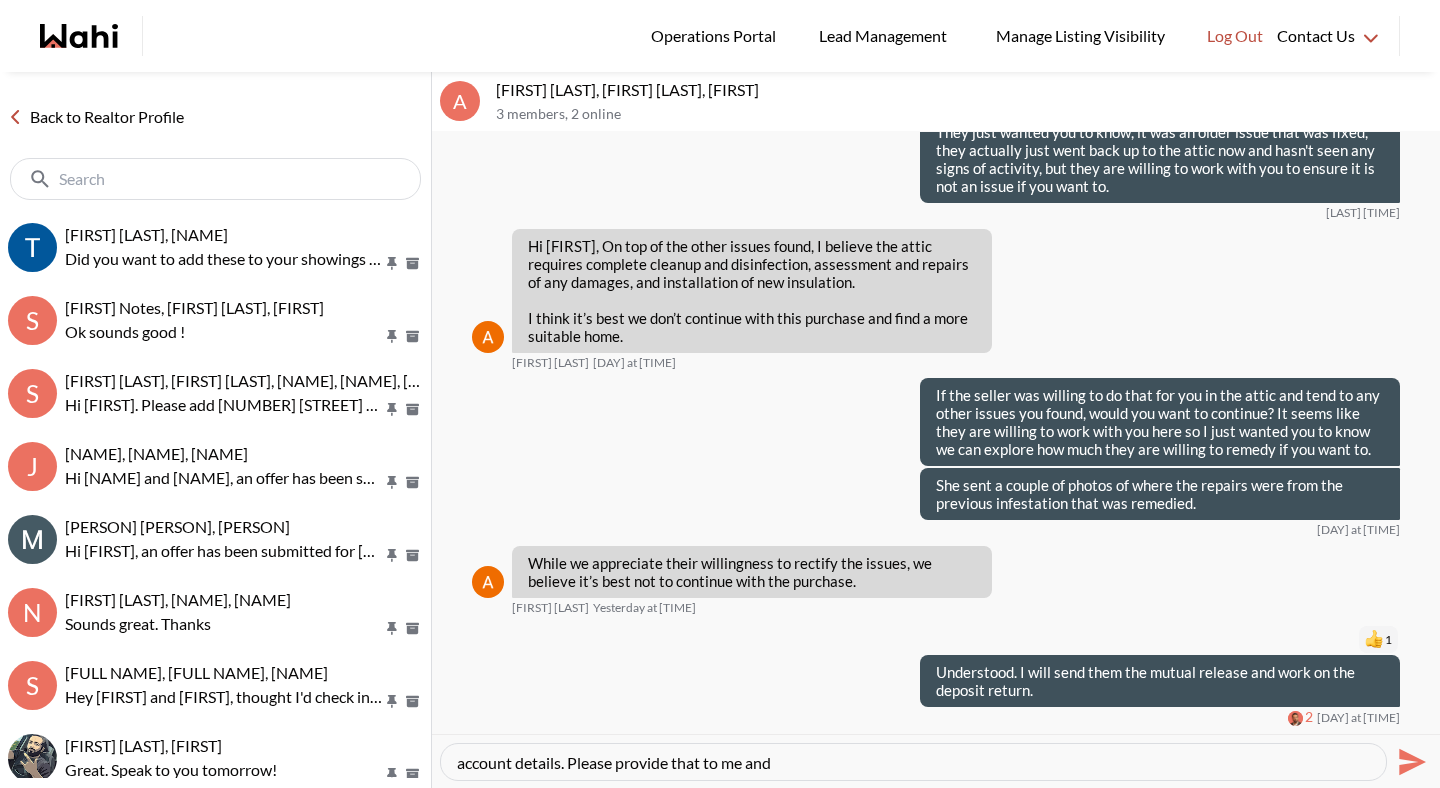 type on "Hey Anwar. For the deposit return, they can do a direct deposit back to Esma. We just need a void cheque to send them for the account details. Please provide that to me and" 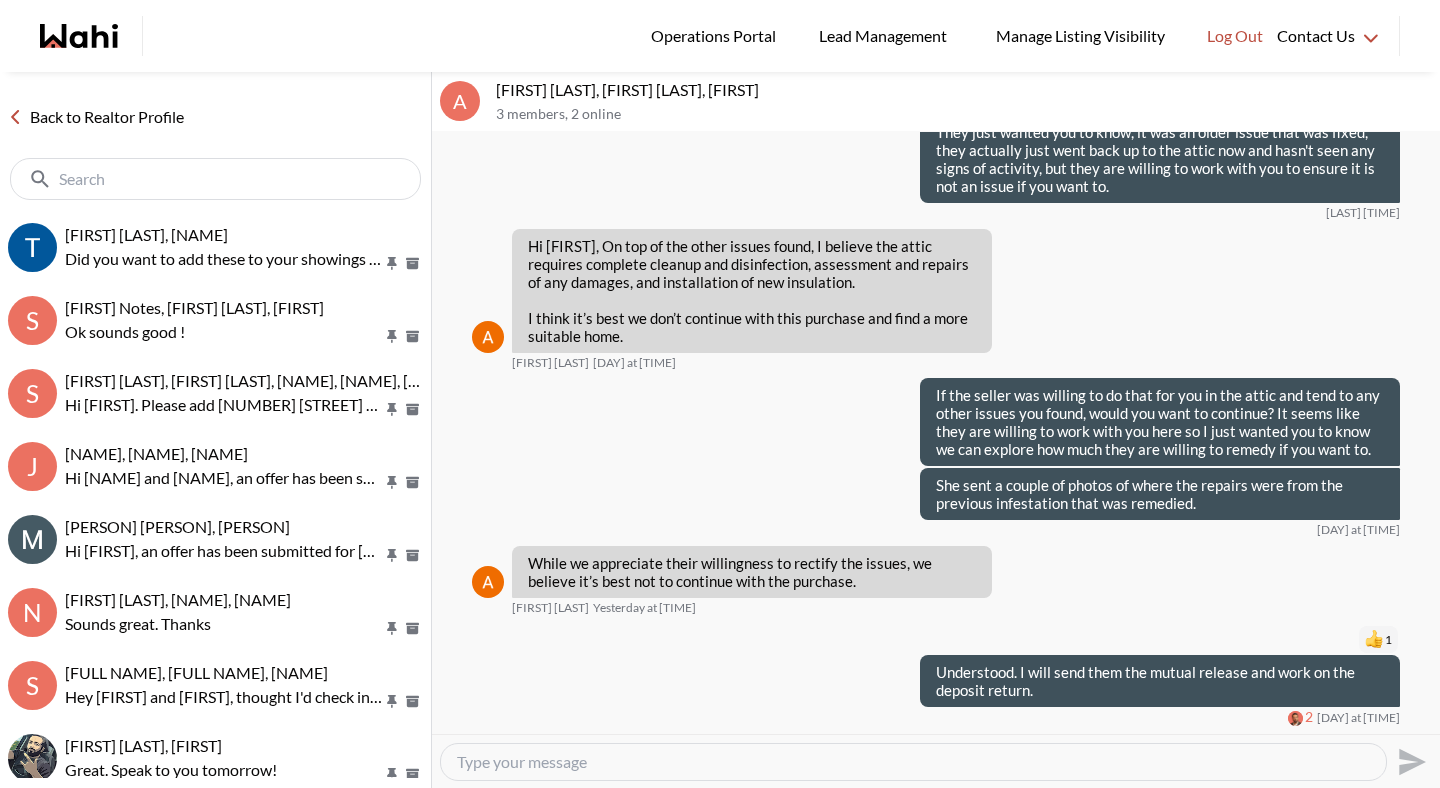 scroll, scrollTop: 2970, scrollLeft: 0, axis: vertical 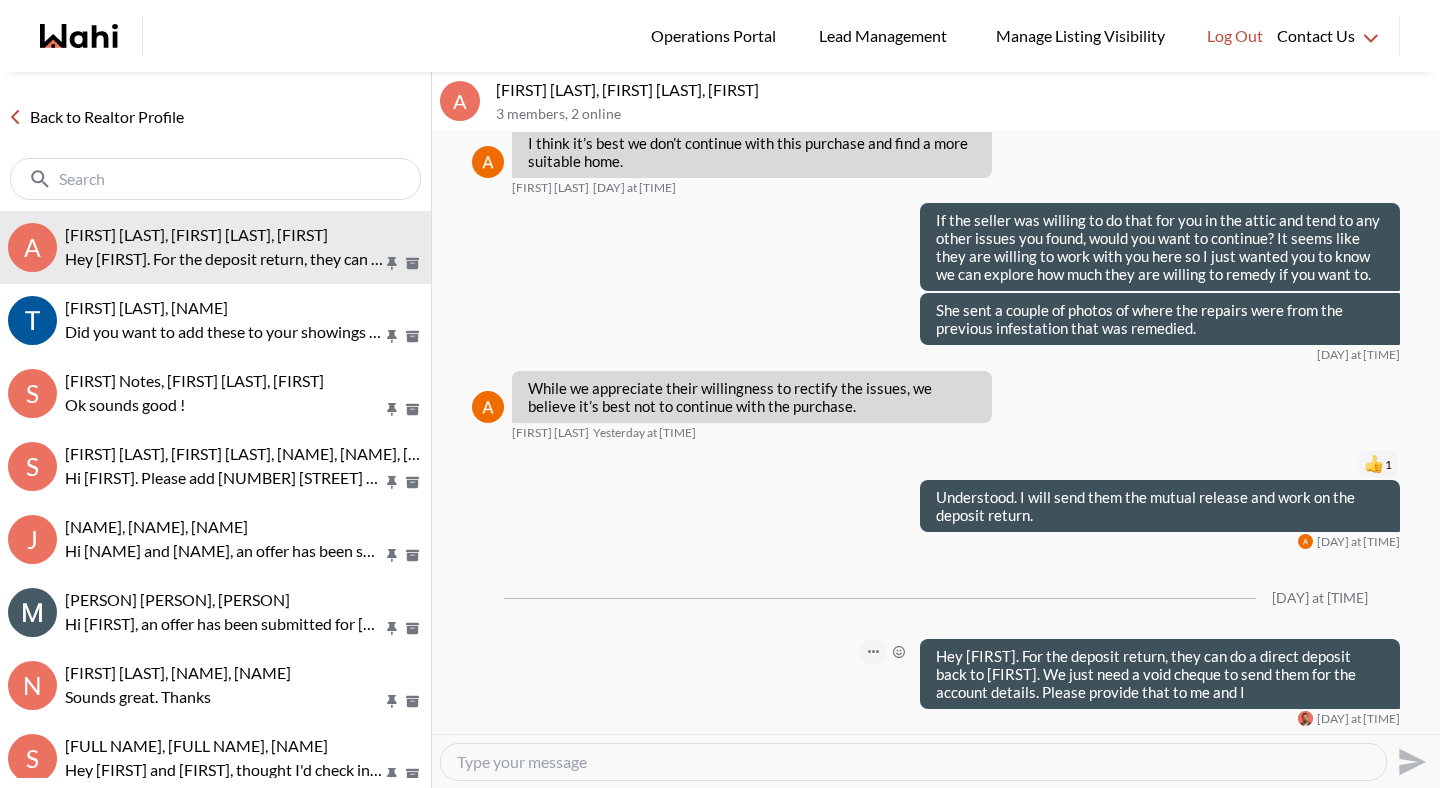 click at bounding box center [0, 0] 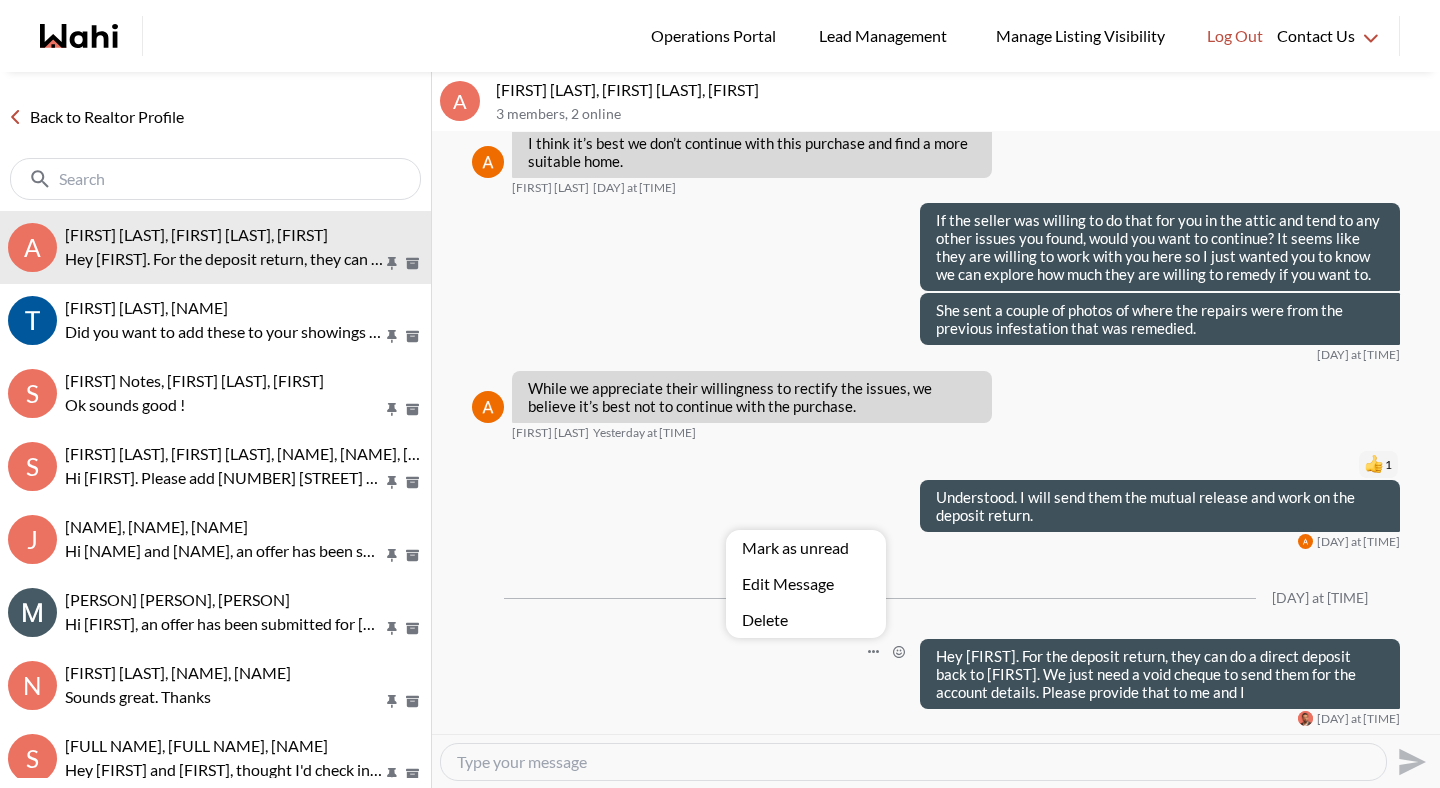 click on "Edit Message" at bounding box center (806, 584) 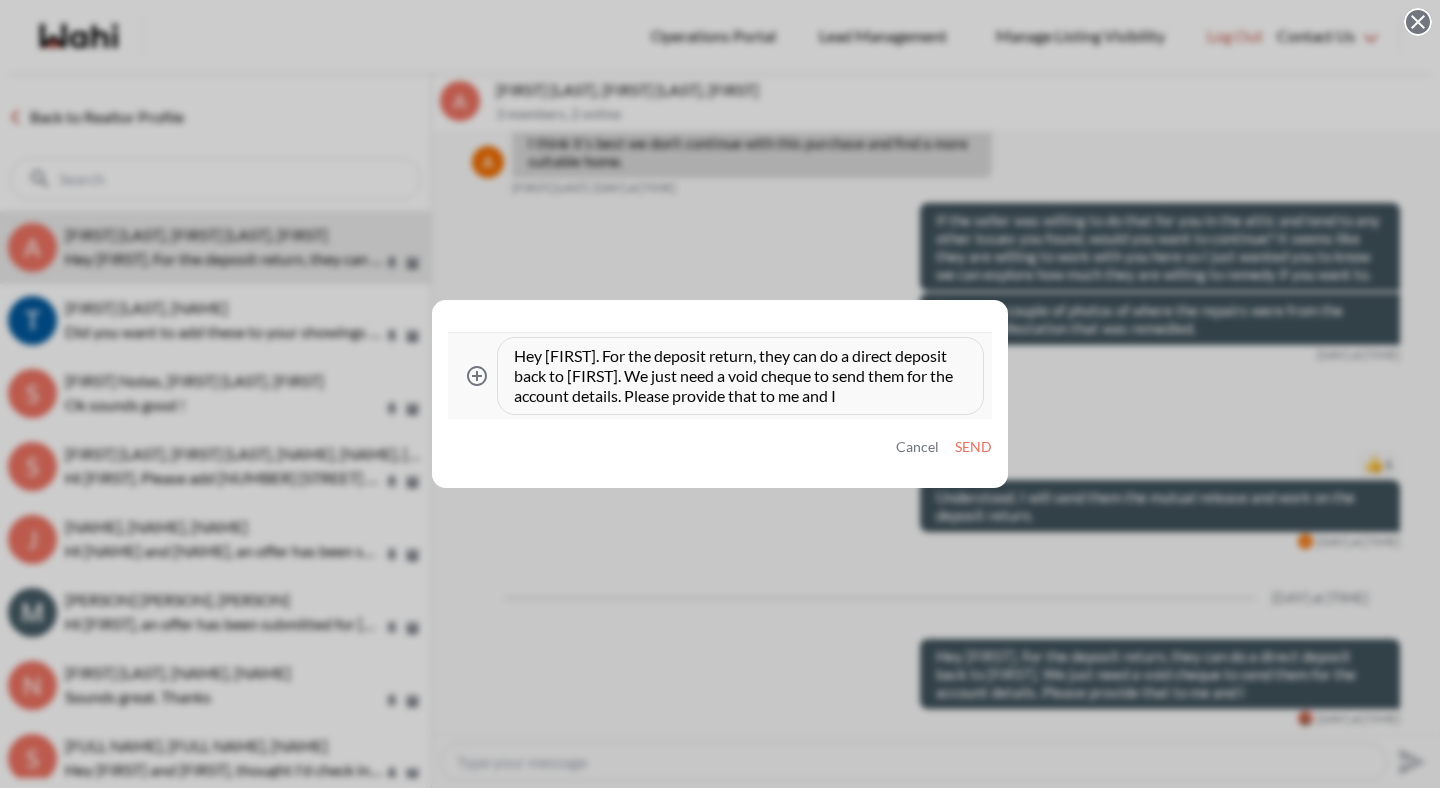 click on "Hey Anwar. For the deposit return, they can do a direct deposit back to Esma. We just need a void cheque to send them for the account details. Please provide that to me and I" at bounding box center (740, 376) 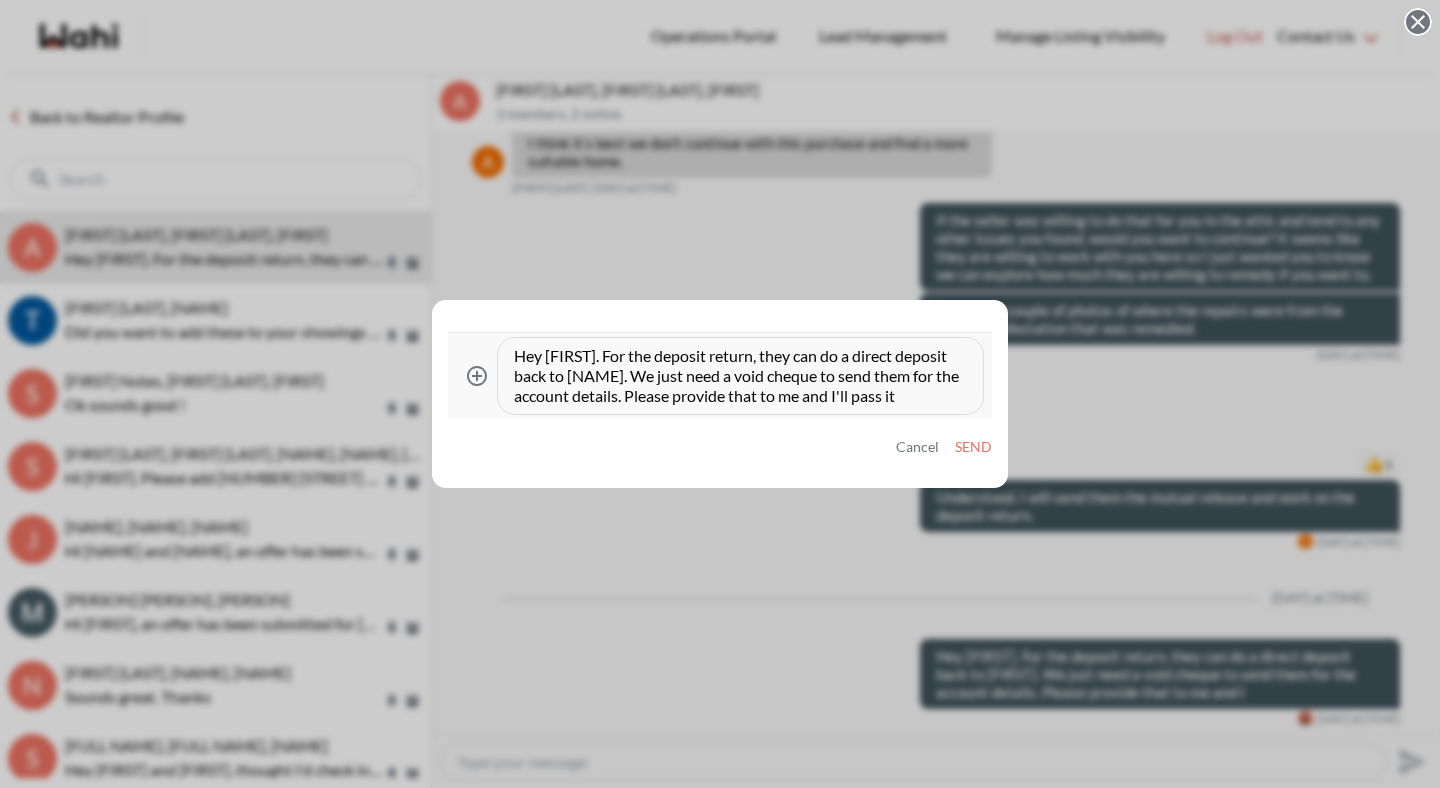type on "Hey Anwar. For the deposit return, they can do a direct deposit back to Esma. We just need a void cheque to send them for the account details. Please provide that to me and I'll pass it" 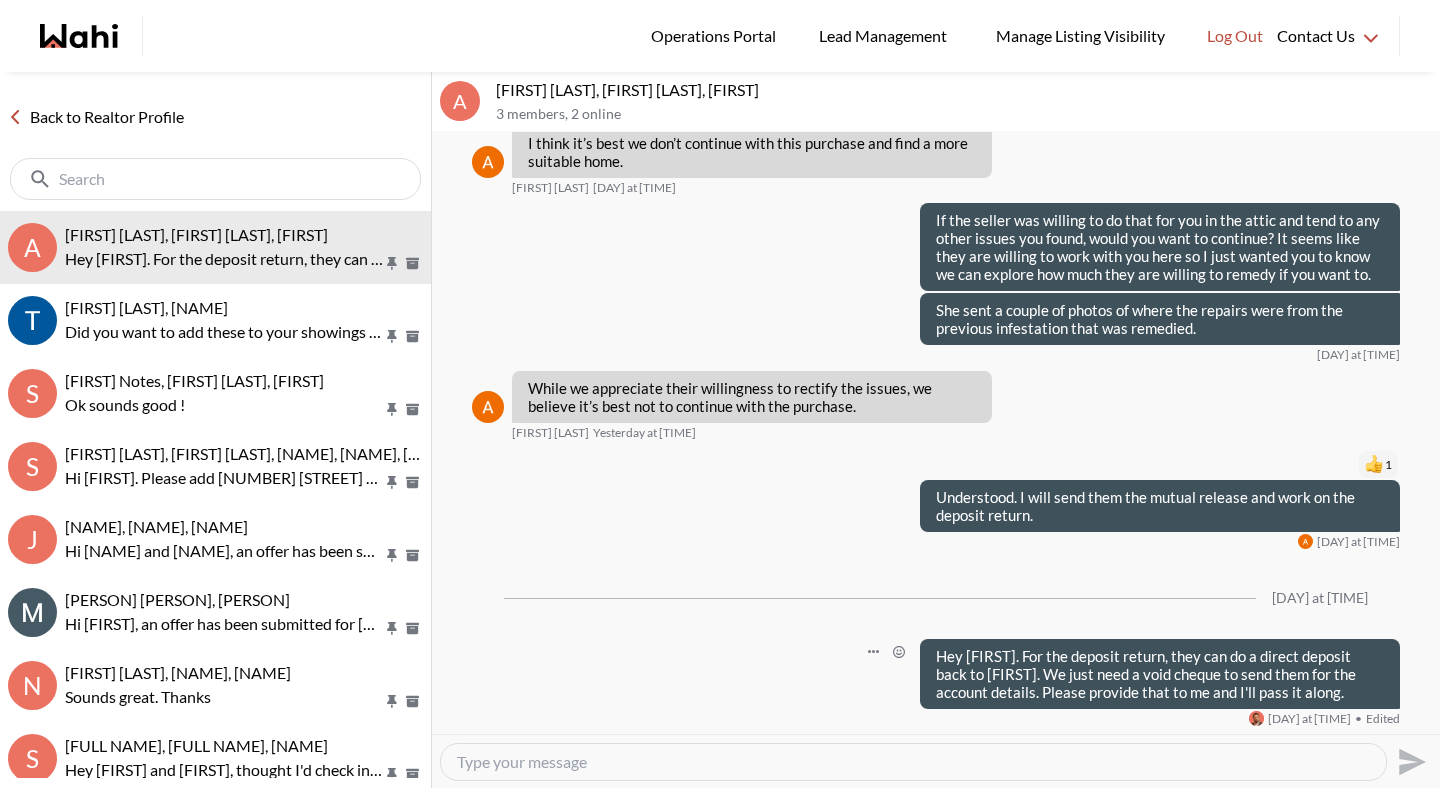 click on "Back to Realtor Profile" at bounding box center (96, 117) 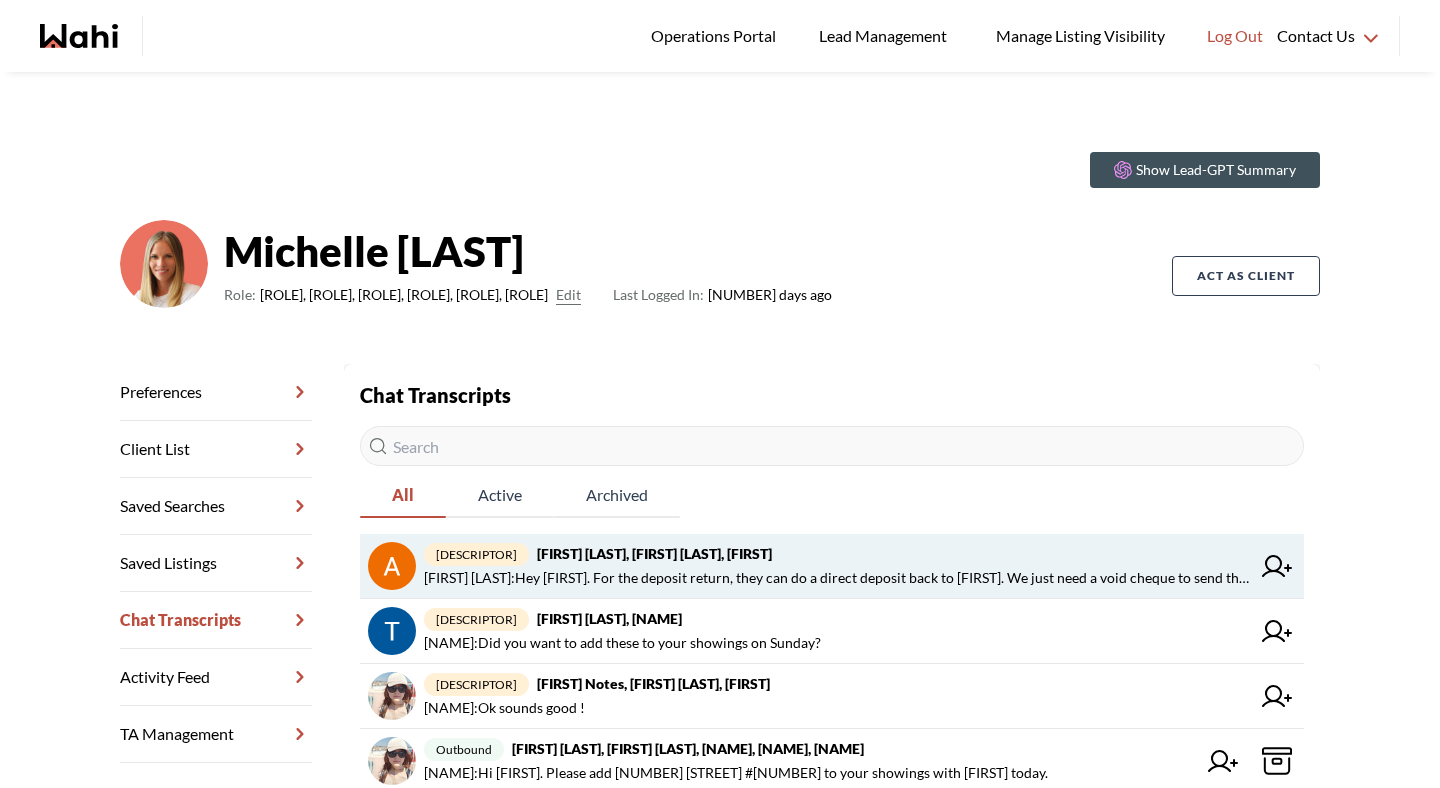 click on "[FIRST] [LAST], [FIRST] [LAST], [FIRST]" at bounding box center (654, 553) 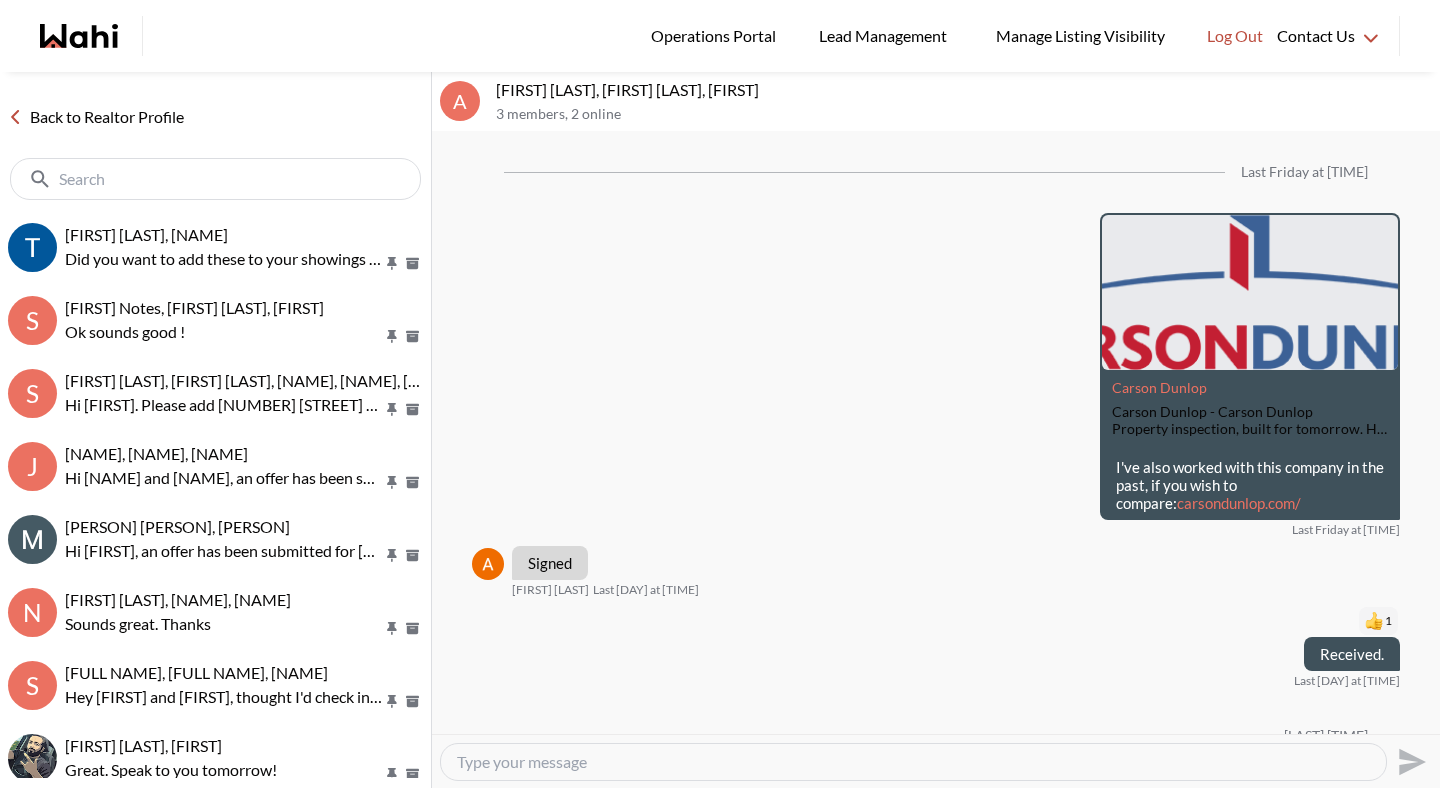 scroll, scrollTop: 2761, scrollLeft: 0, axis: vertical 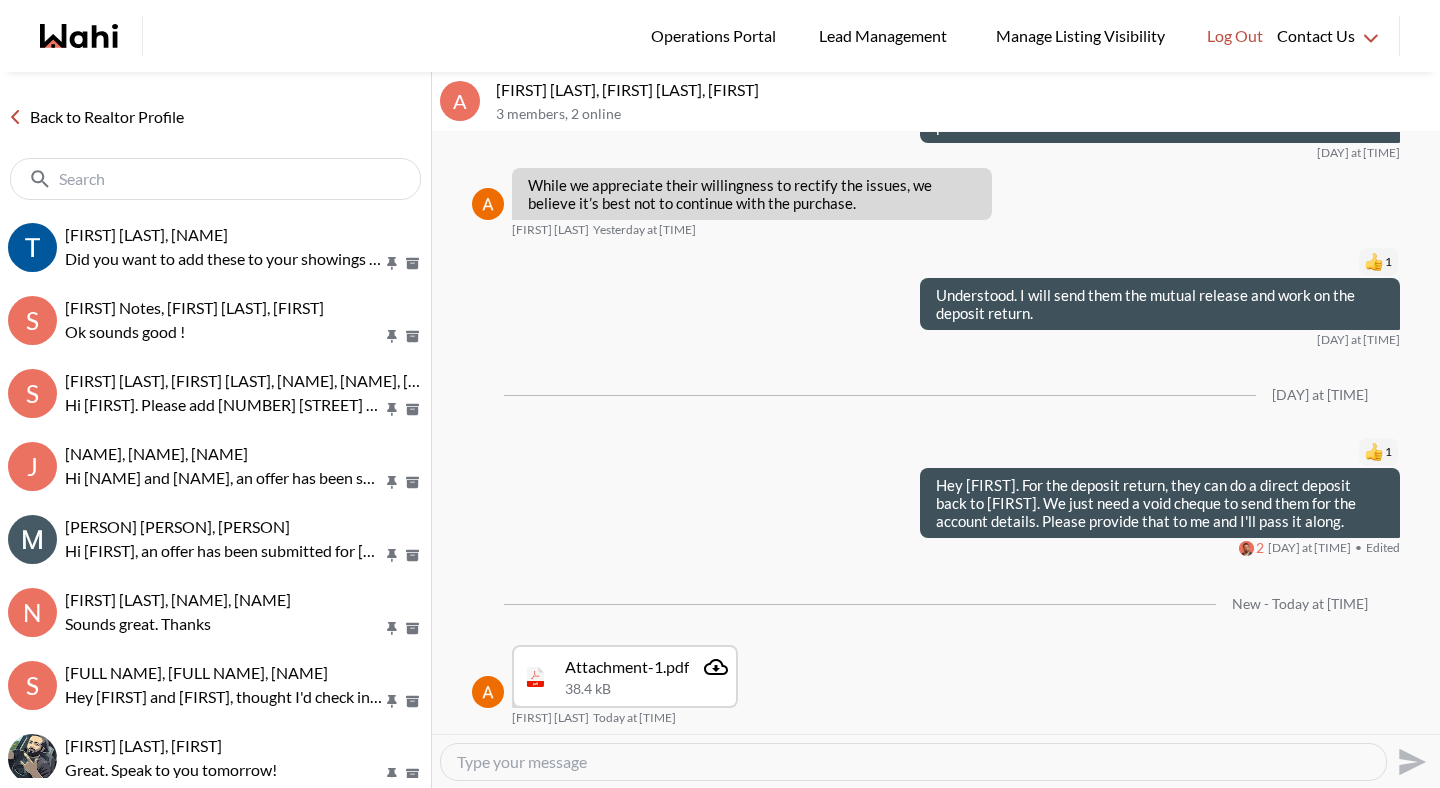 click at bounding box center [913, 762] 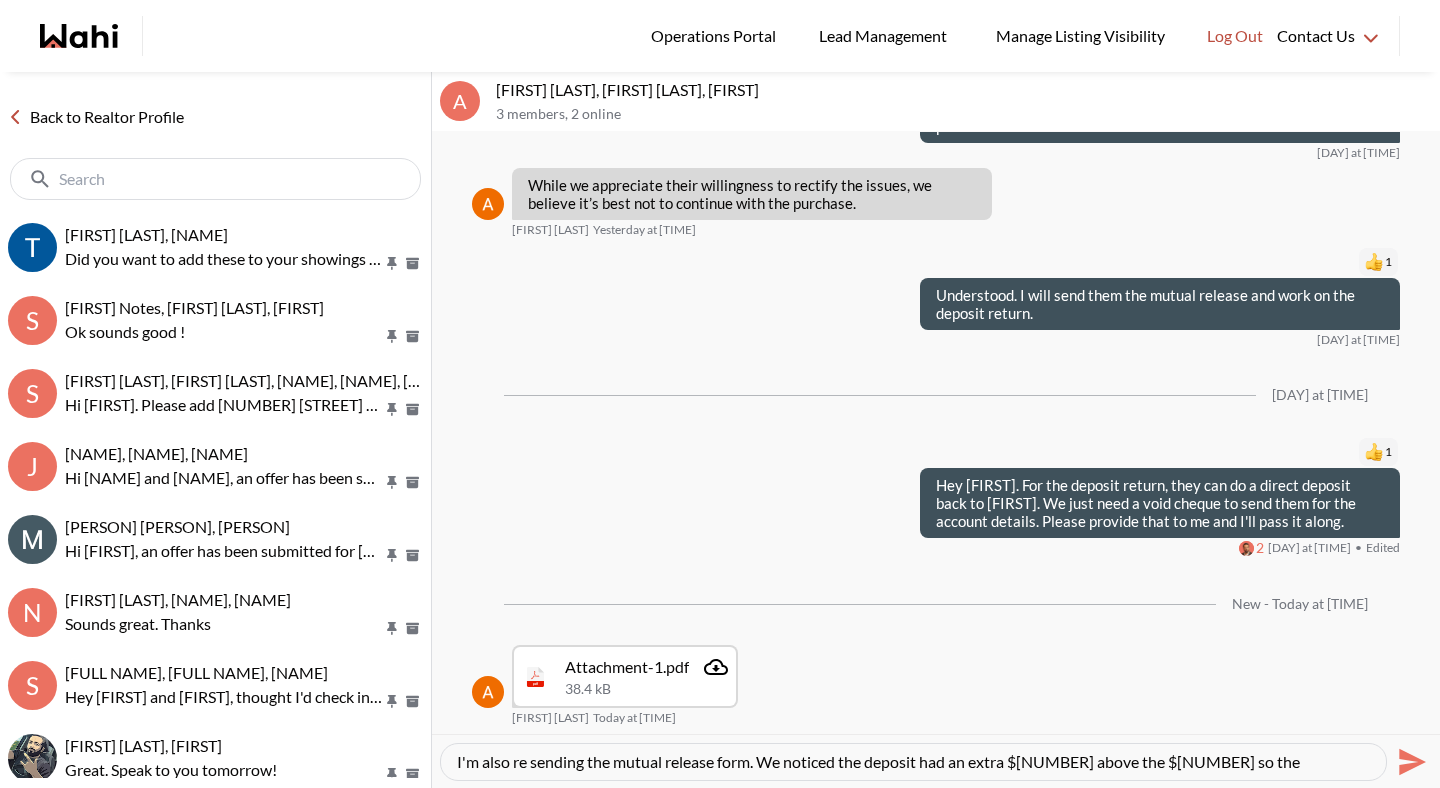 scroll, scrollTop: 19, scrollLeft: 0, axis: vertical 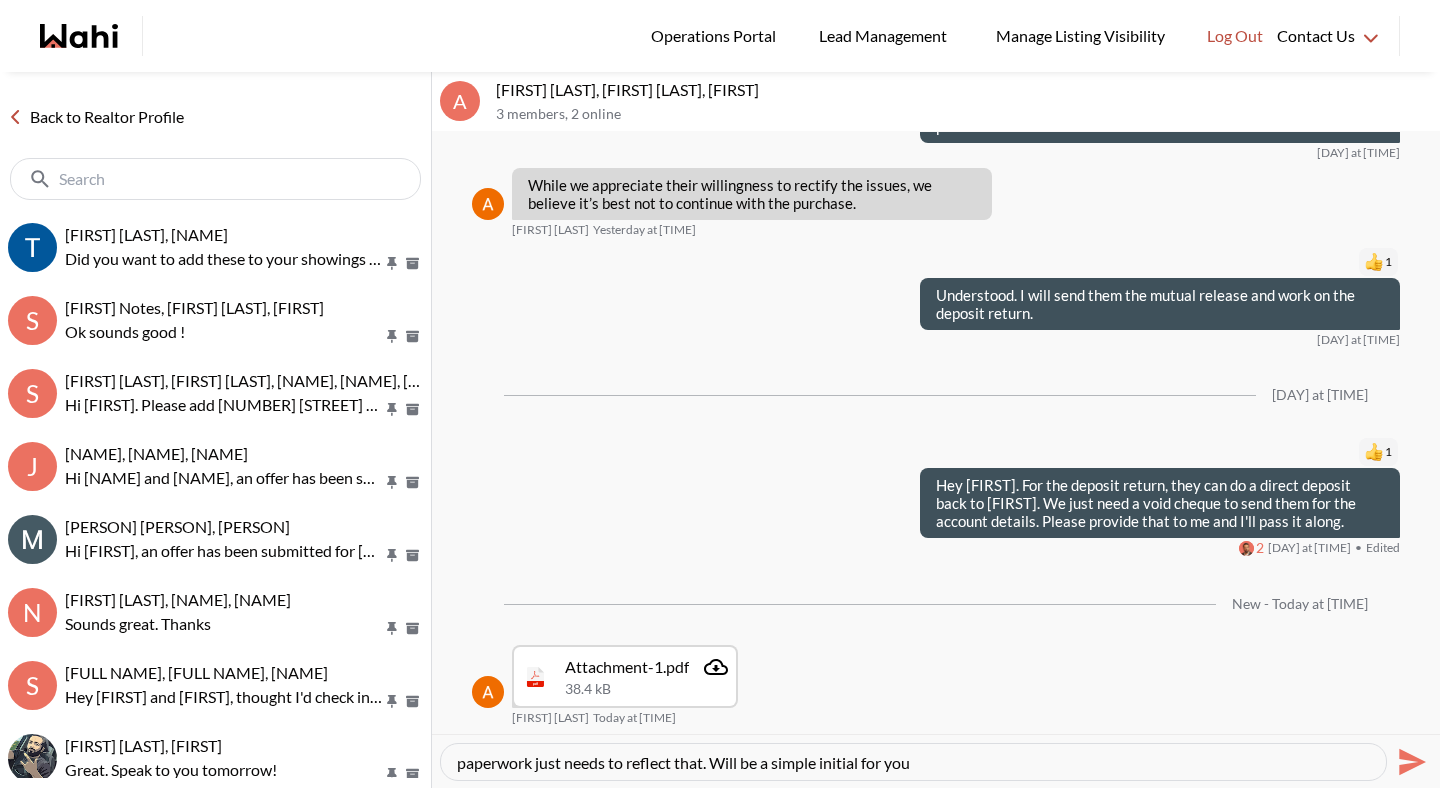 type on "I'm also re sending the mutual release form. We noticed the deposit had an extra $10 above the 30,000 so the paperwork just needs to reflect that. Will be a simple initial for you b" 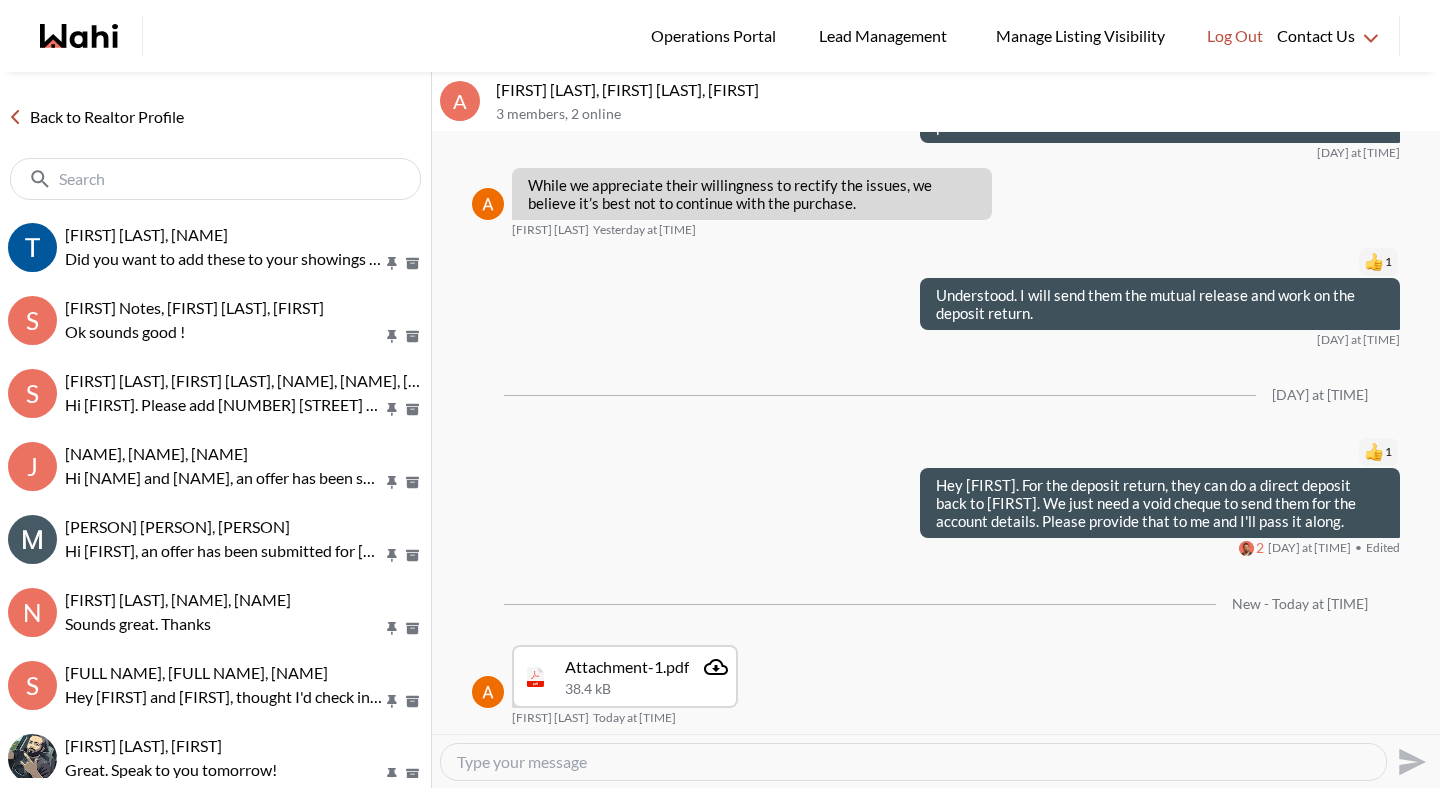 scroll, scrollTop: 2856, scrollLeft: 0, axis: vertical 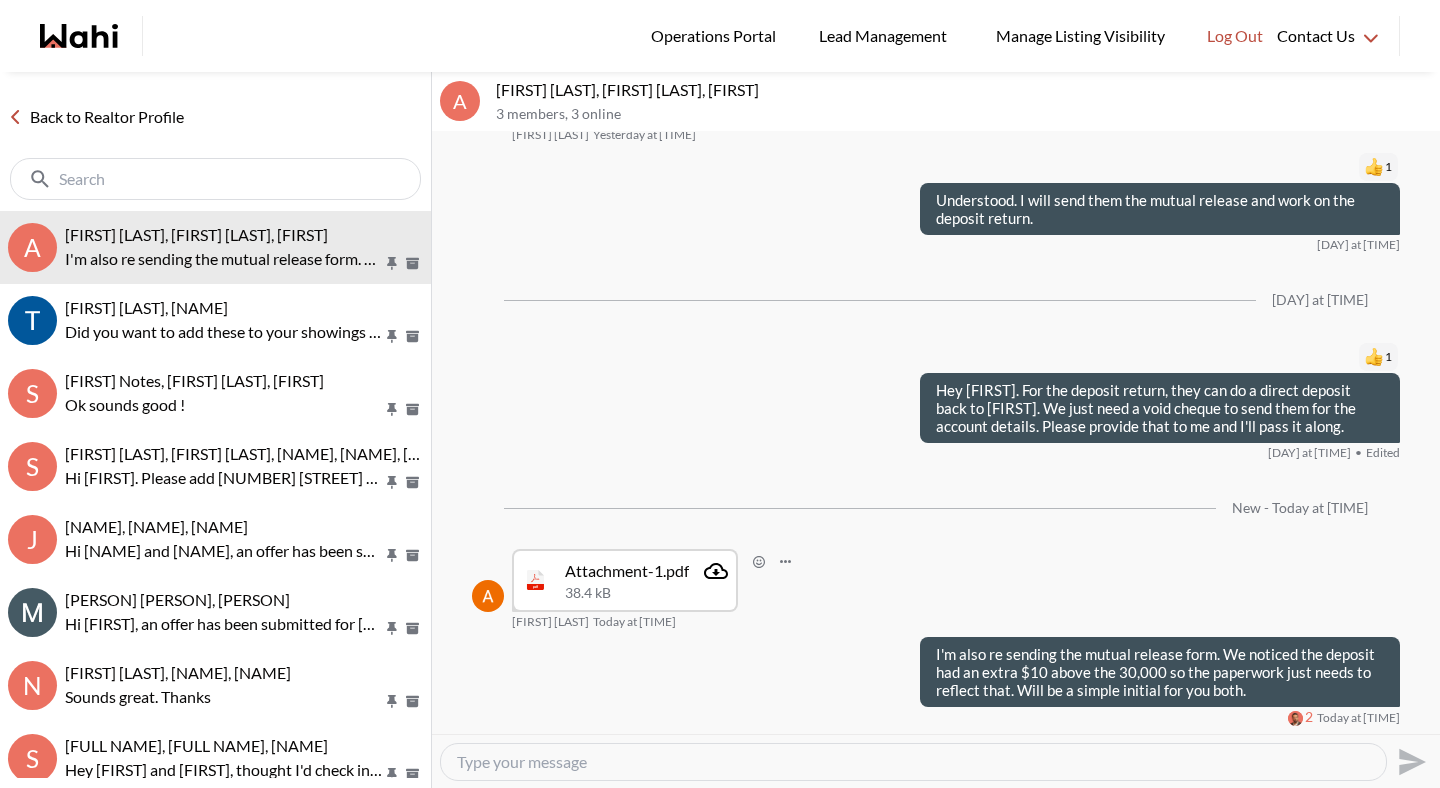 click at bounding box center (716, 571) 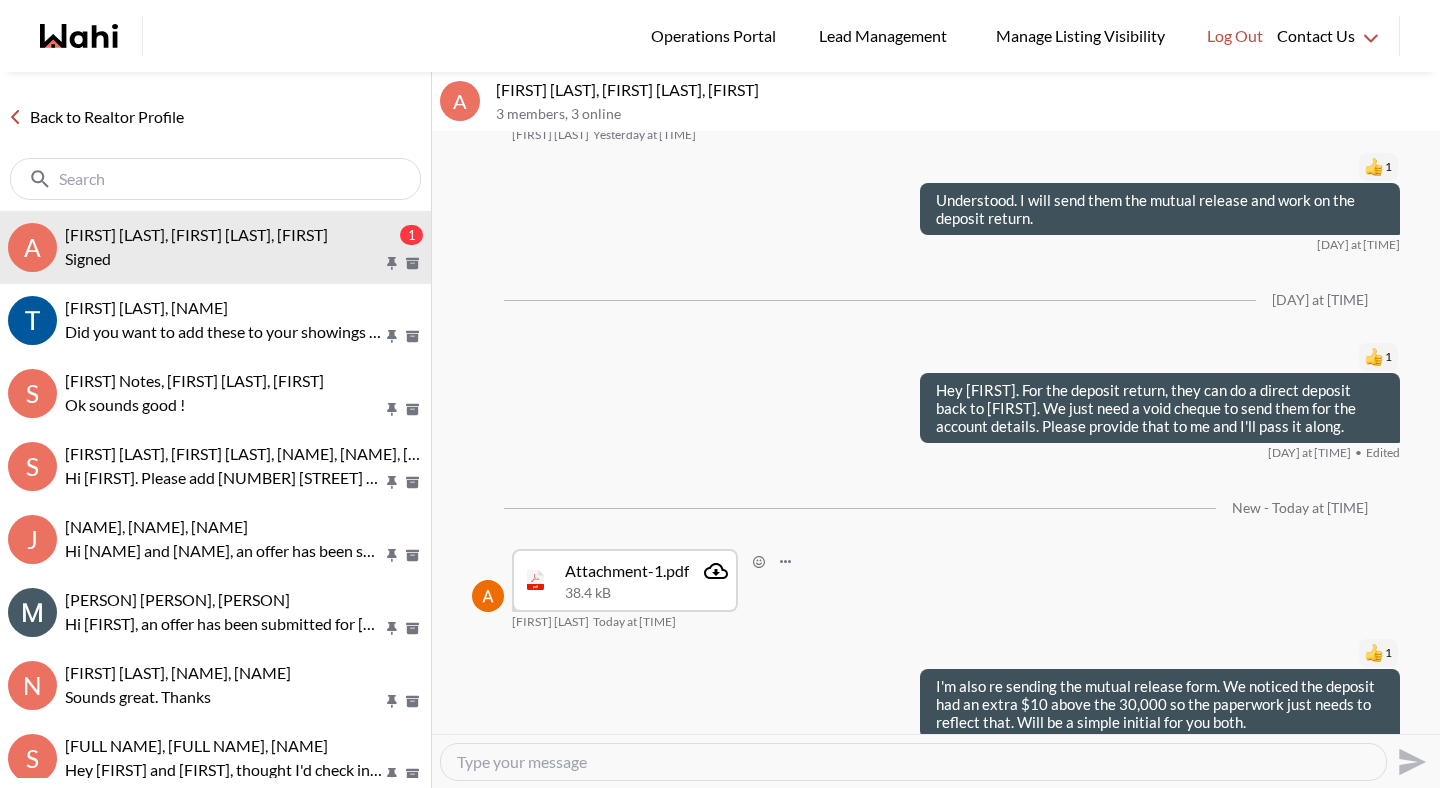scroll, scrollTop: 2947, scrollLeft: 0, axis: vertical 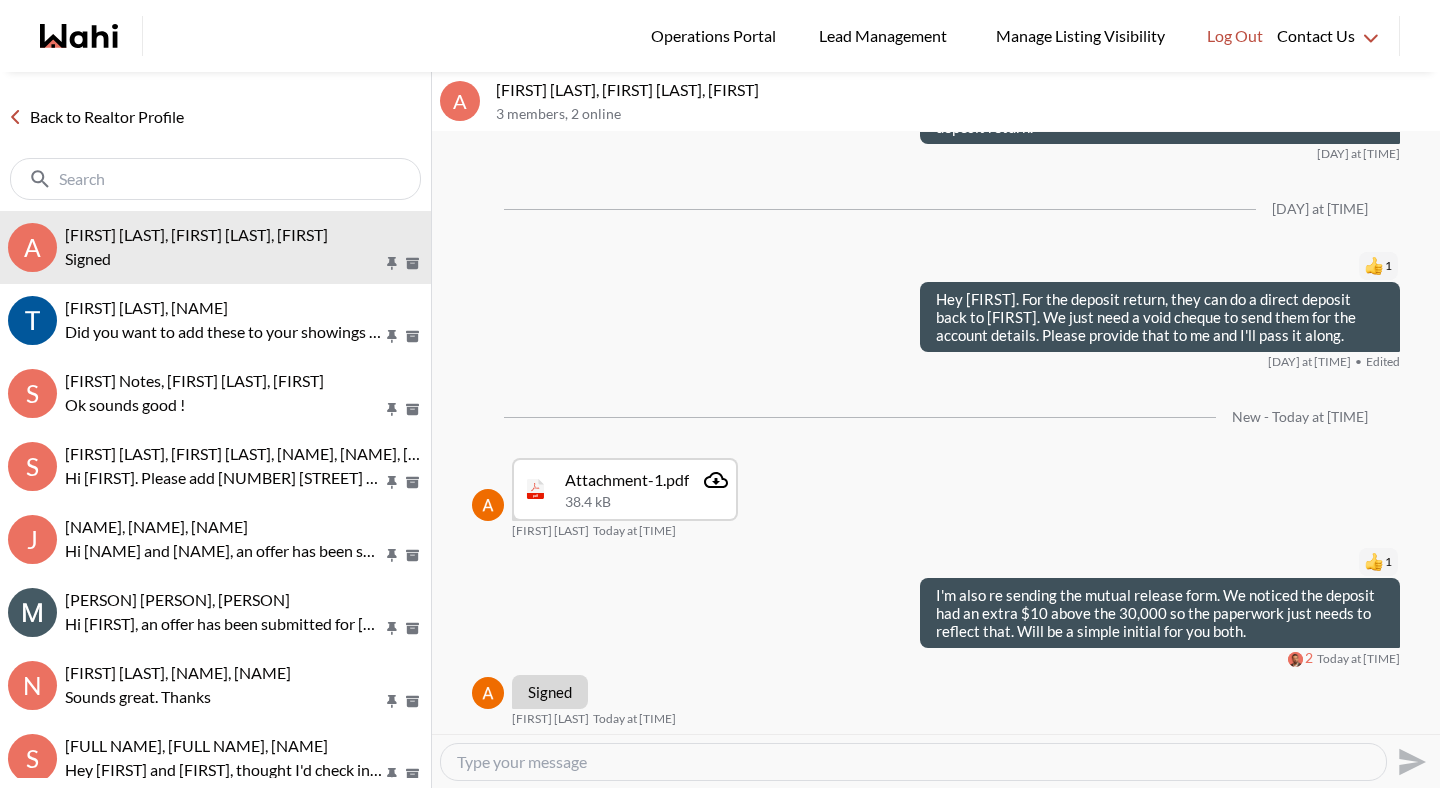 click at bounding box center (913, 762) 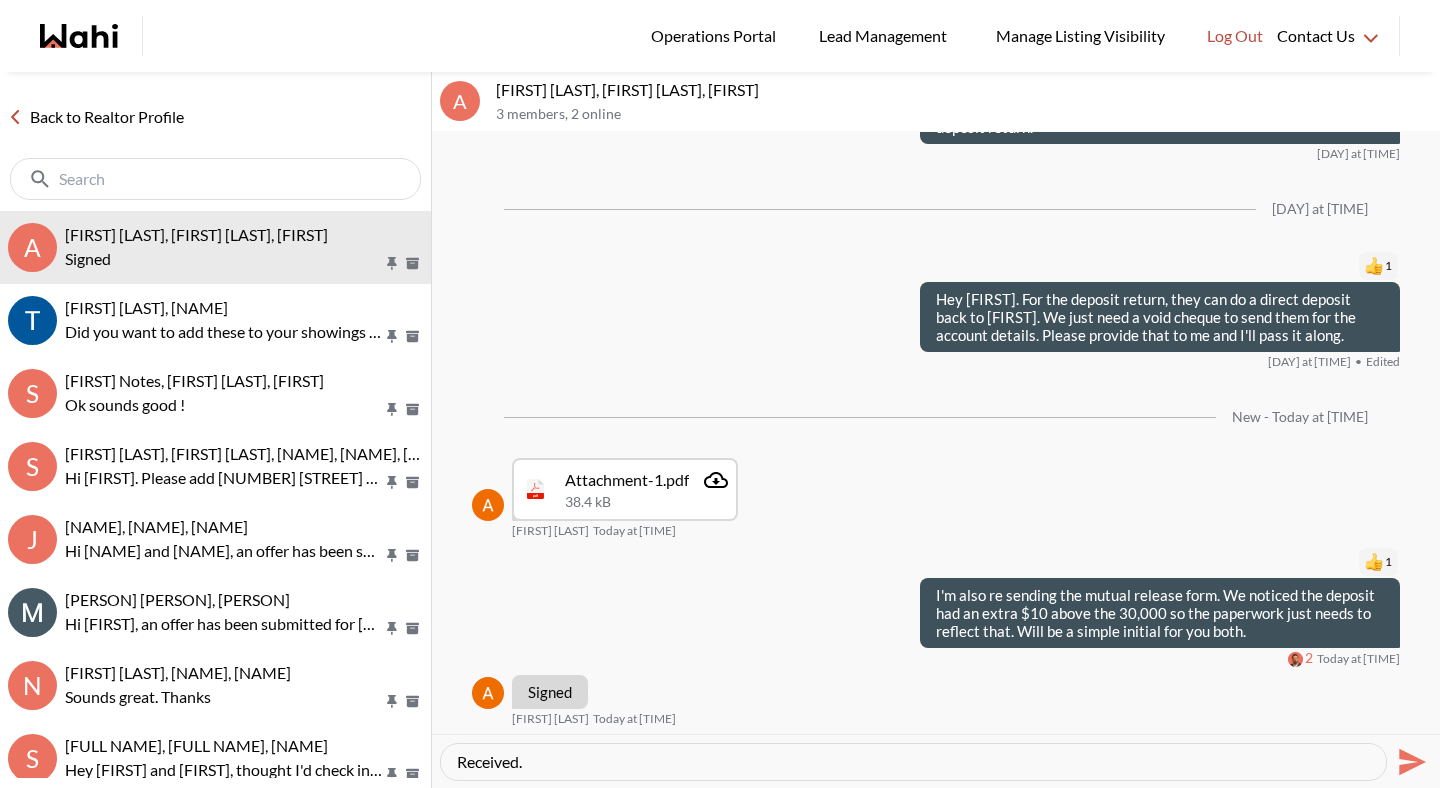 type 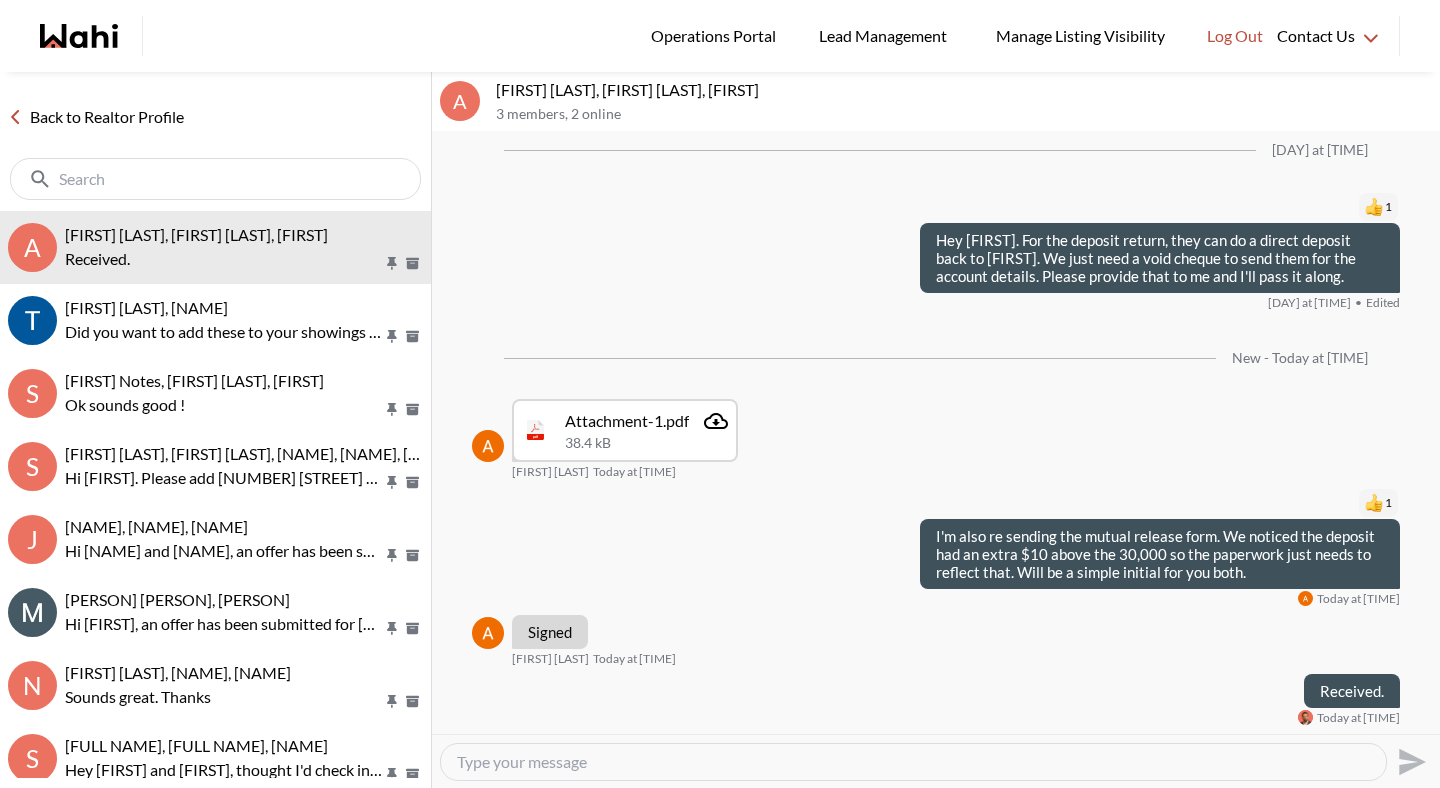 scroll, scrollTop: 3006, scrollLeft: 0, axis: vertical 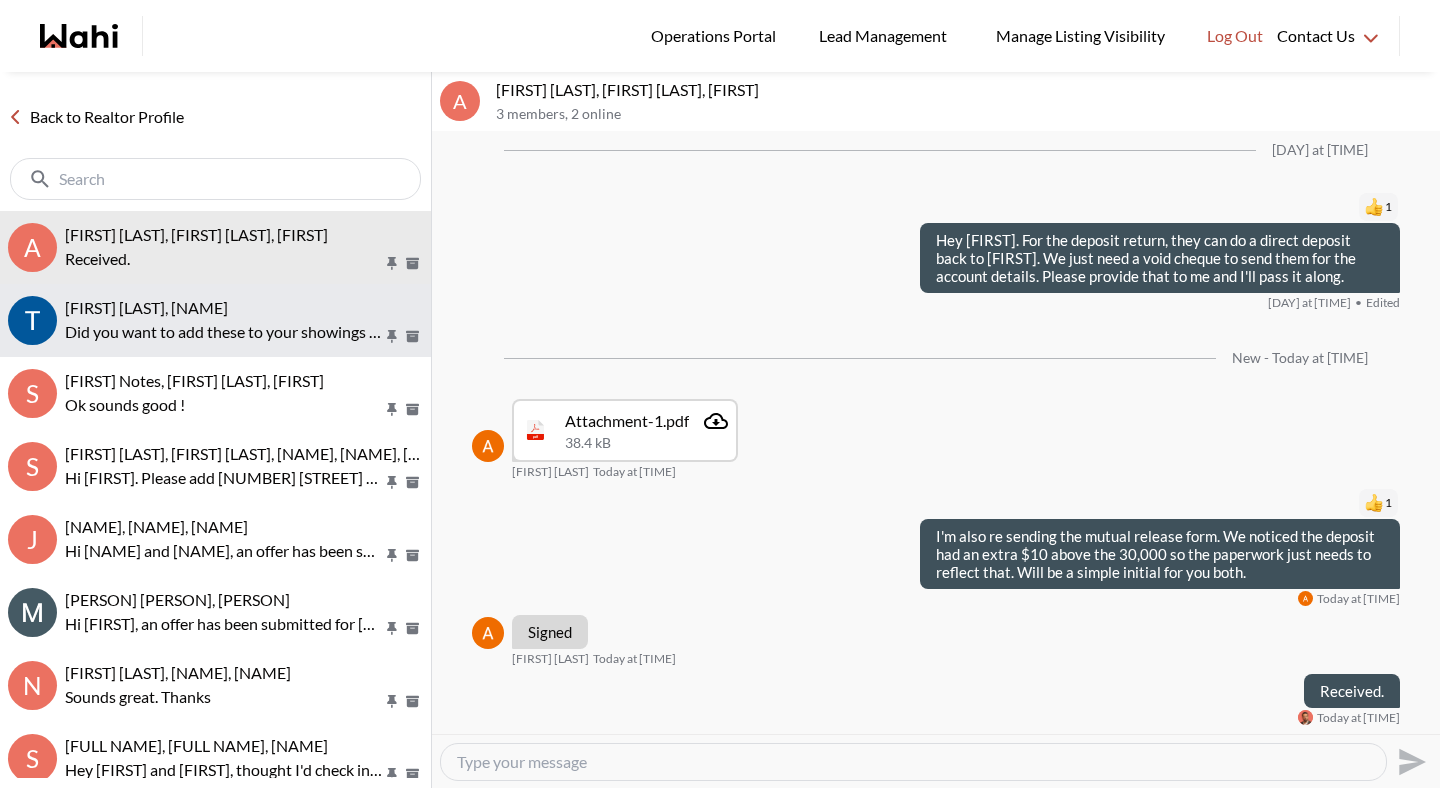 click on "[FIRST] [LAST], [FIRST]" at bounding box center (146, 307) 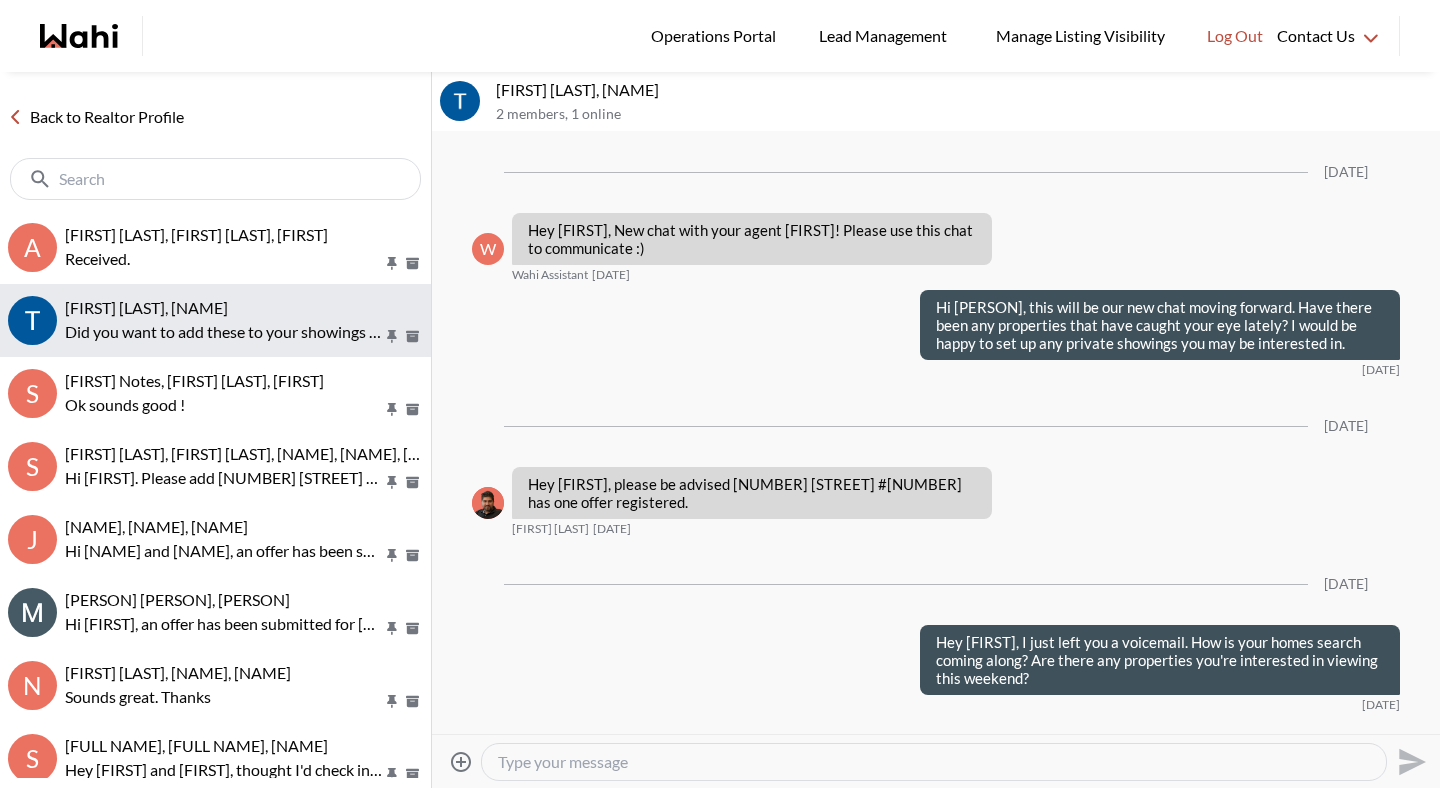 scroll, scrollTop: 552, scrollLeft: 0, axis: vertical 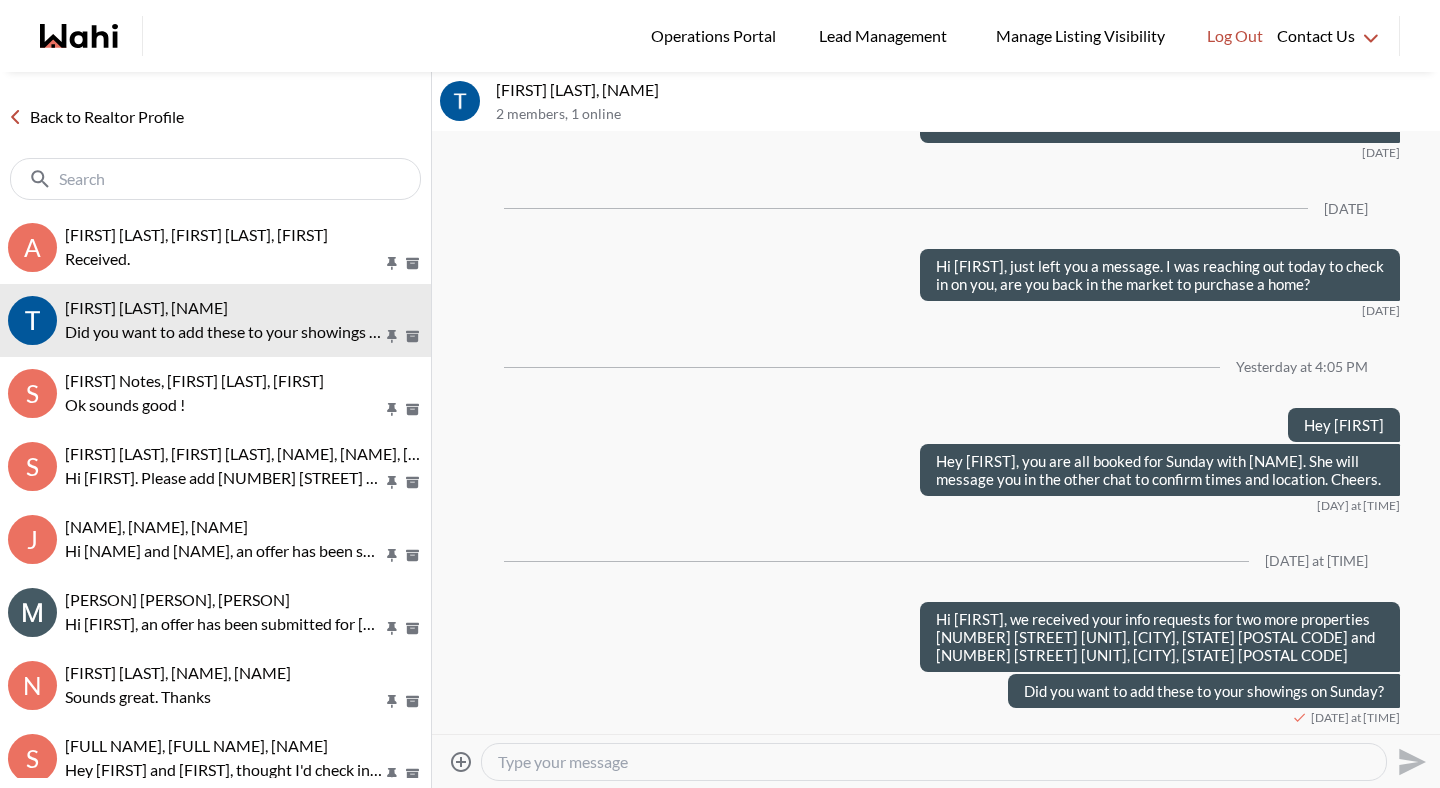 click at bounding box center (934, 762) 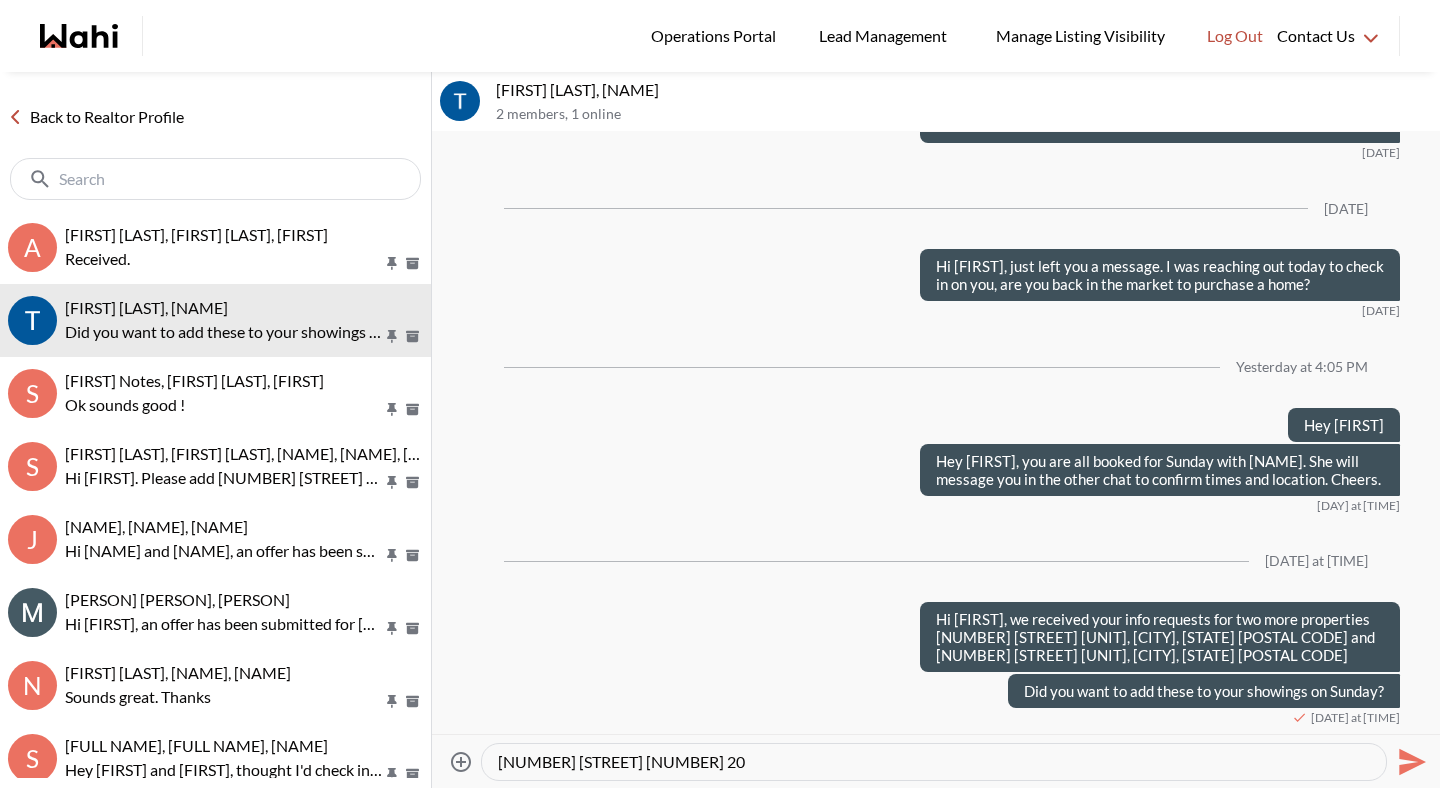 type on "309 Queen St 202 i" 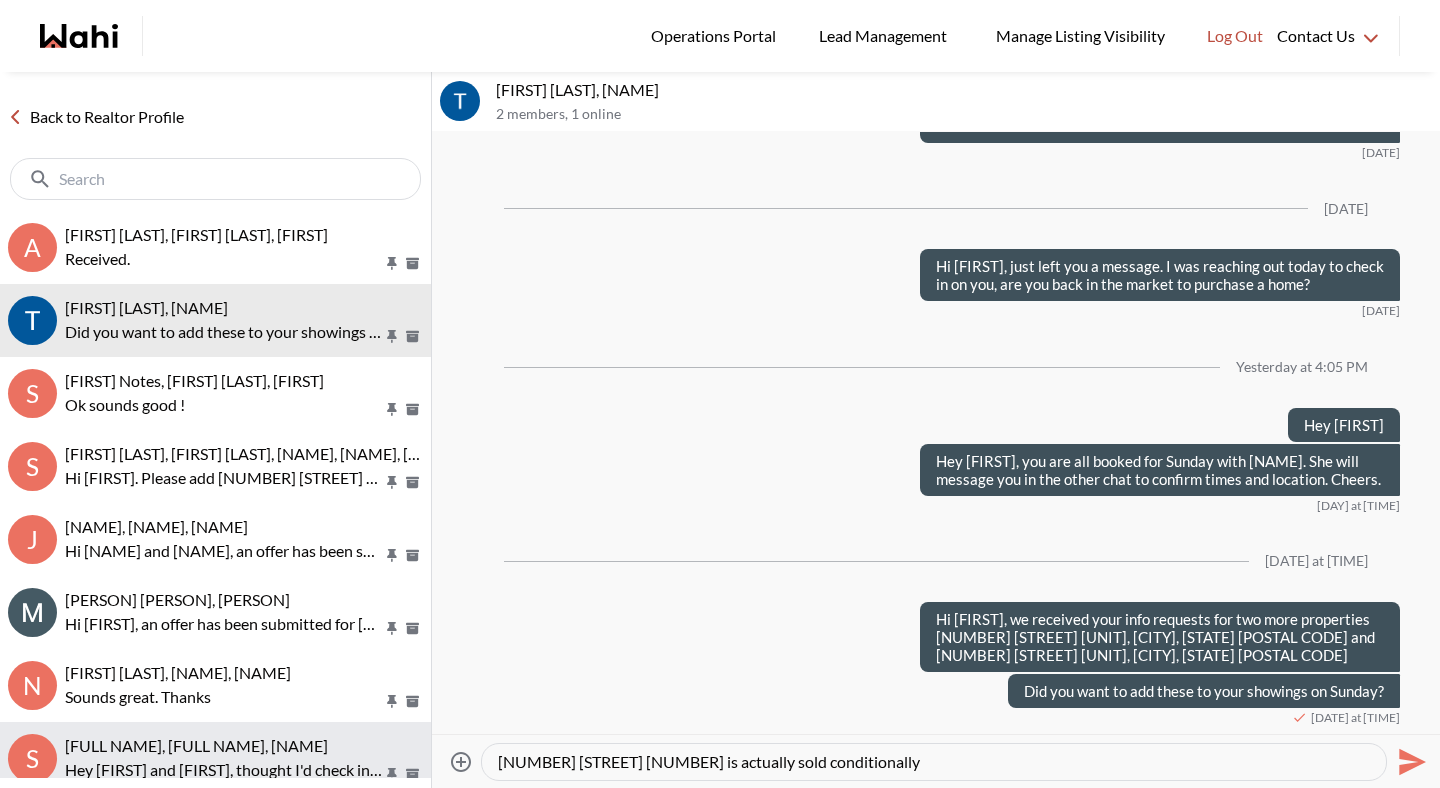 drag, startPoint x: 834, startPoint y: 763, endPoint x: 369, endPoint y: 756, distance: 465.05267 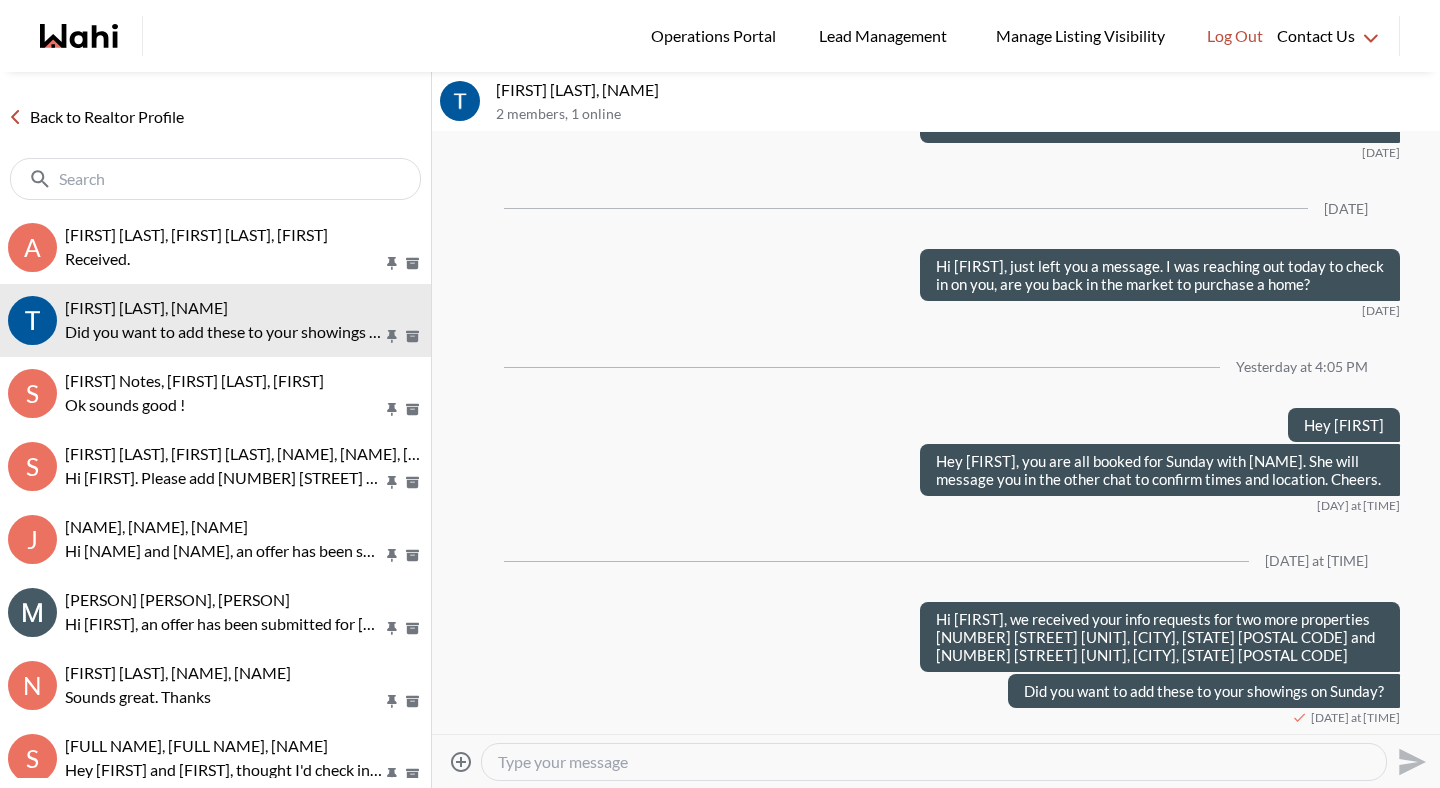 click on "Back to Realtor Profile" at bounding box center (96, 117) 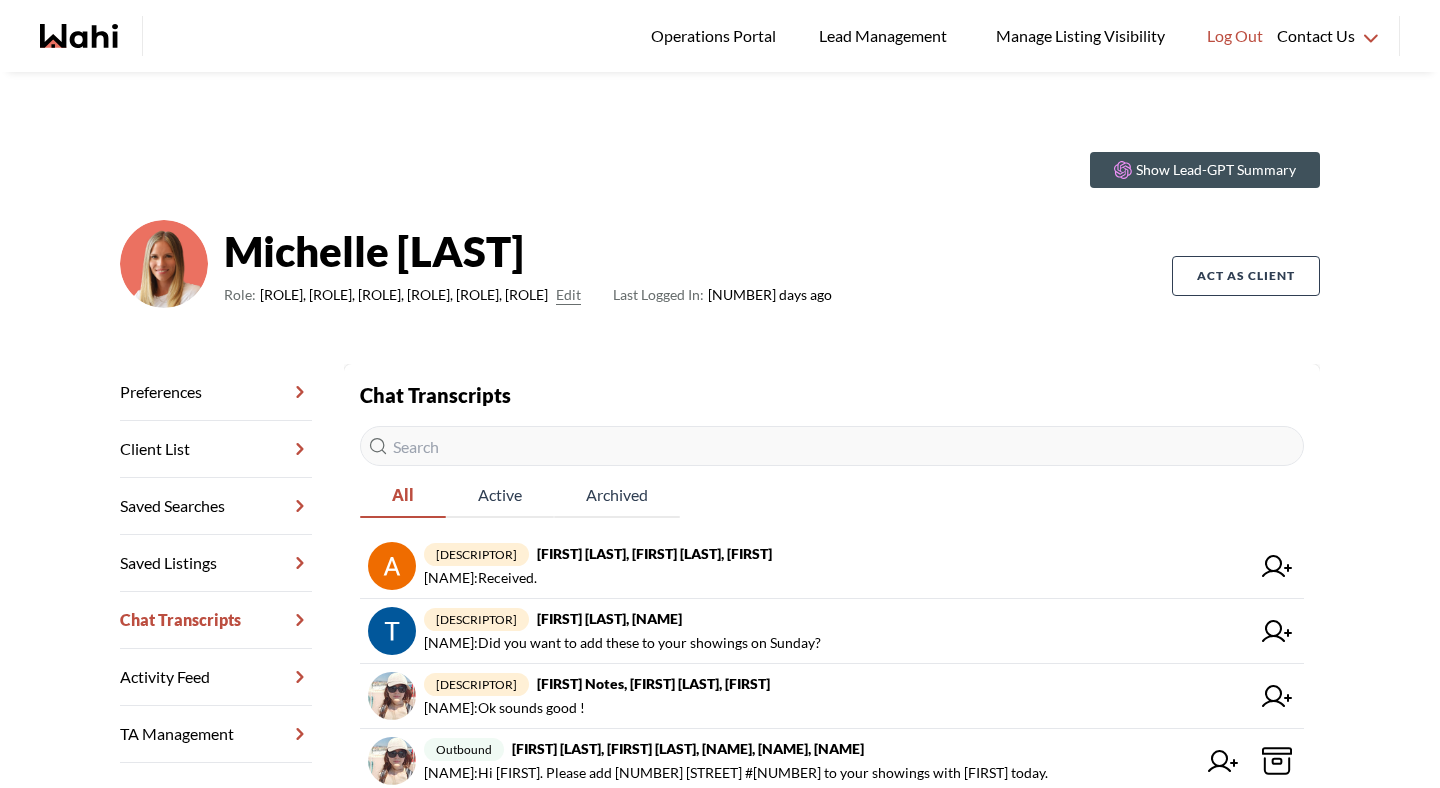 click at bounding box center (832, 446) 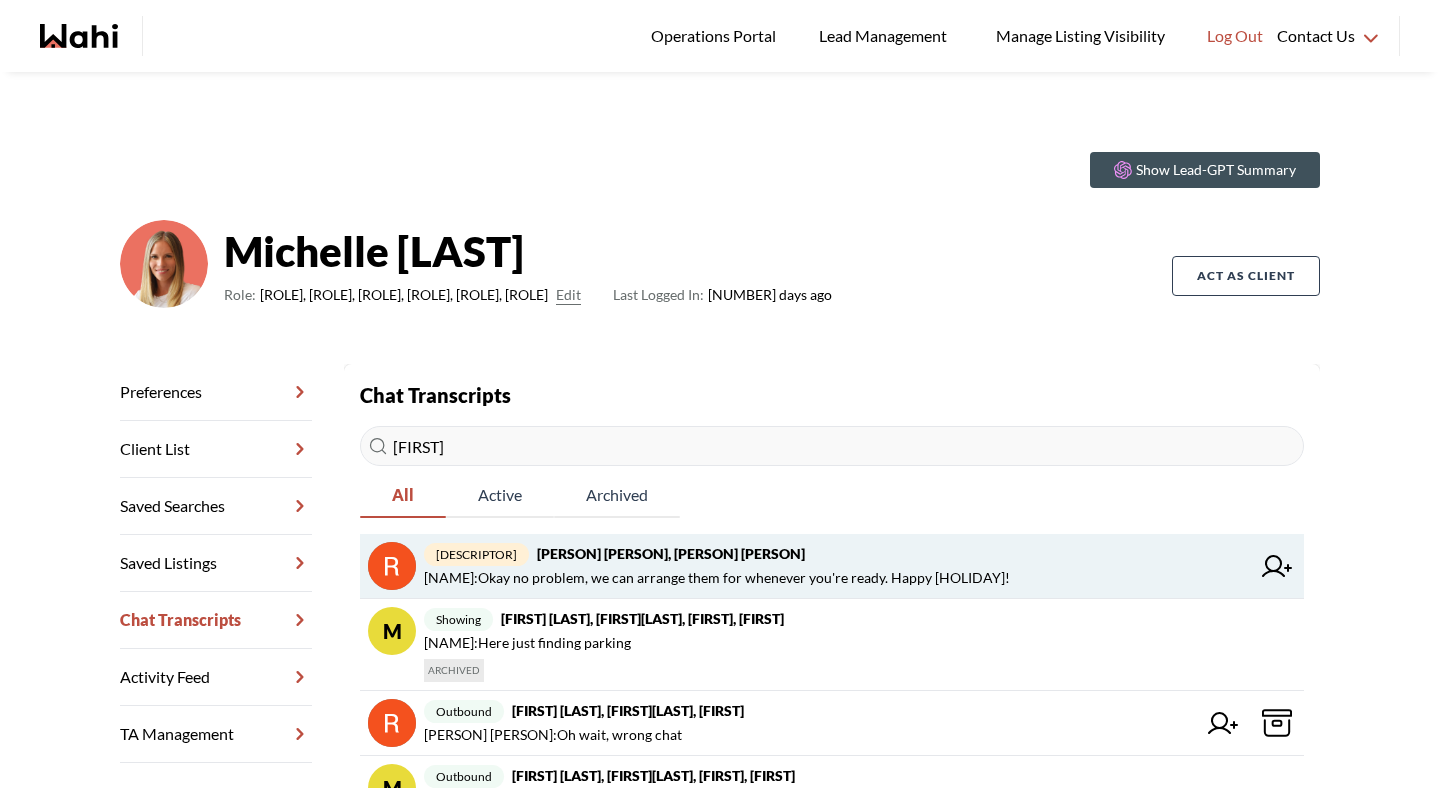 type on "robyn" 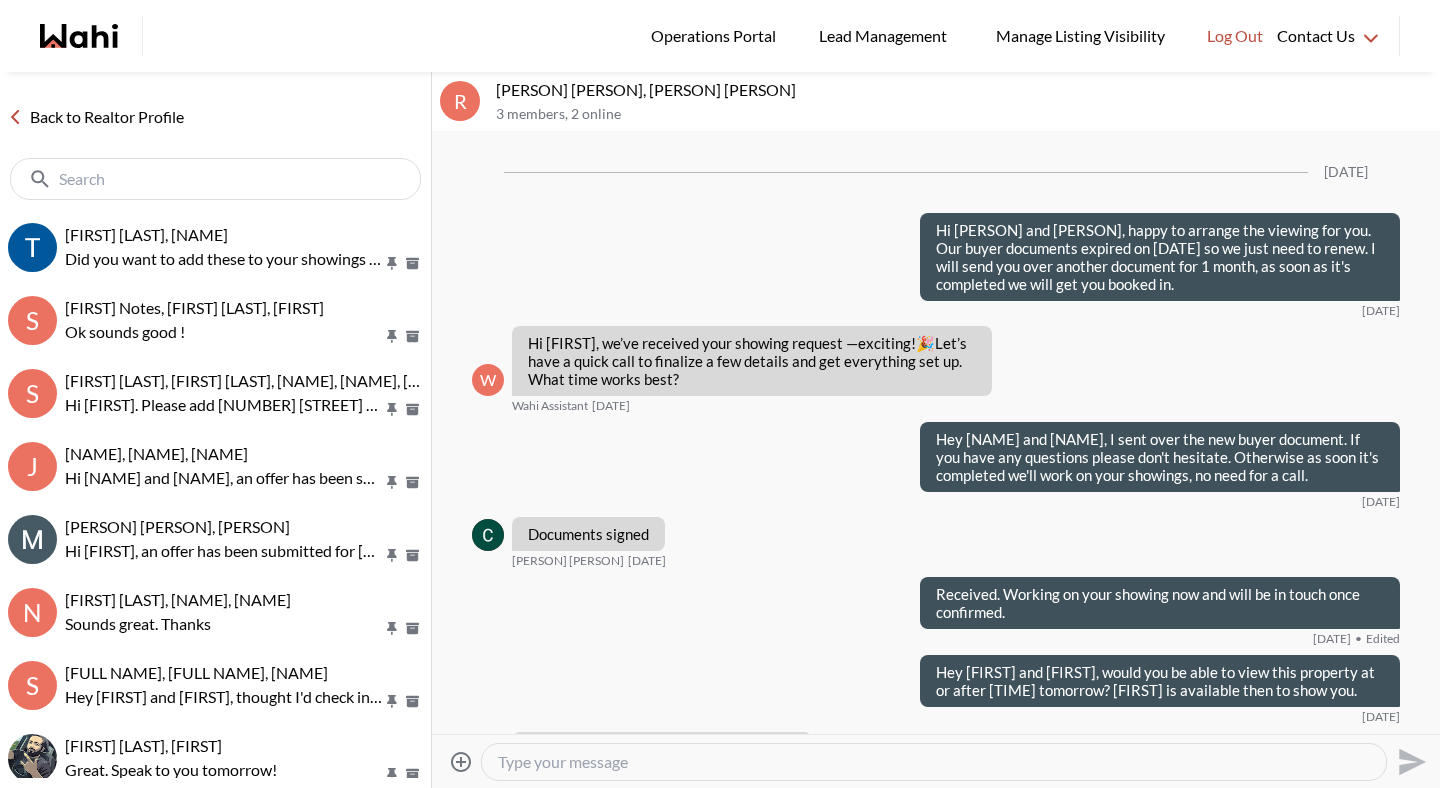 scroll, scrollTop: 3546, scrollLeft: 0, axis: vertical 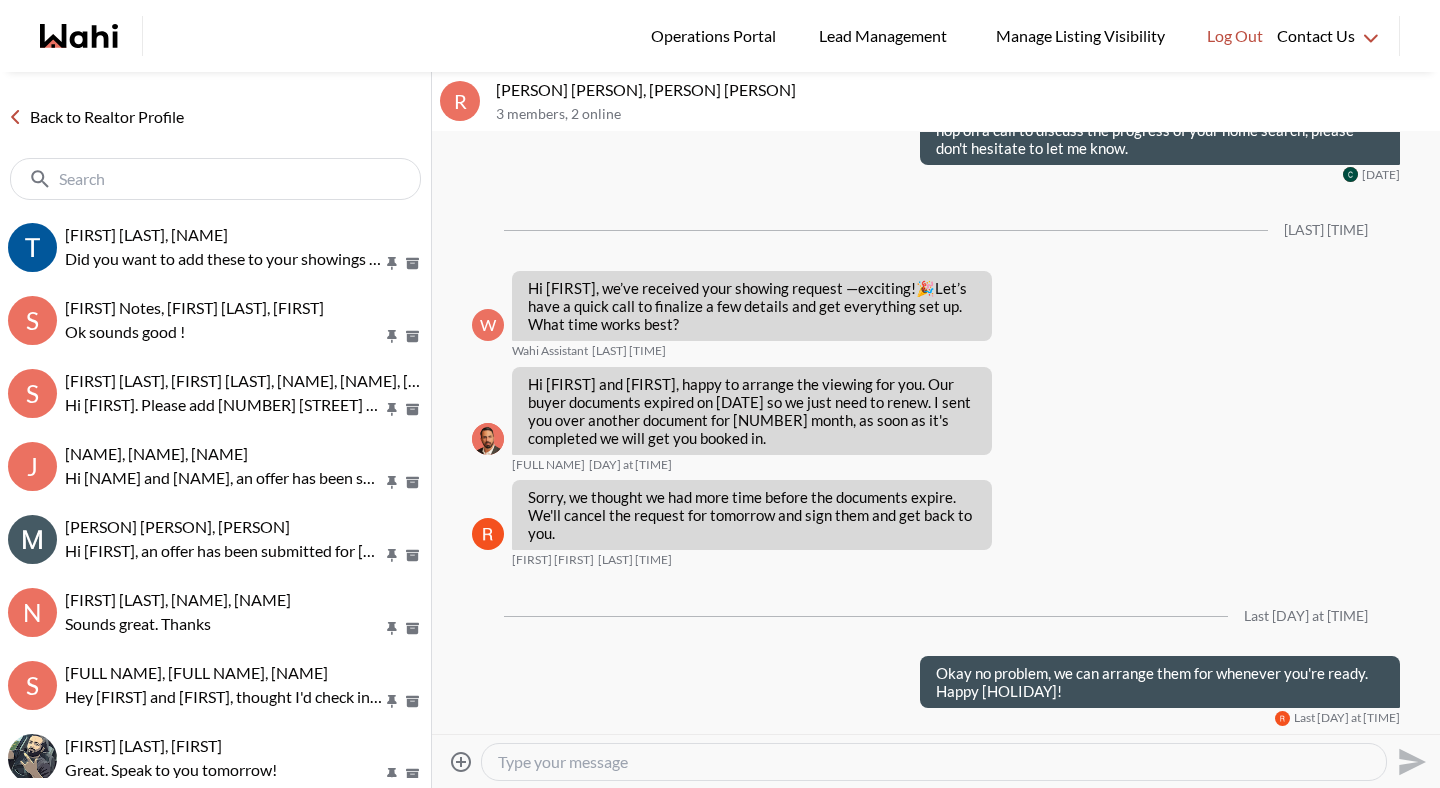 click at bounding box center [934, 762] 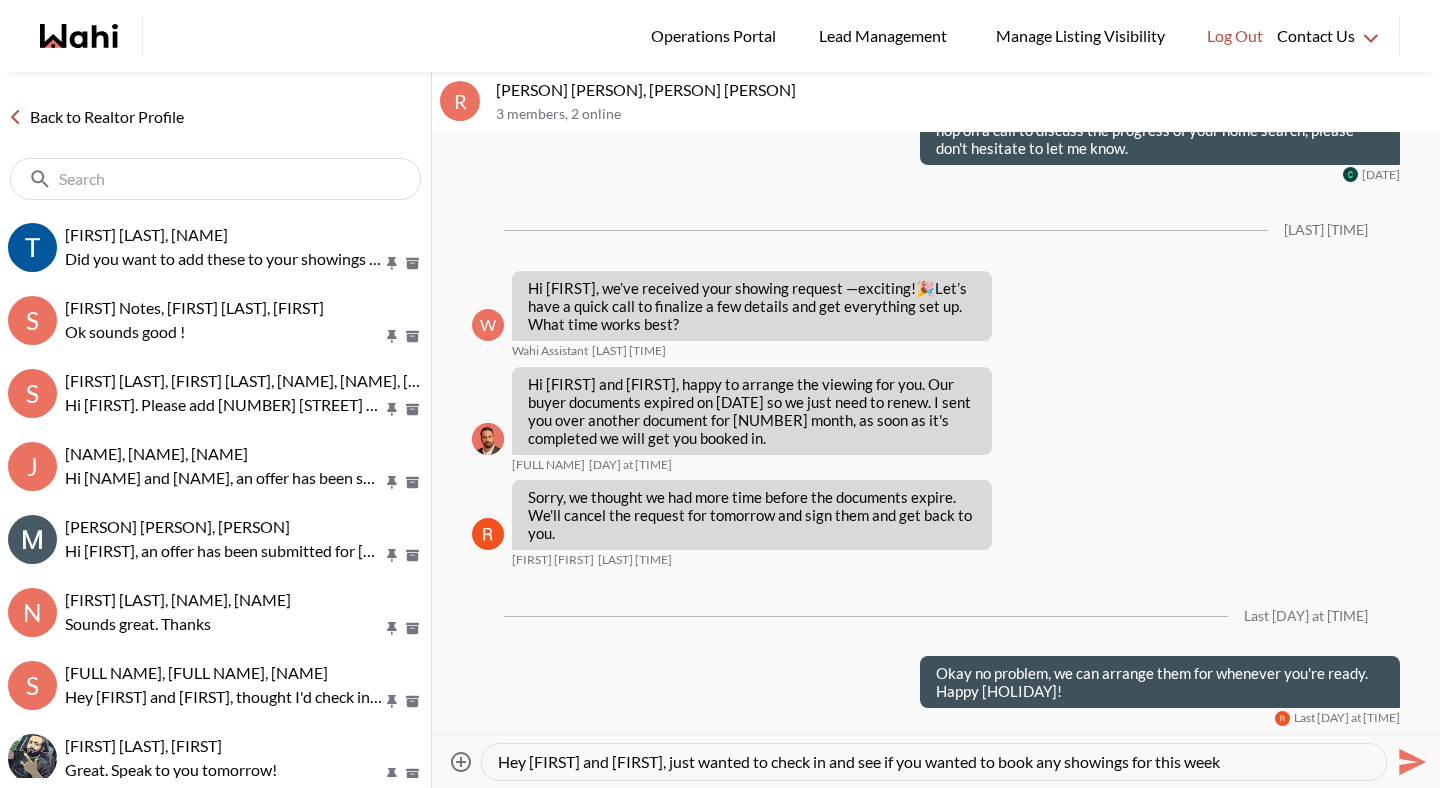 type on "Hey Robyn and Colin, just wanted to check in and see if you wanted to book any showings for this weeke" 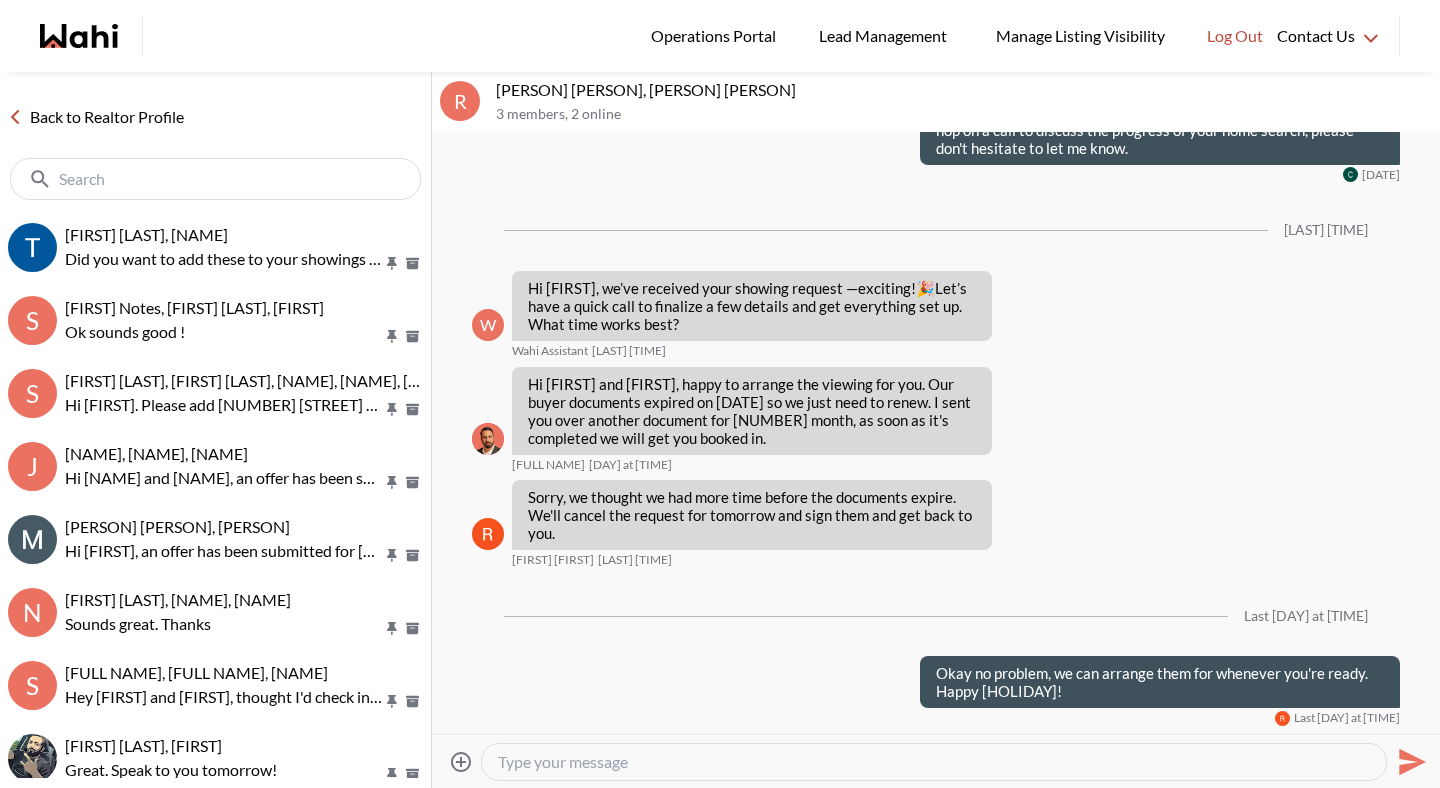 scroll, scrollTop: 3704, scrollLeft: 0, axis: vertical 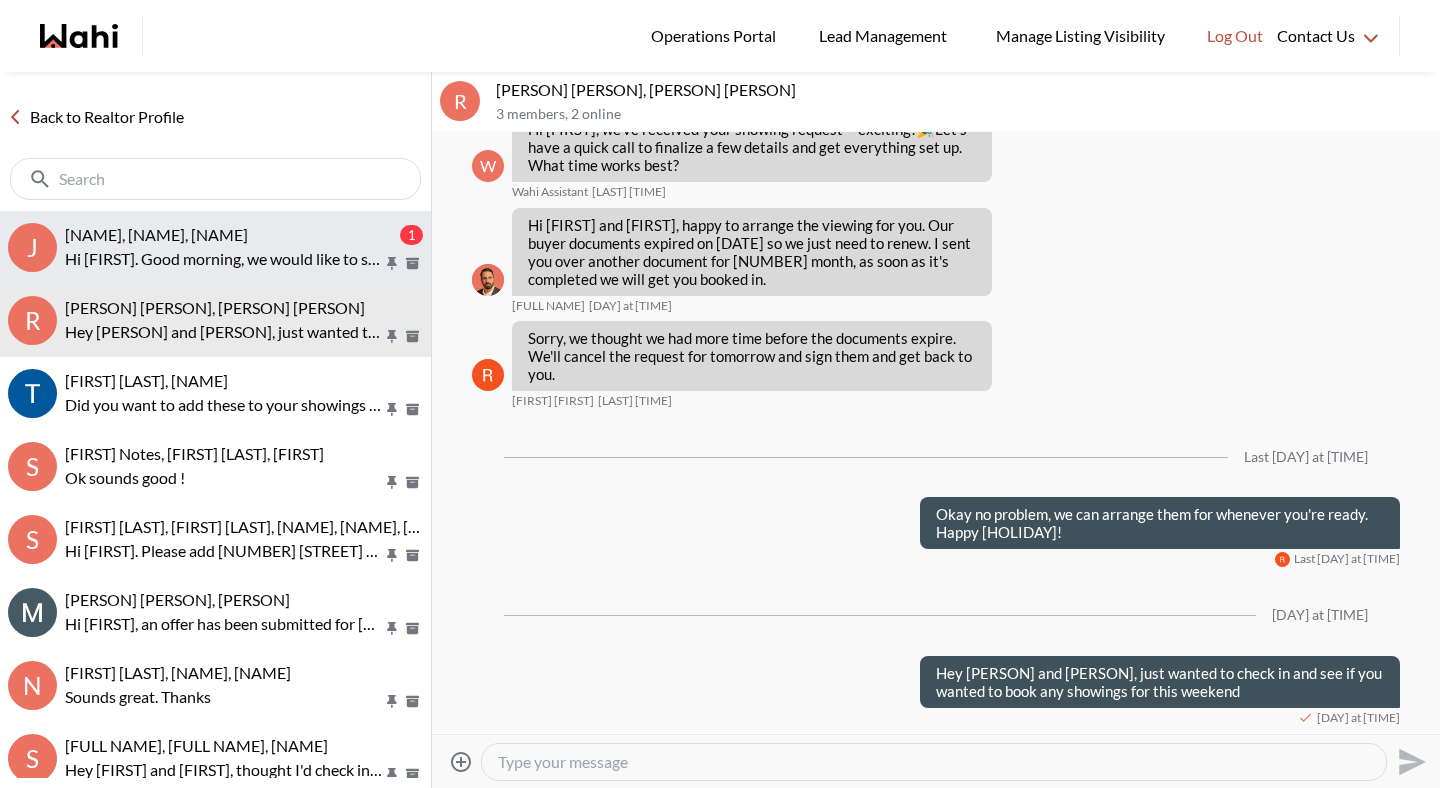 click on "[FIRST] [LAST], [FIRST] [LAST], [FIRST]" at bounding box center [156, 234] 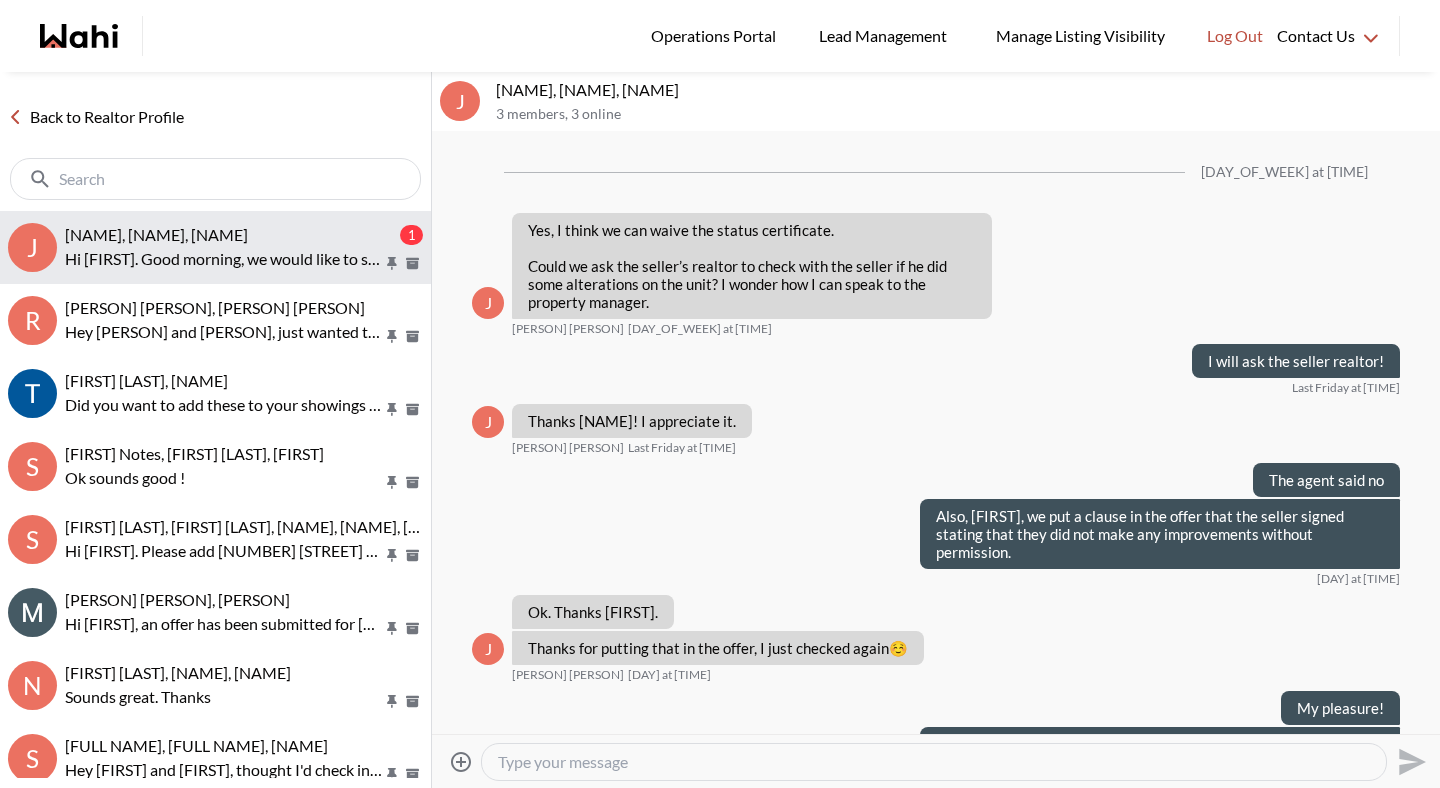 scroll, scrollTop: 2254, scrollLeft: 0, axis: vertical 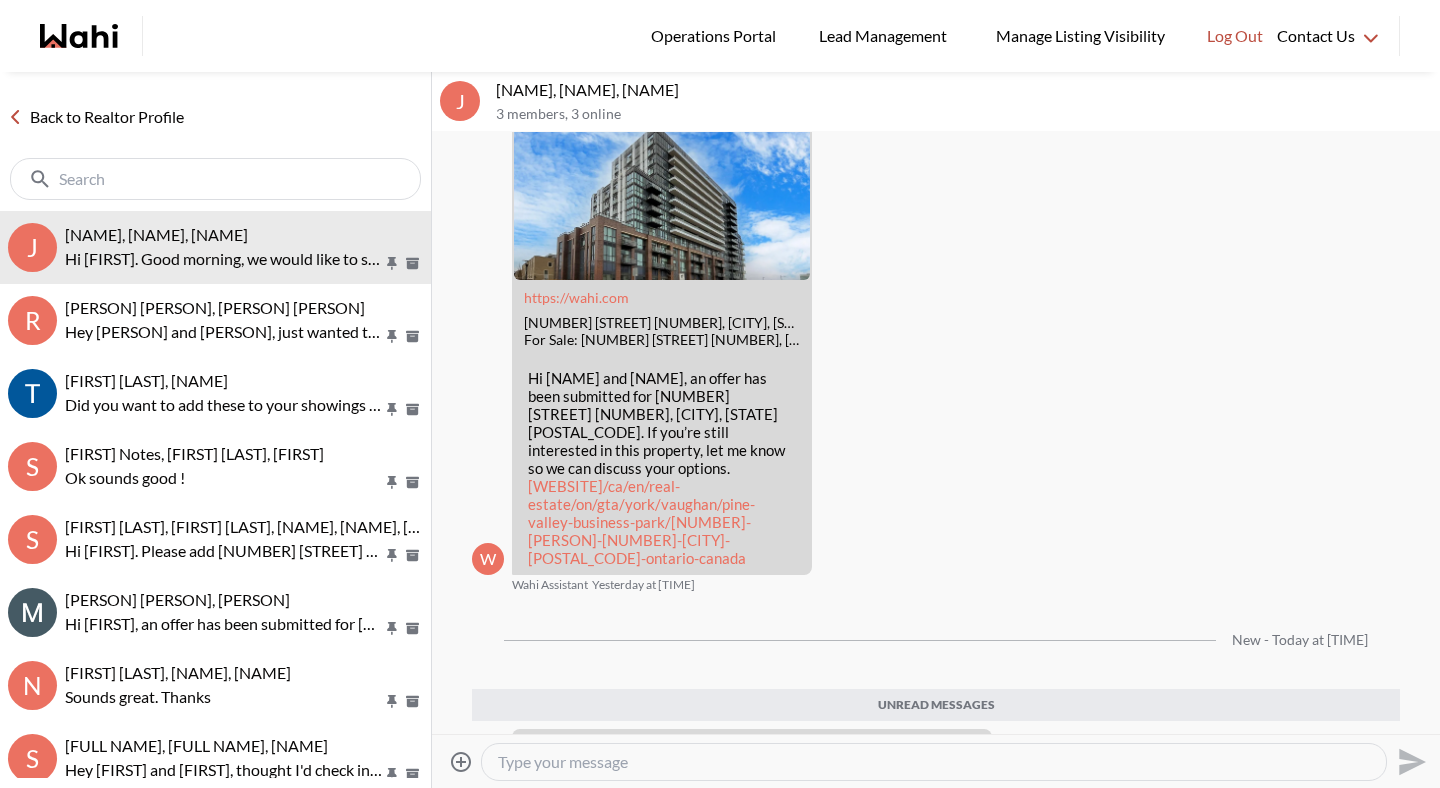 click at bounding box center [934, 762] 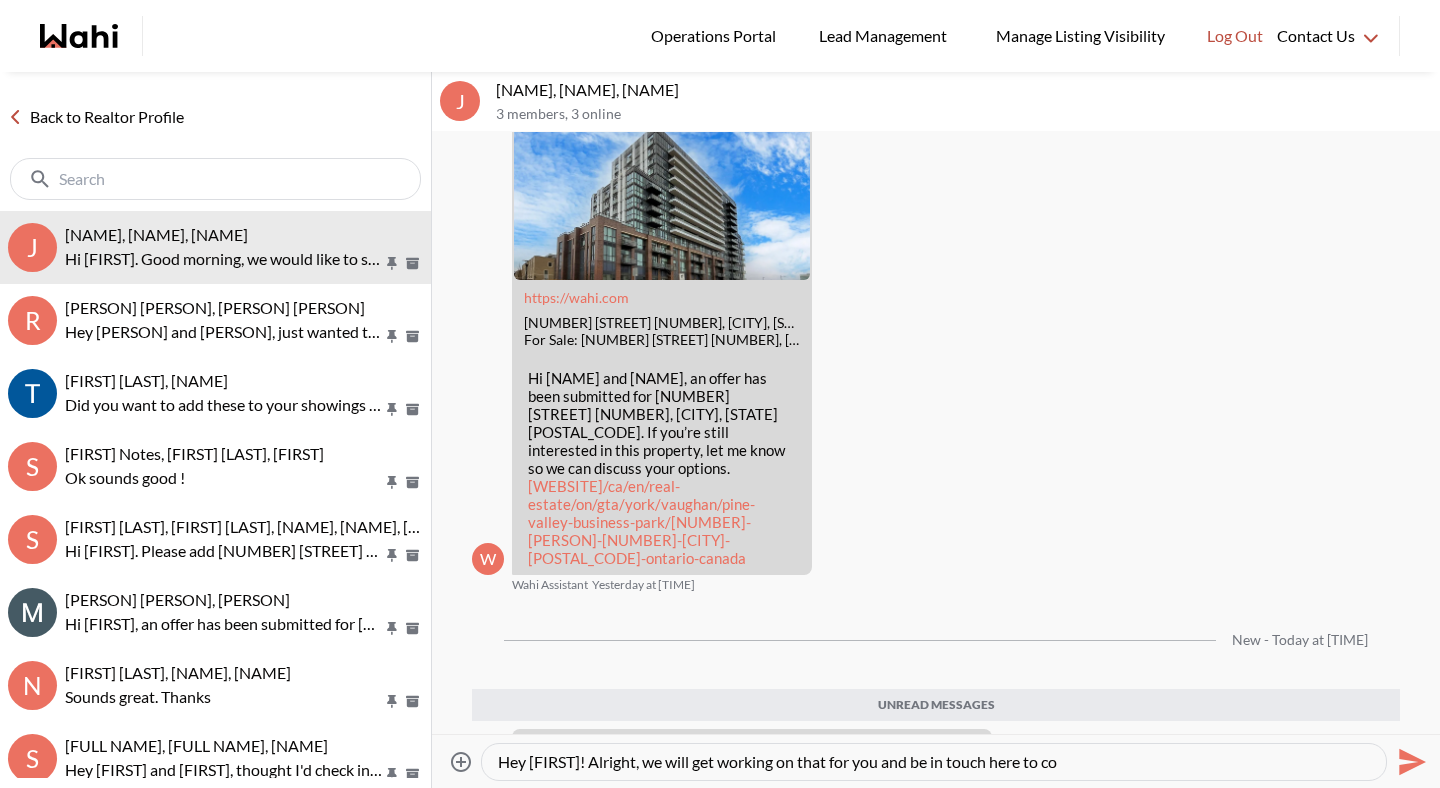 type on "Hey Jerose! Alright, we will get working on that for you and be in touch here to con" 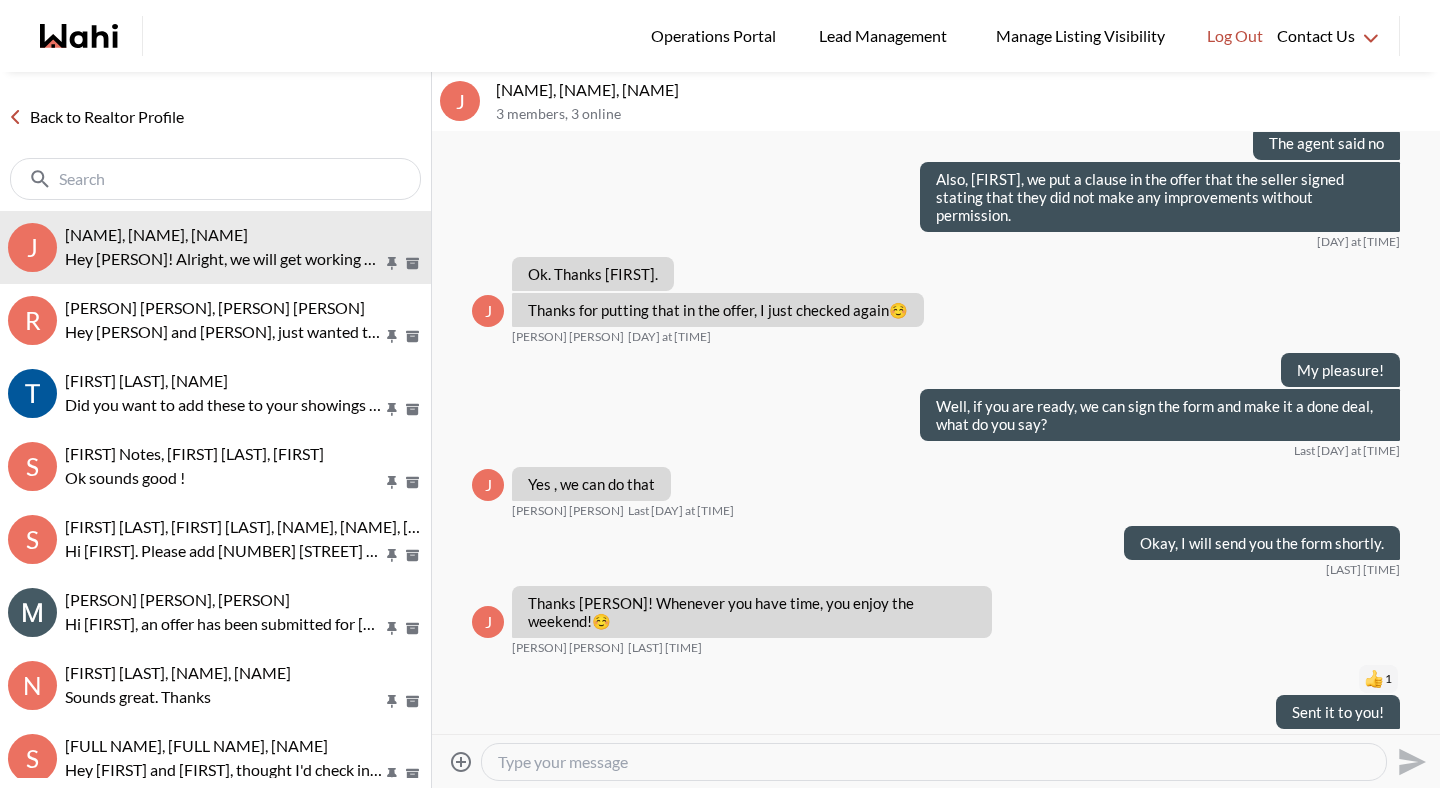 scroll, scrollTop: 10473, scrollLeft: 0, axis: vertical 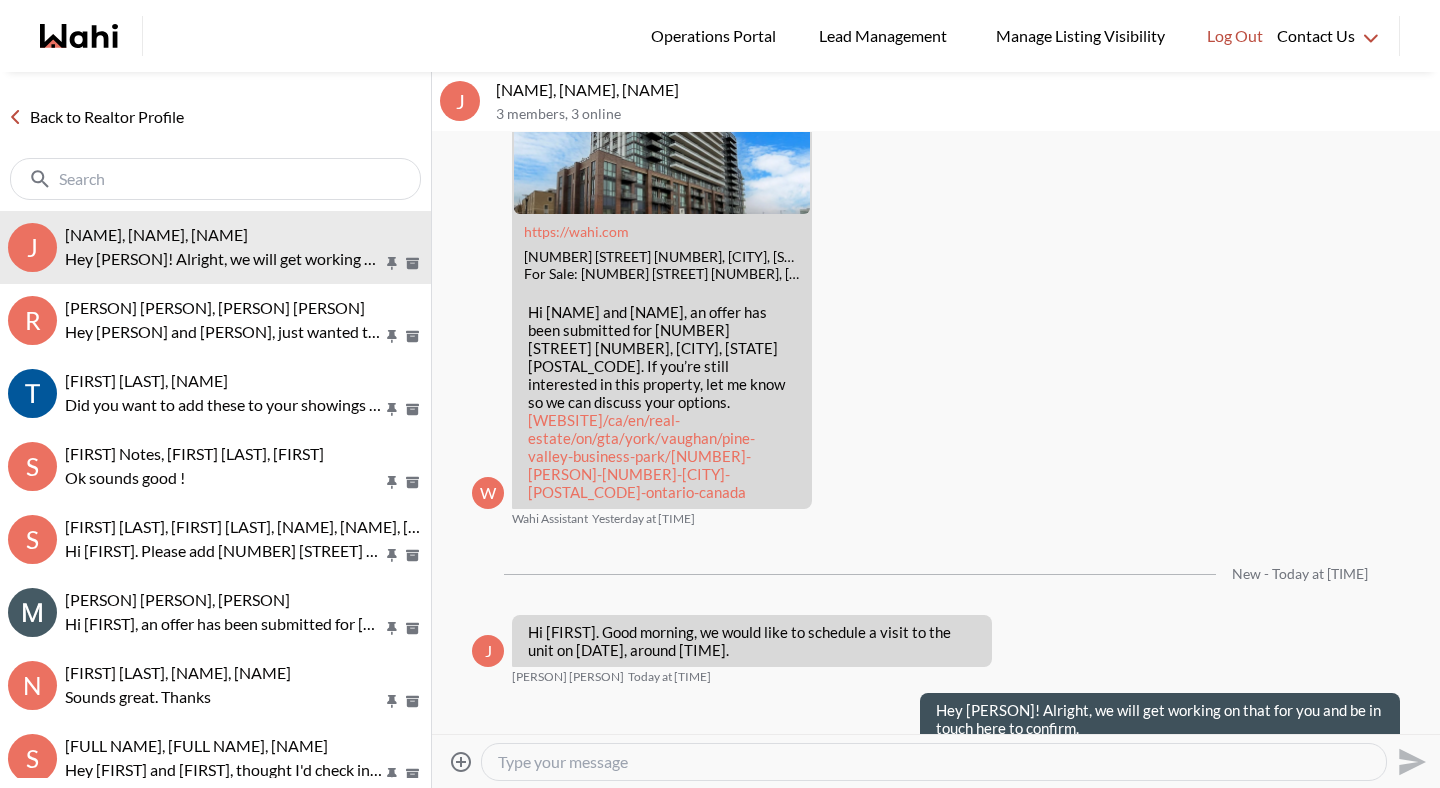 click on "Back to Realtor Profile" at bounding box center (96, 117) 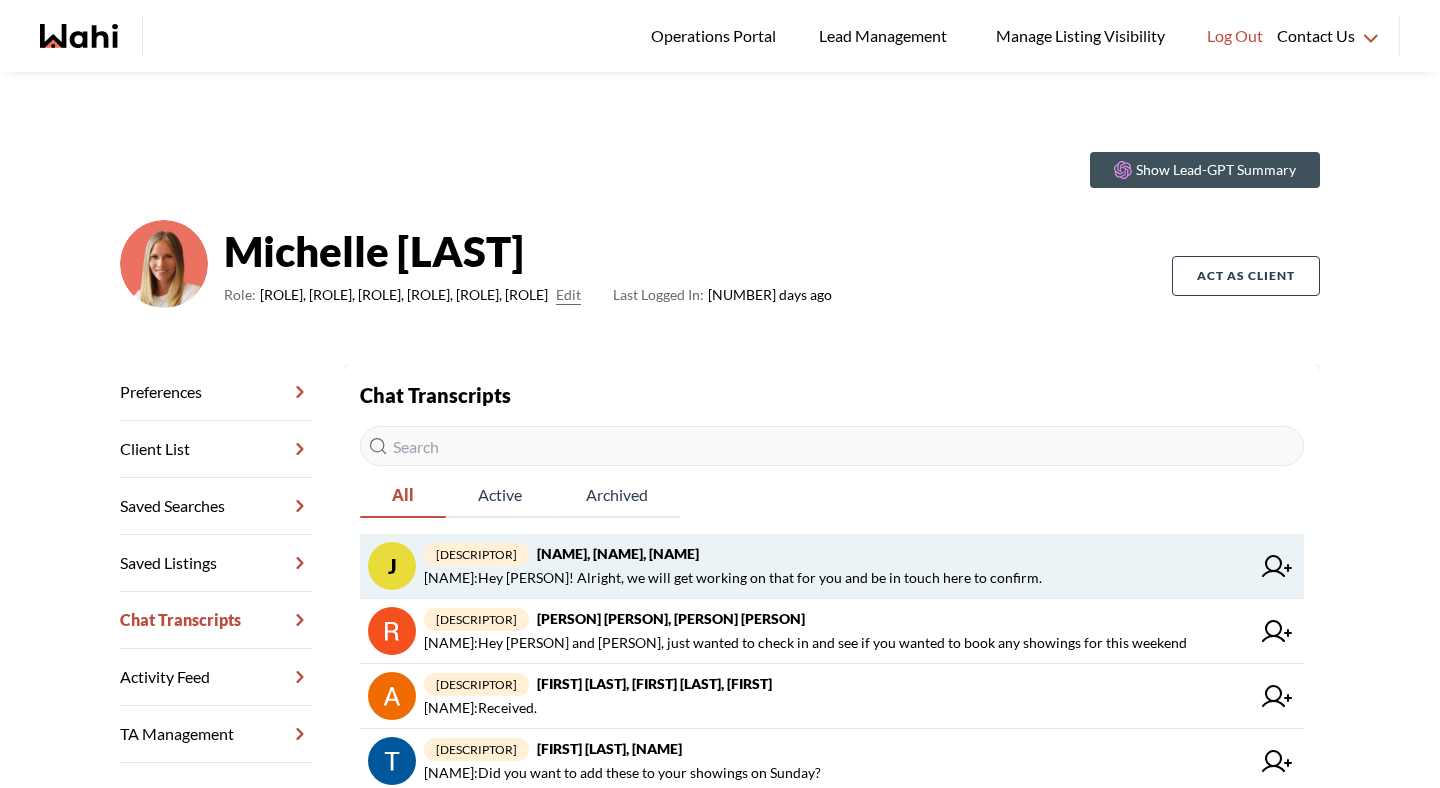 click on "[FIRST] [LAST], [FIRST] [LAST], [FIRST]" at bounding box center [618, 553] 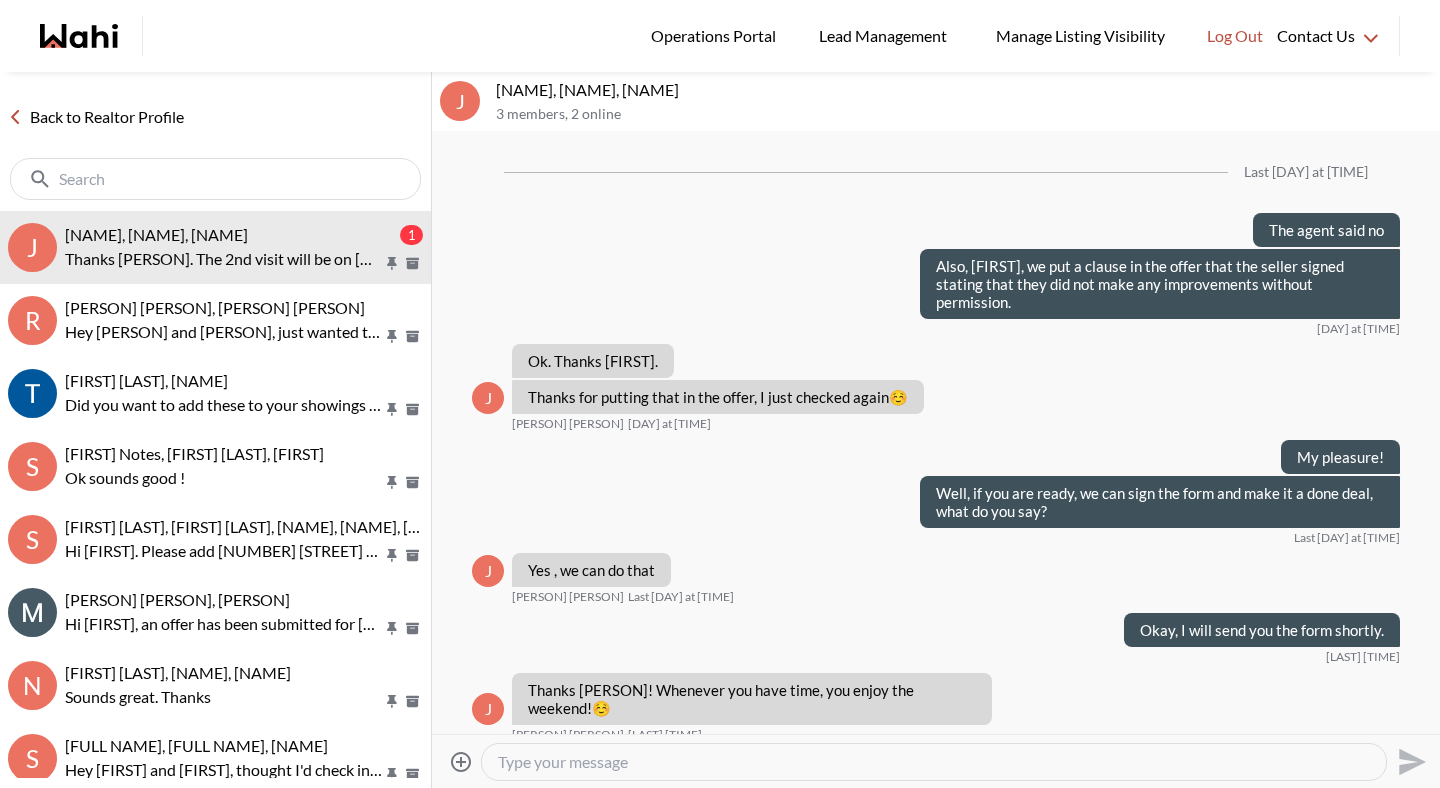 scroll, scrollTop: 2238, scrollLeft: 0, axis: vertical 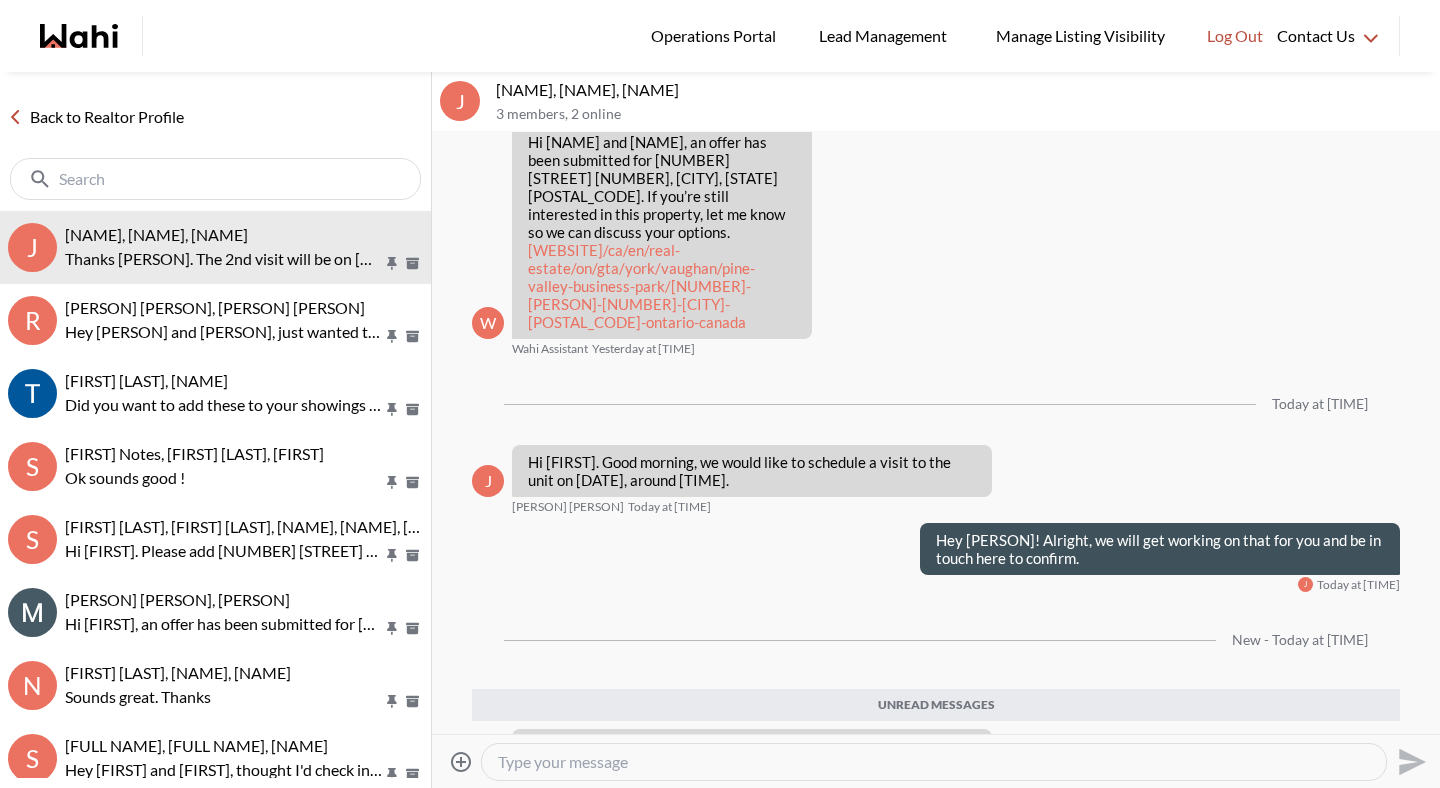 click at bounding box center (934, 762) 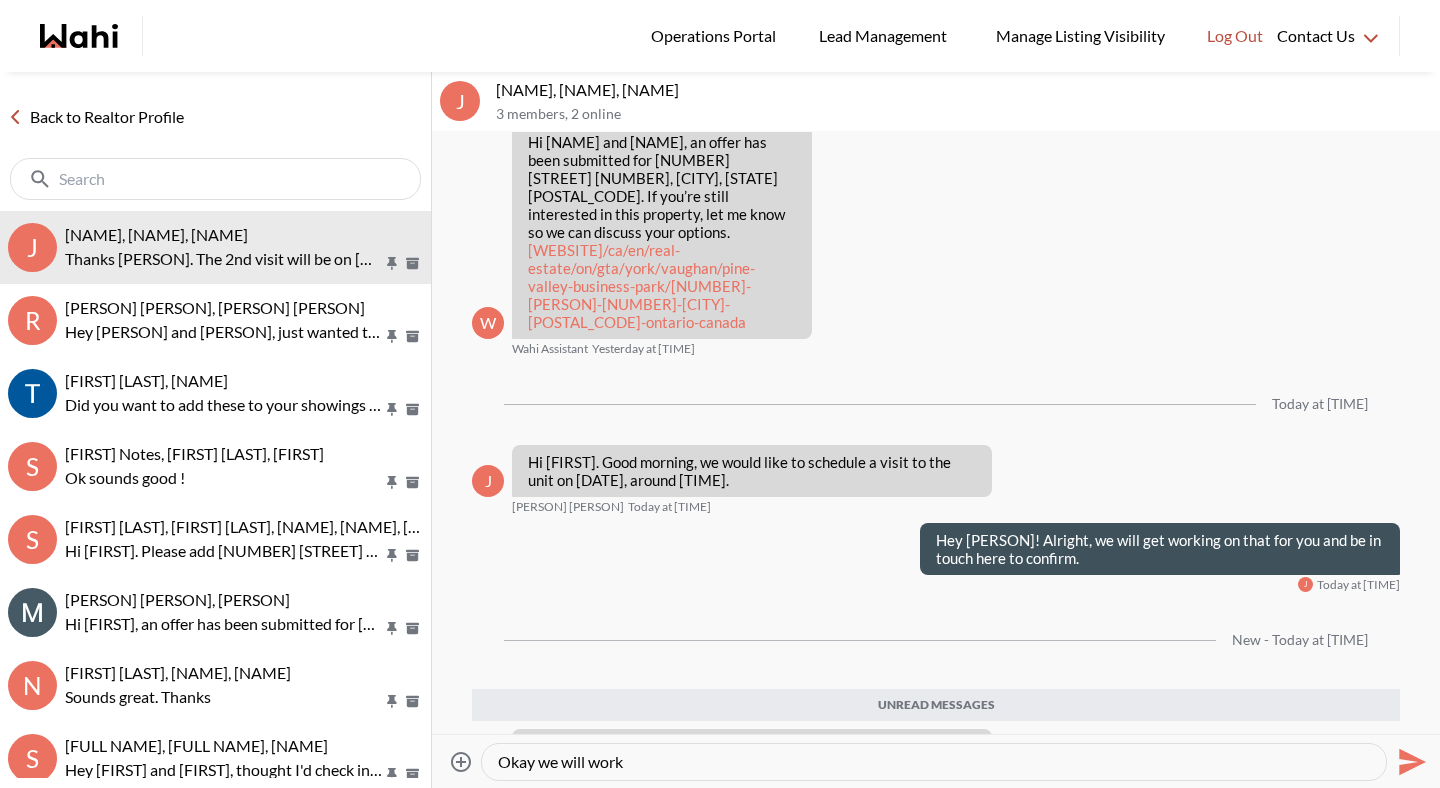 type on "Okay we will work o" 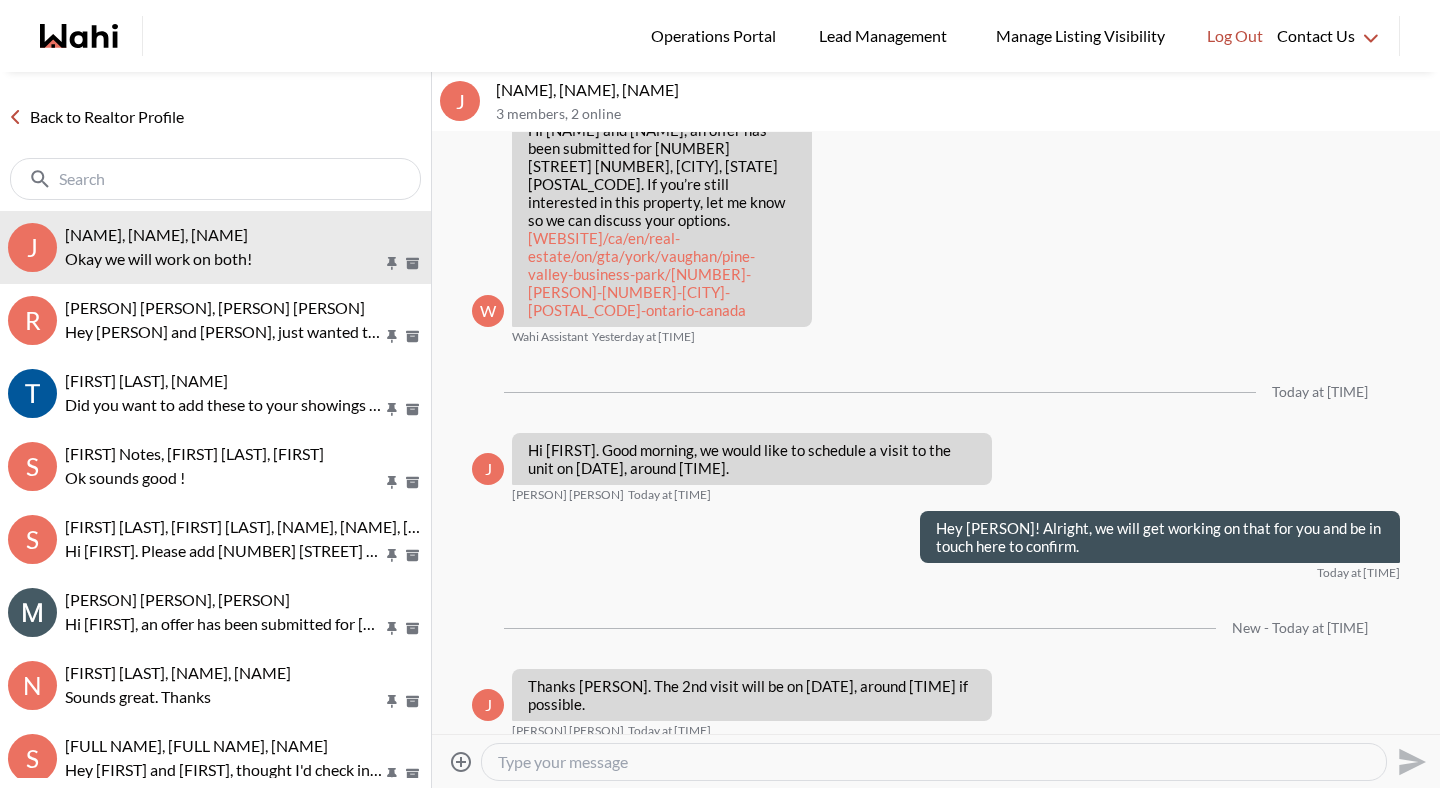 scroll, scrollTop: 2282, scrollLeft: 0, axis: vertical 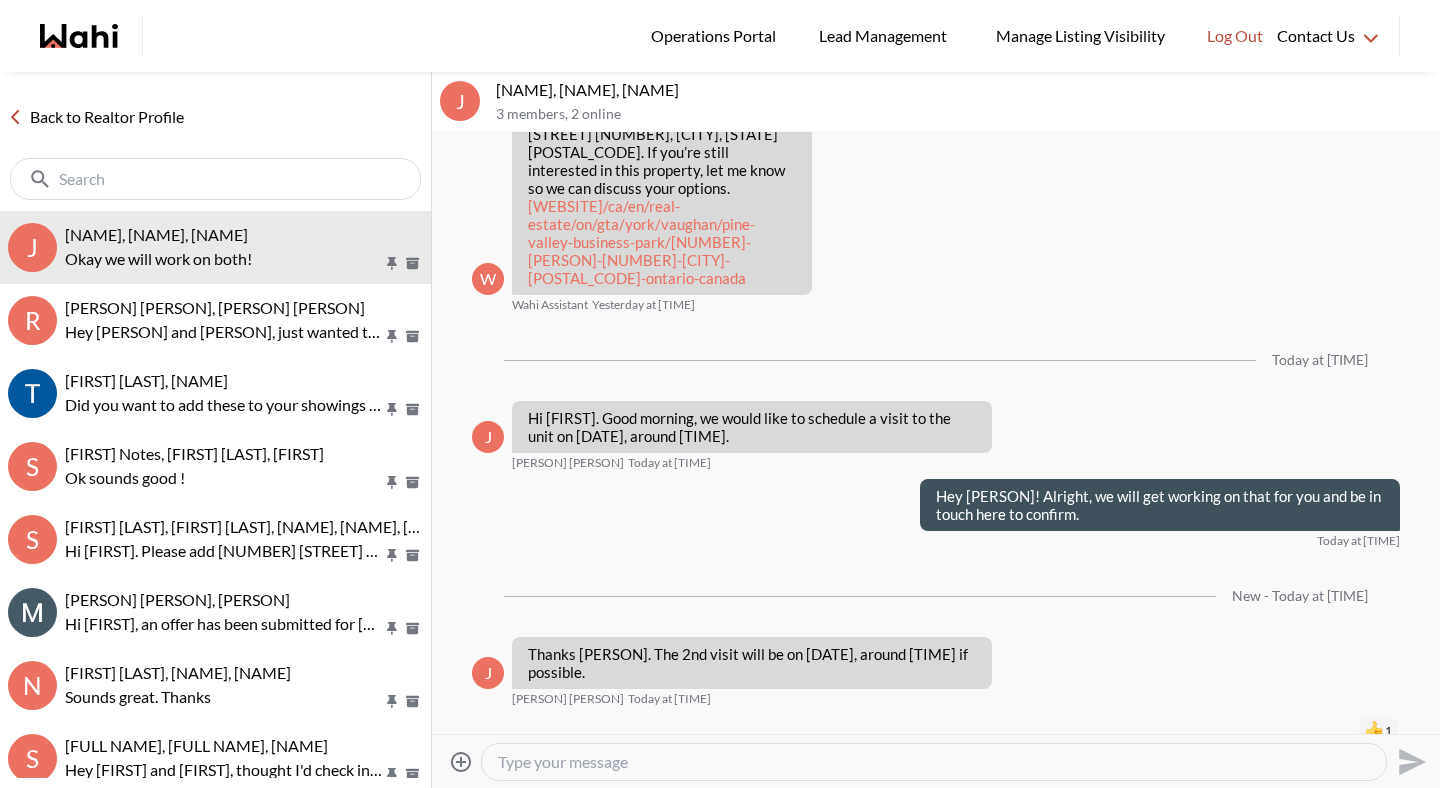 click at bounding box center (217, 179) 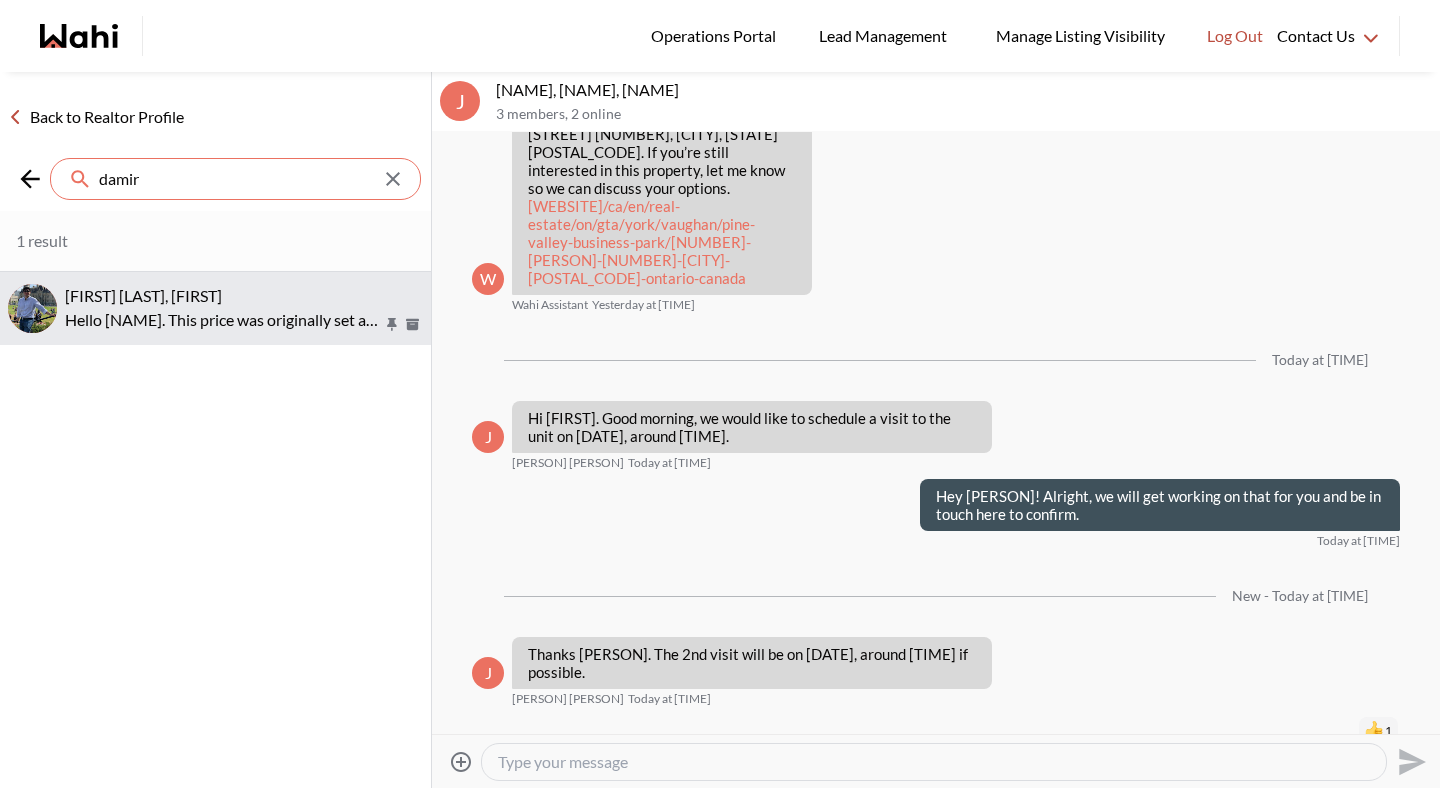 type on "damir" 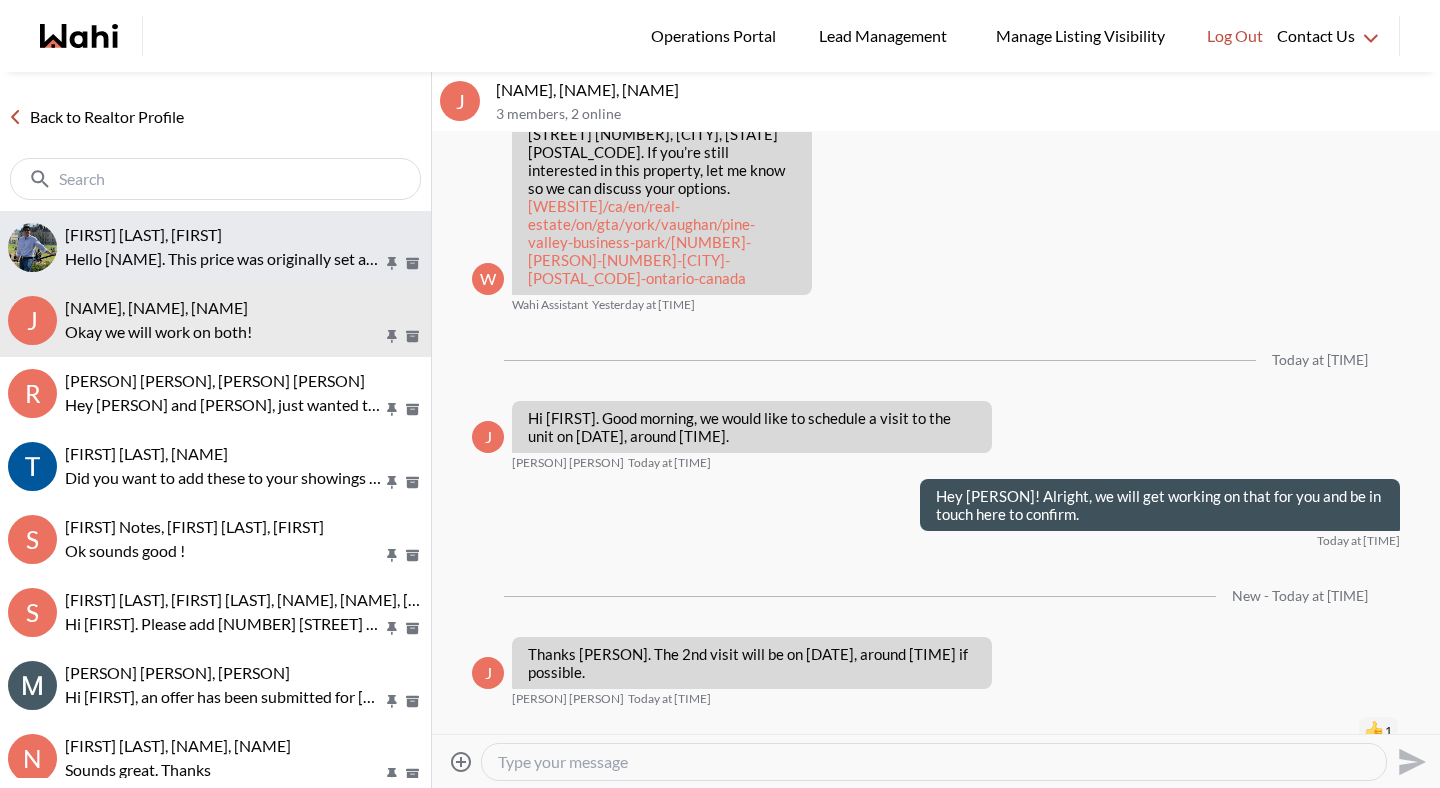 click on "Hello [FIRST]. This price was originally set as a bidding war price, so under market value but it's been on the market a while since and hasn't sold, so negotiation may be possible. I noticed the fee is higher too. You can reach out to [FIRST] and tell her the numbers and see what, if any figures would work for you. If it's doable, we can definitely engage the other realtor to discuss." at bounding box center [224, 259] 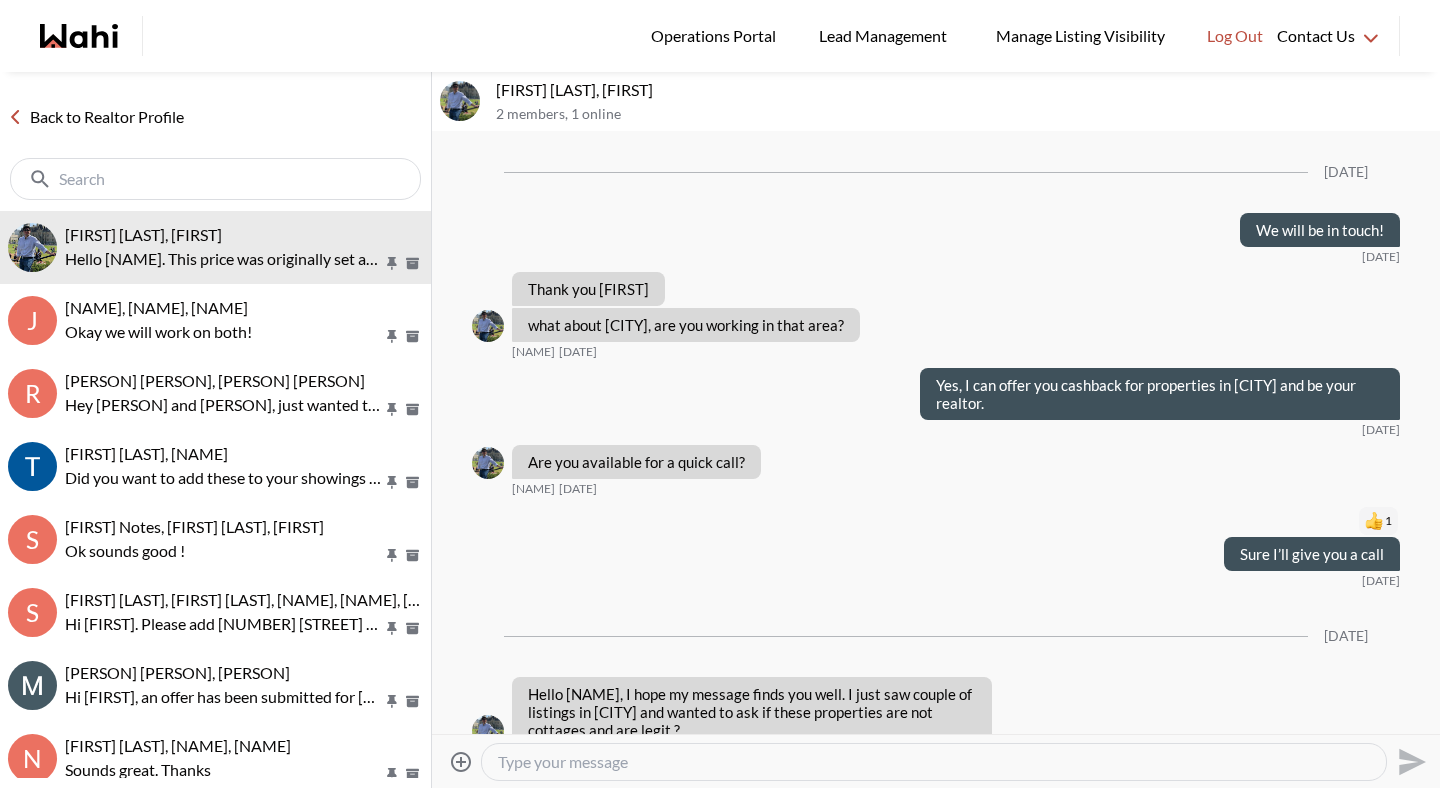 scroll, scrollTop: 3263, scrollLeft: 0, axis: vertical 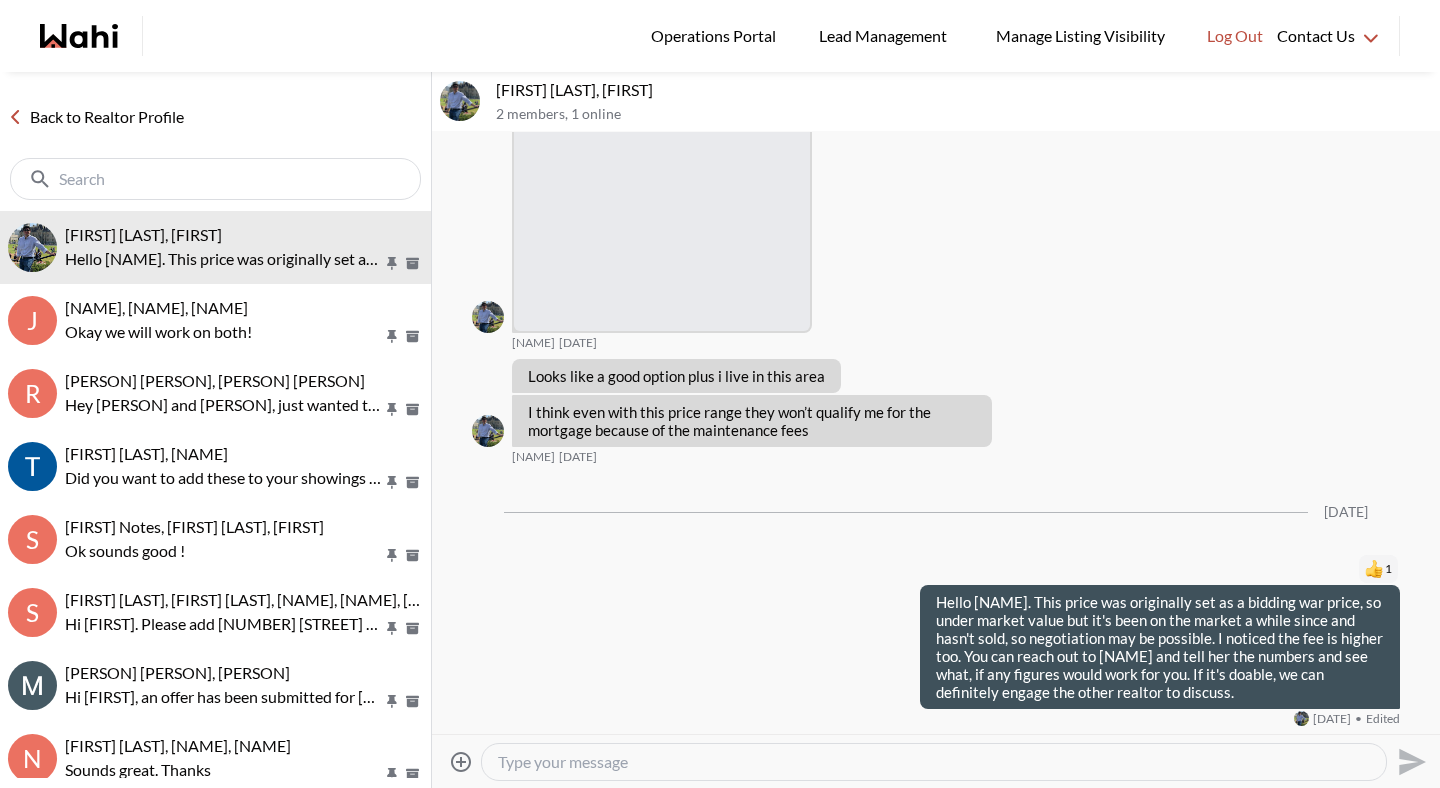 click at bounding box center [934, 762] 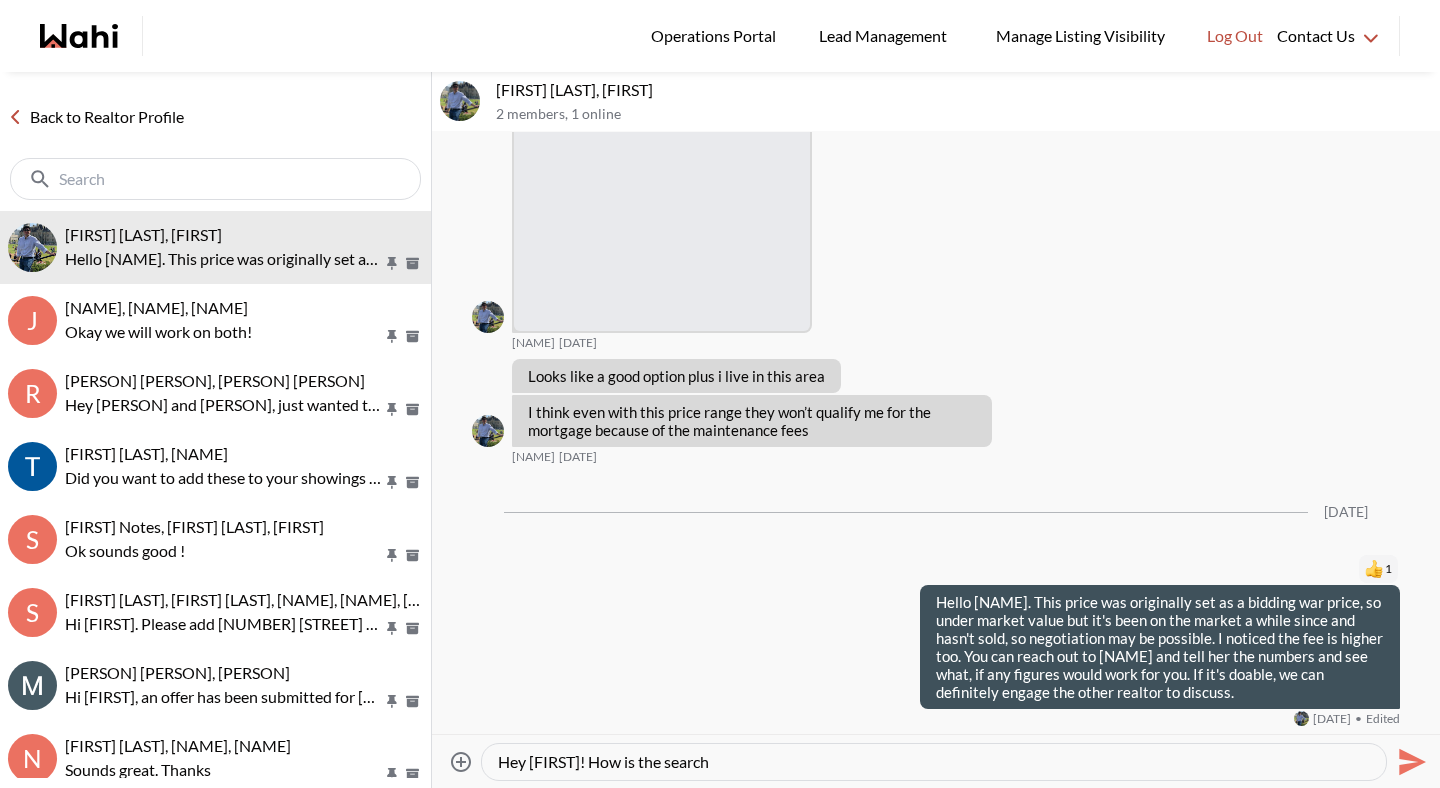 type on "Hey Damir! How is the search g" 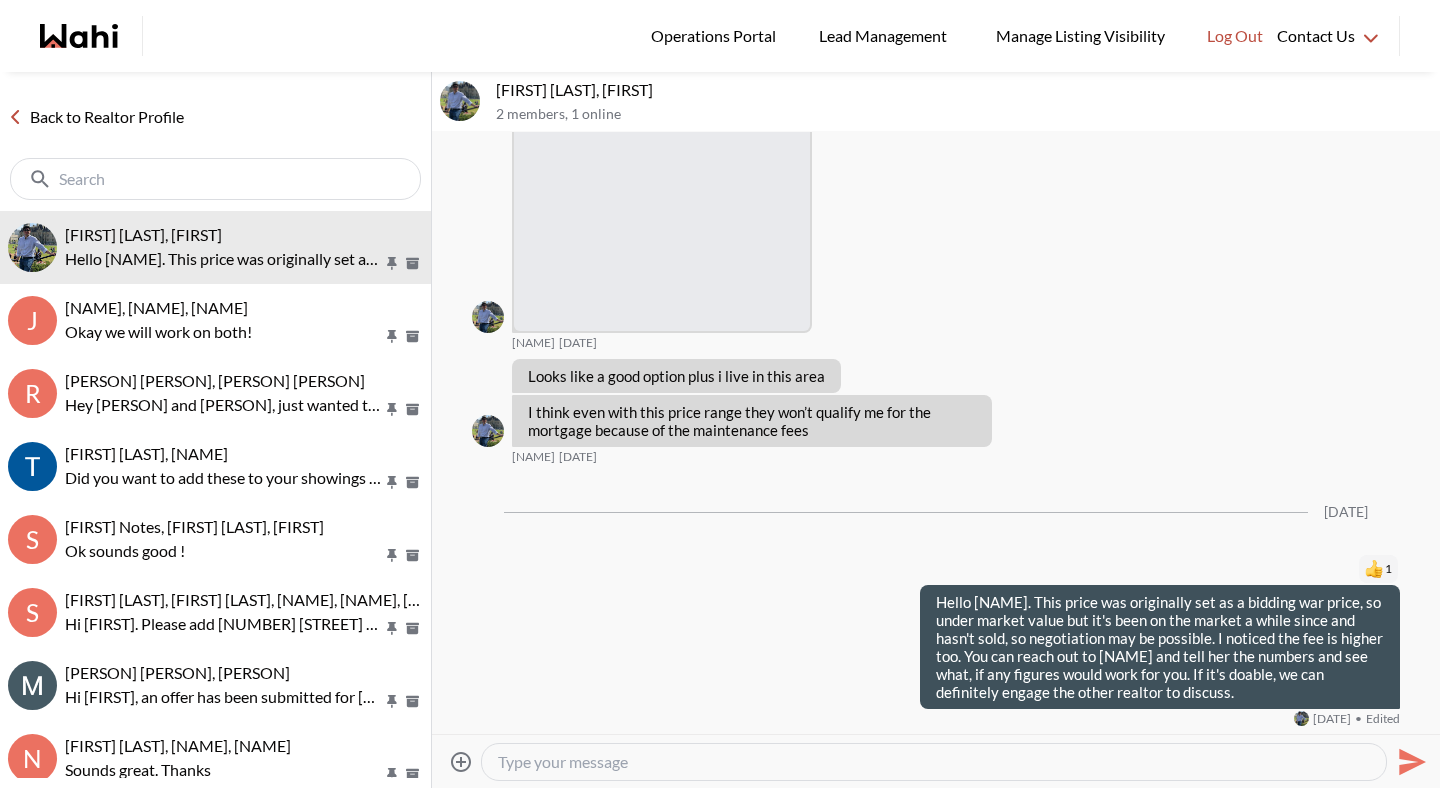 scroll, scrollTop: 3403, scrollLeft: 0, axis: vertical 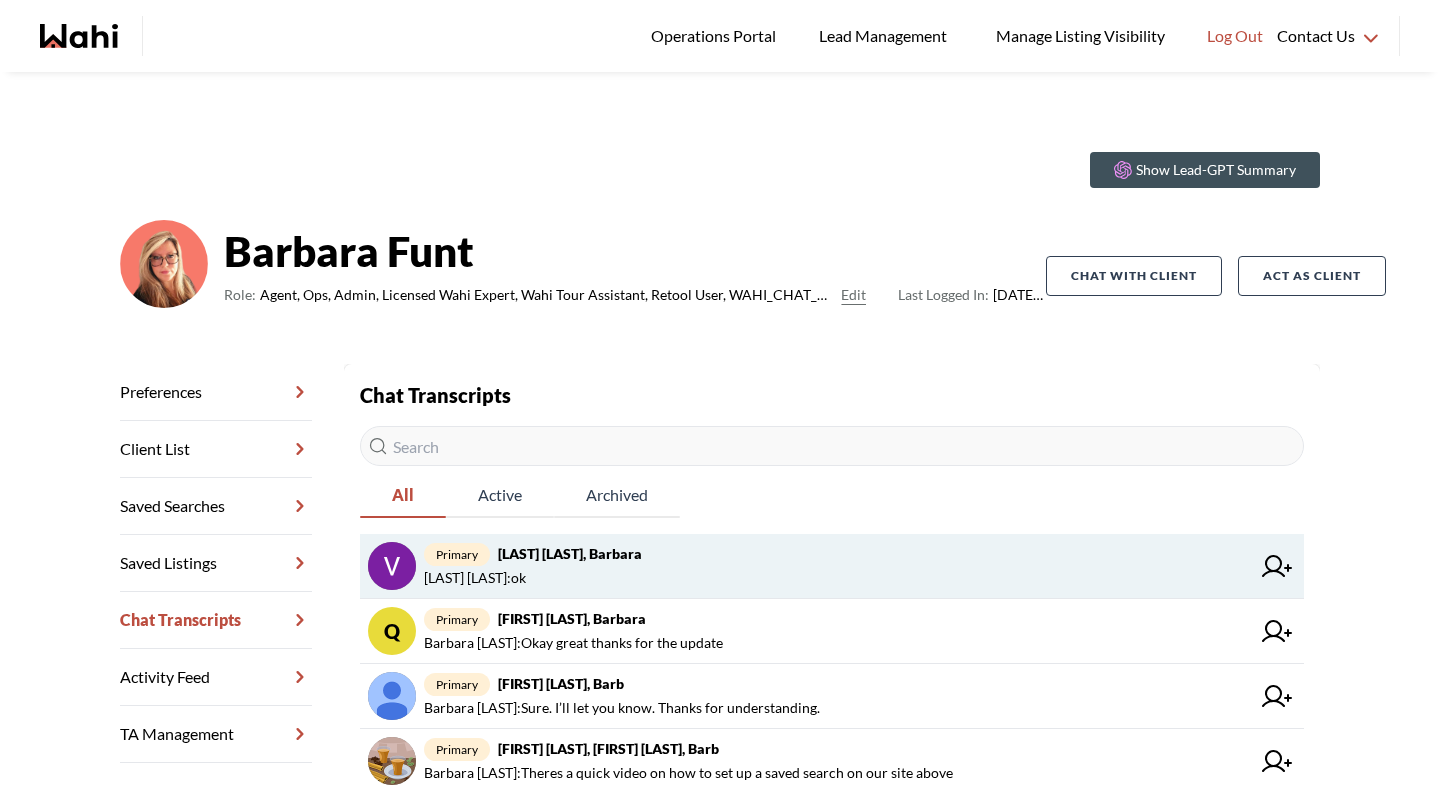 click on "Vaghela Gaurang, Barbara" at bounding box center (570, 553) 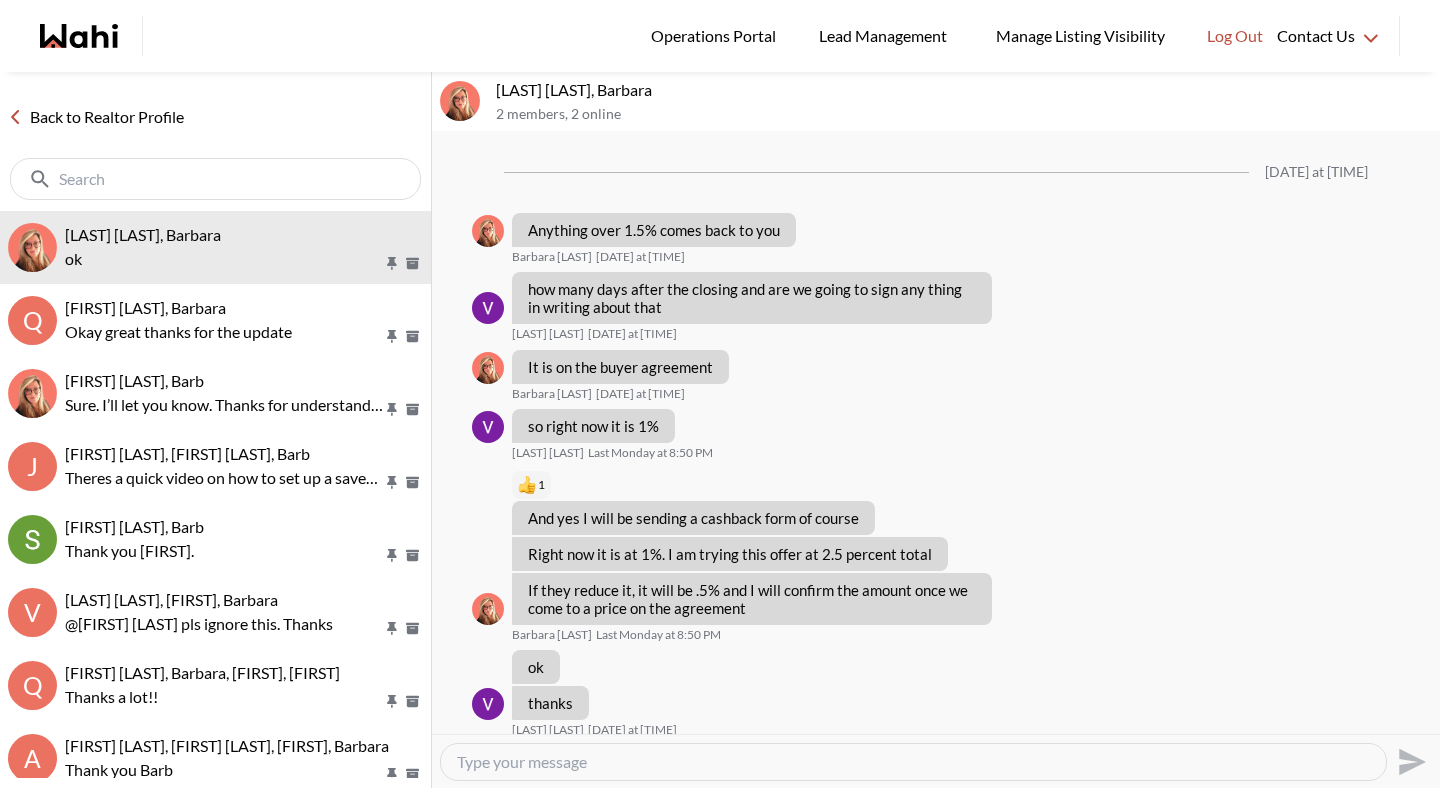scroll, scrollTop: 1058, scrollLeft: 0, axis: vertical 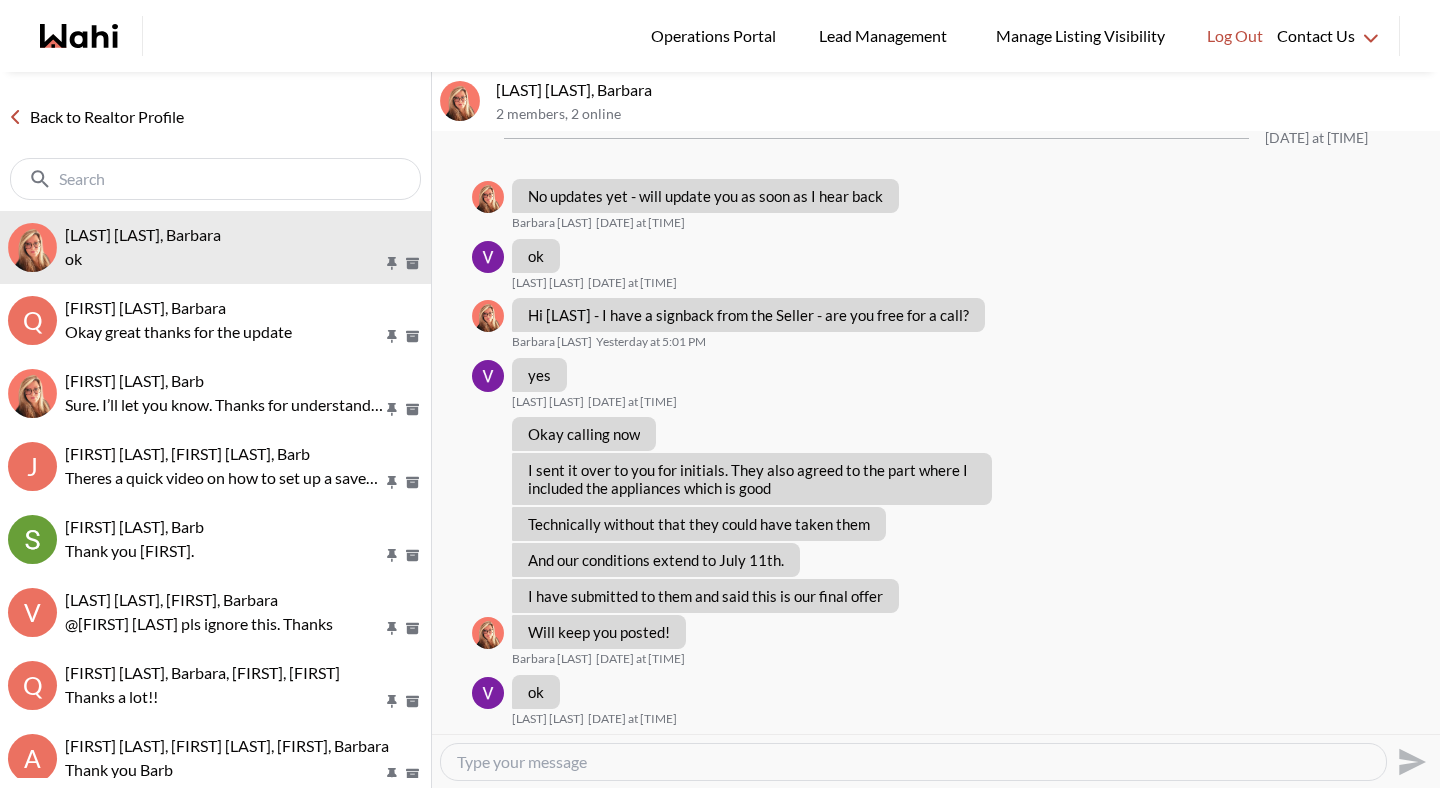 click on "Back to Realtor Profile" at bounding box center (96, 117) 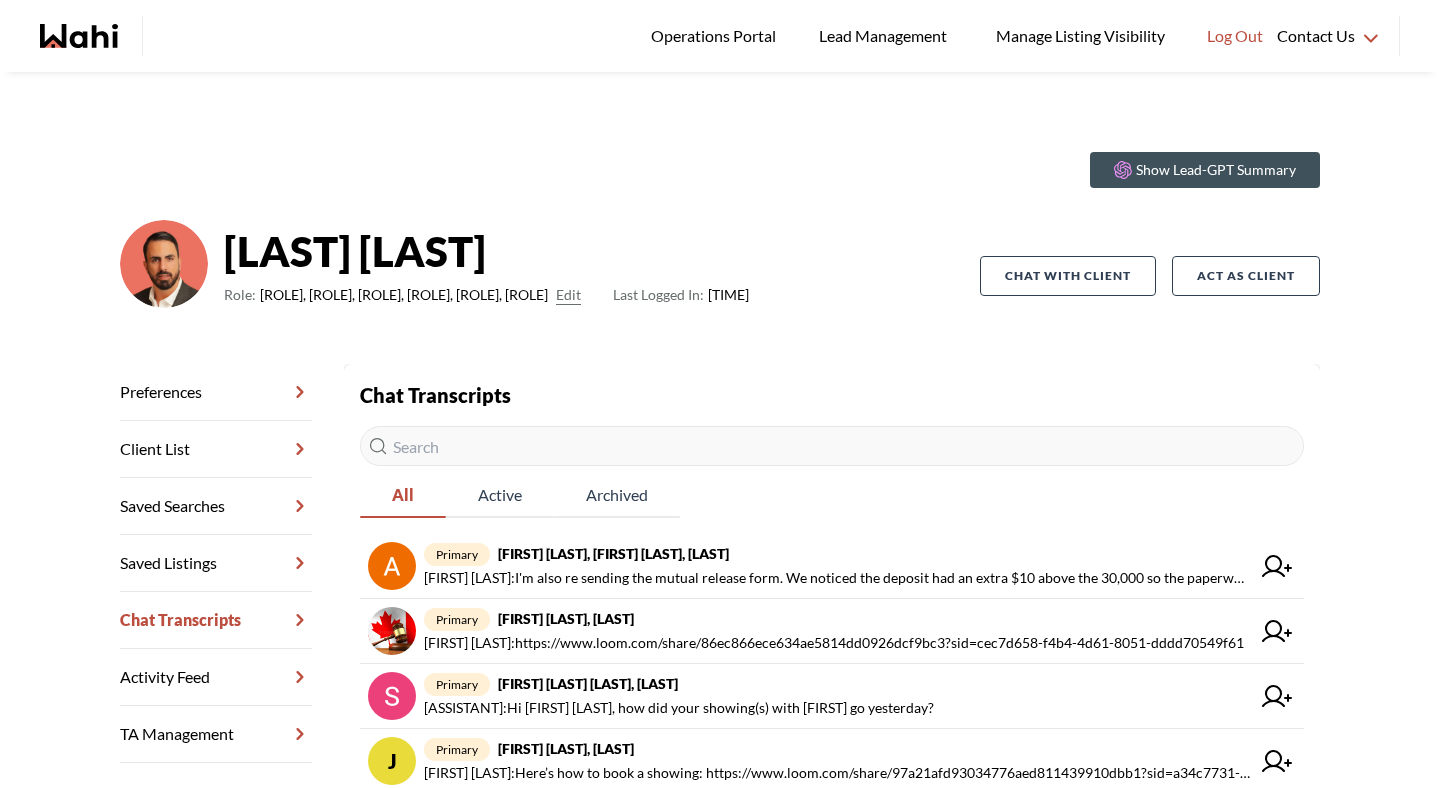 scroll, scrollTop: 0, scrollLeft: 0, axis: both 